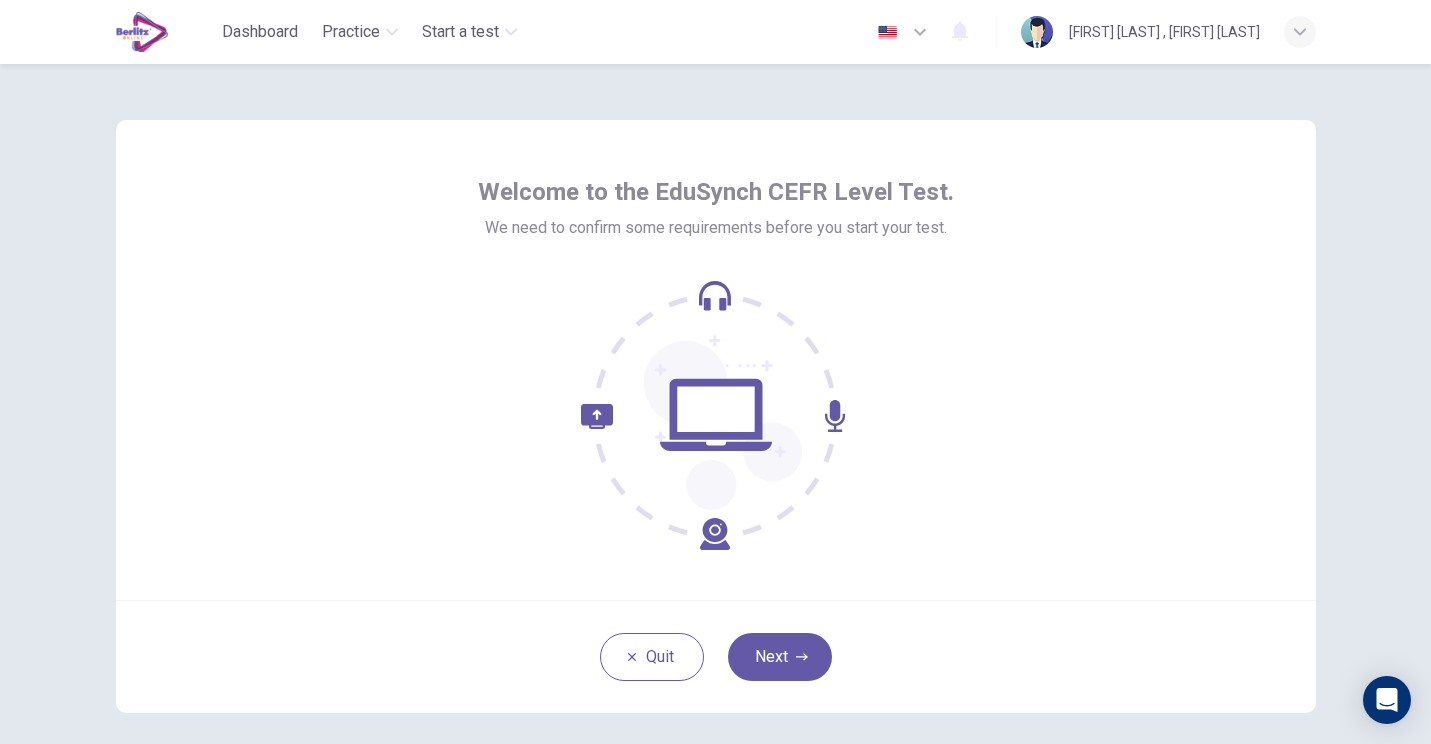 scroll, scrollTop: 0, scrollLeft: 0, axis: both 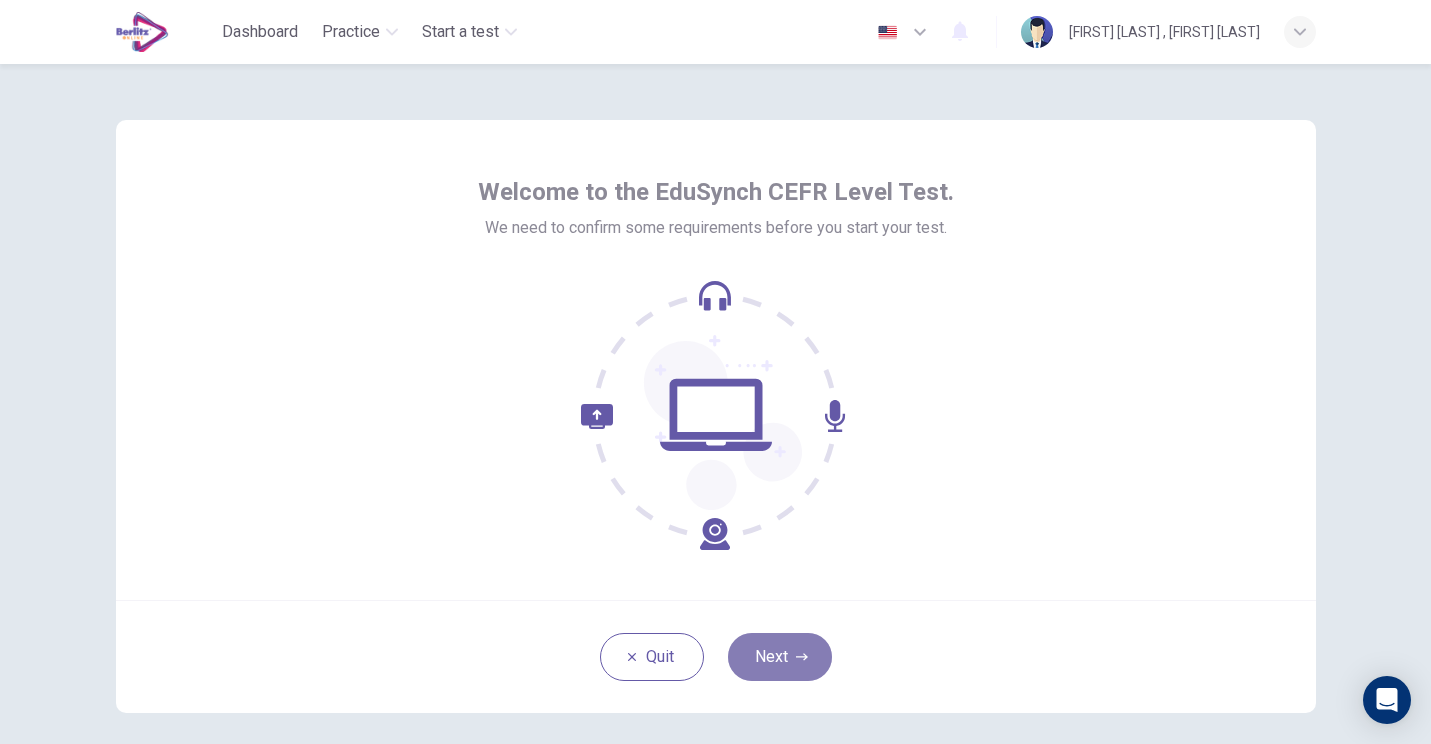 click on "Next" at bounding box center (780, 657) 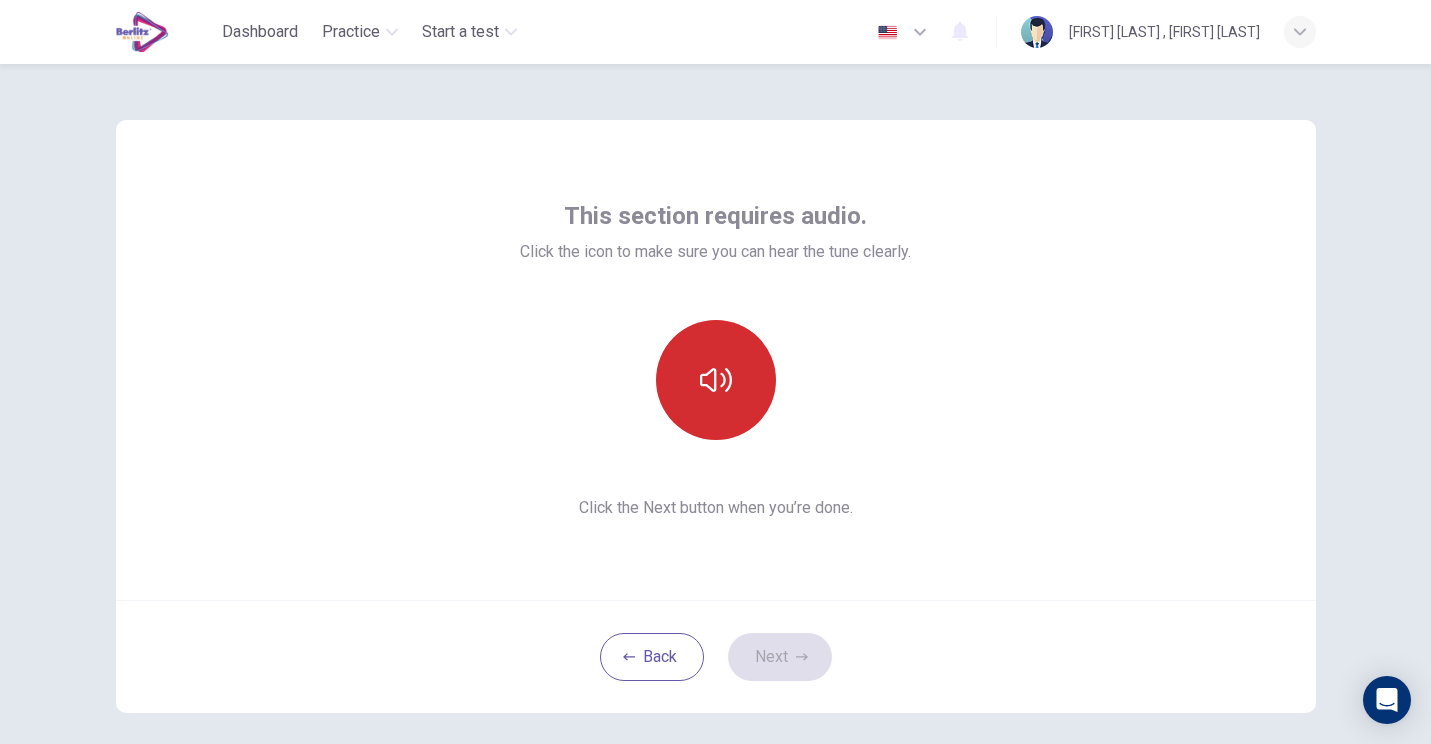 click at bounding box center (716, 380) 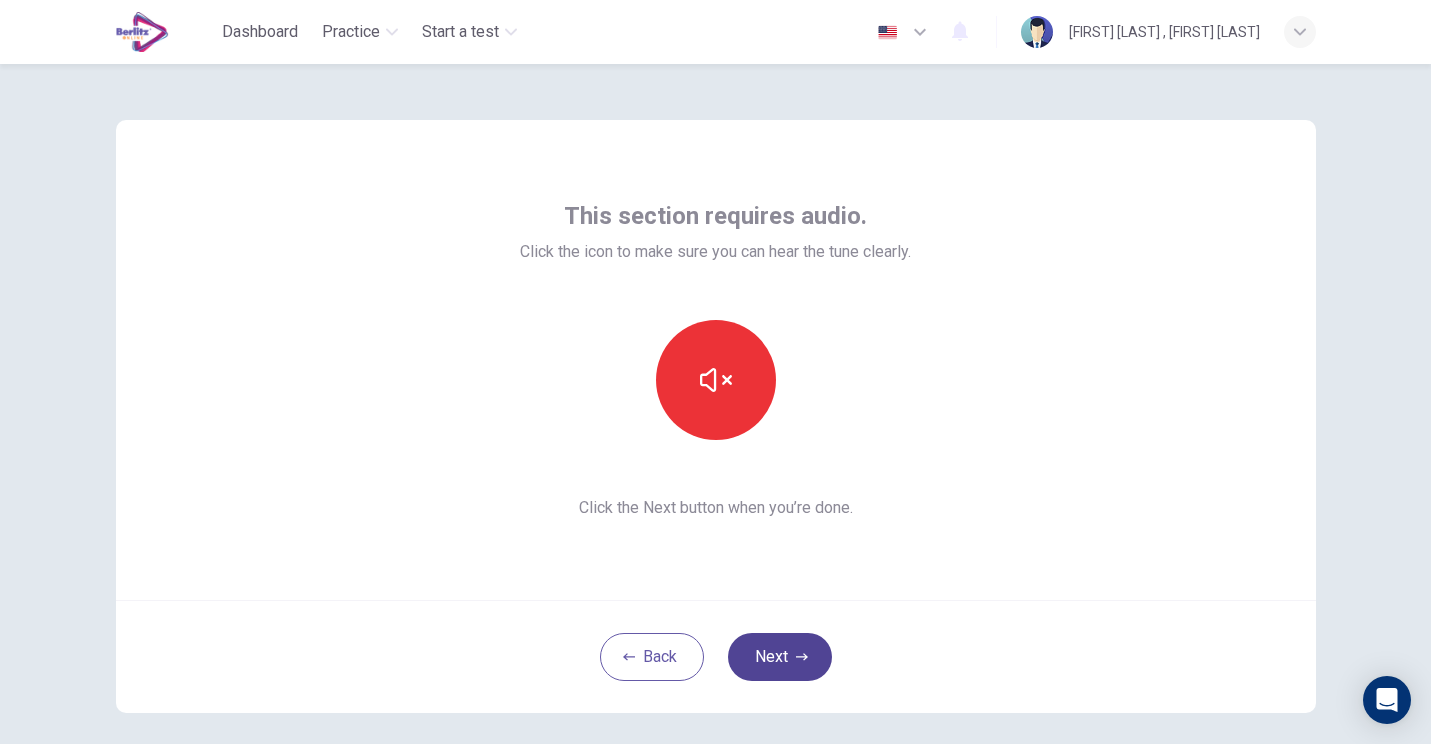 click on "Next" at bounding box center [780, 657] 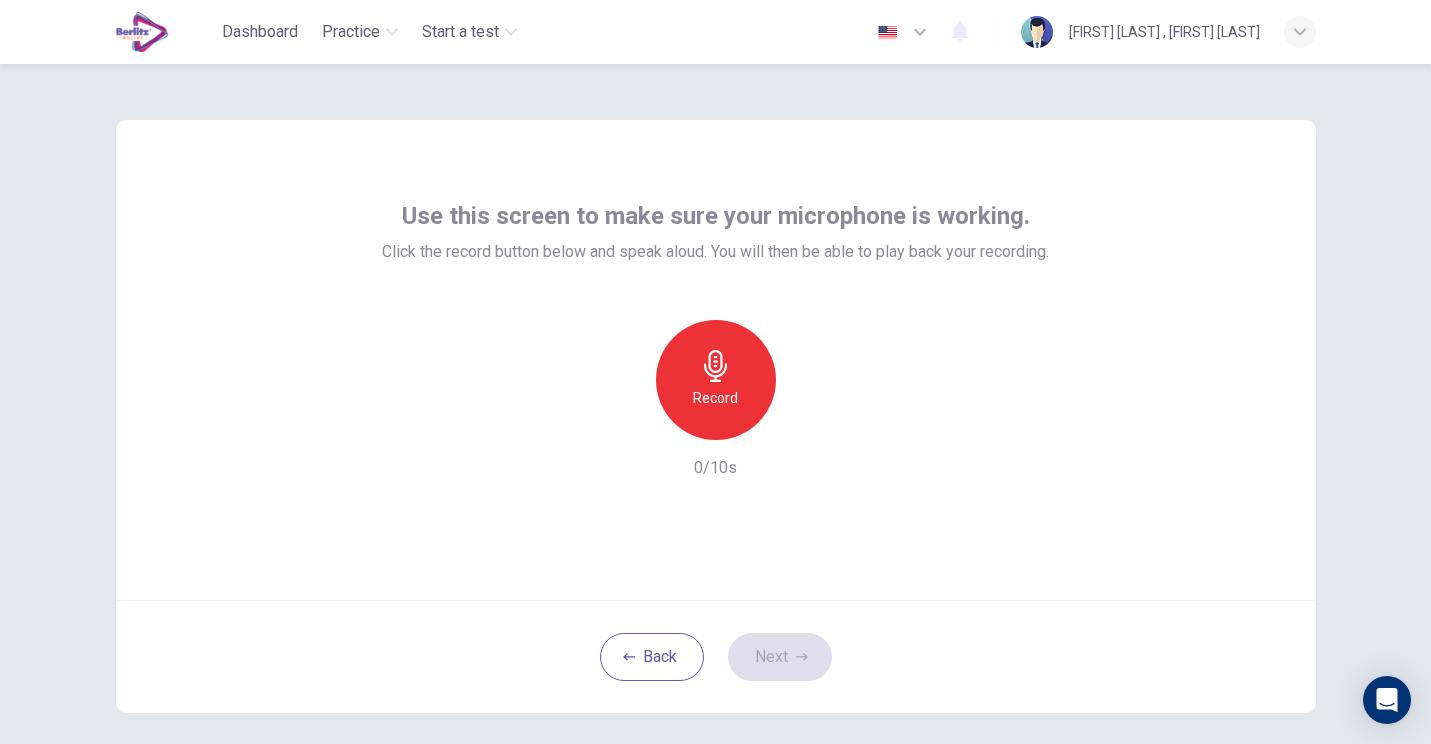 click on "Record" at bounding box center (715, 398) 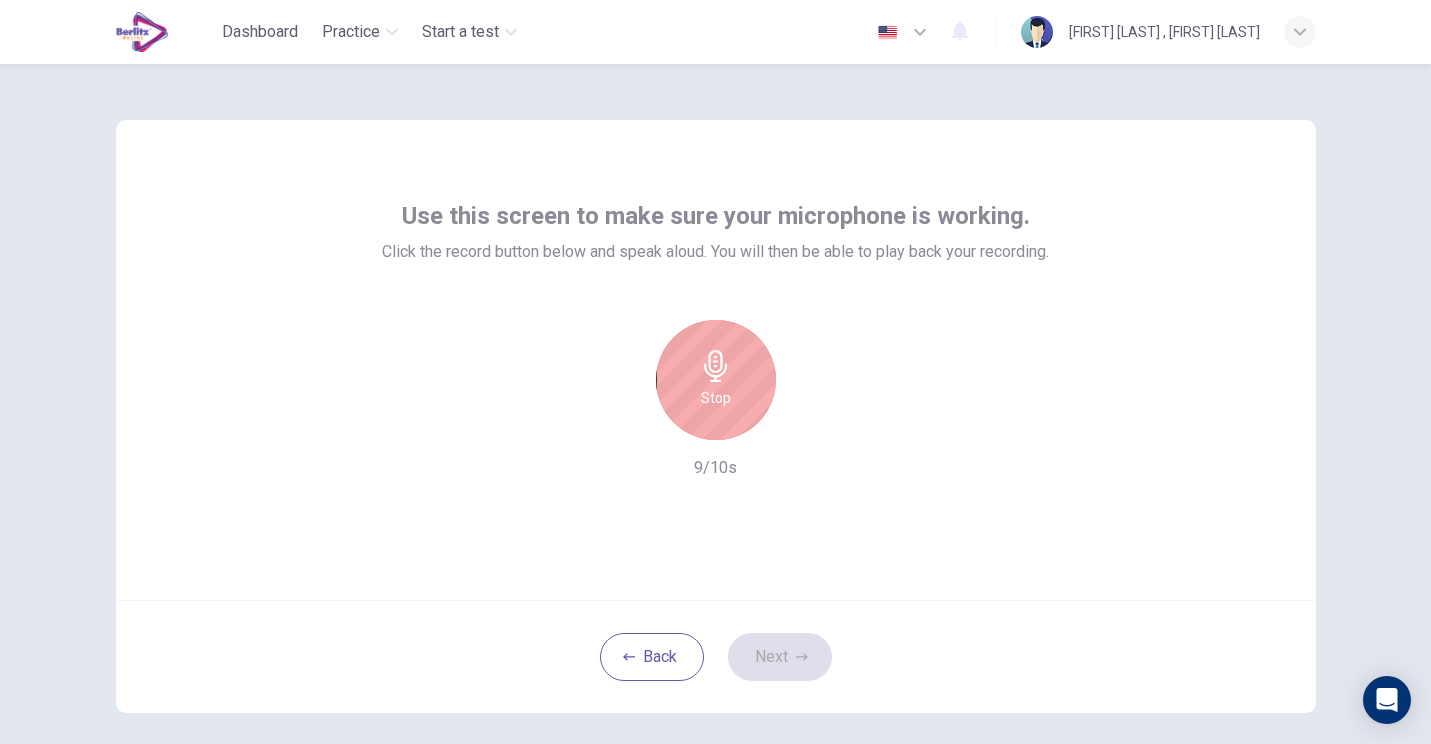 click on "Stop" at bounding box center [716, 398] 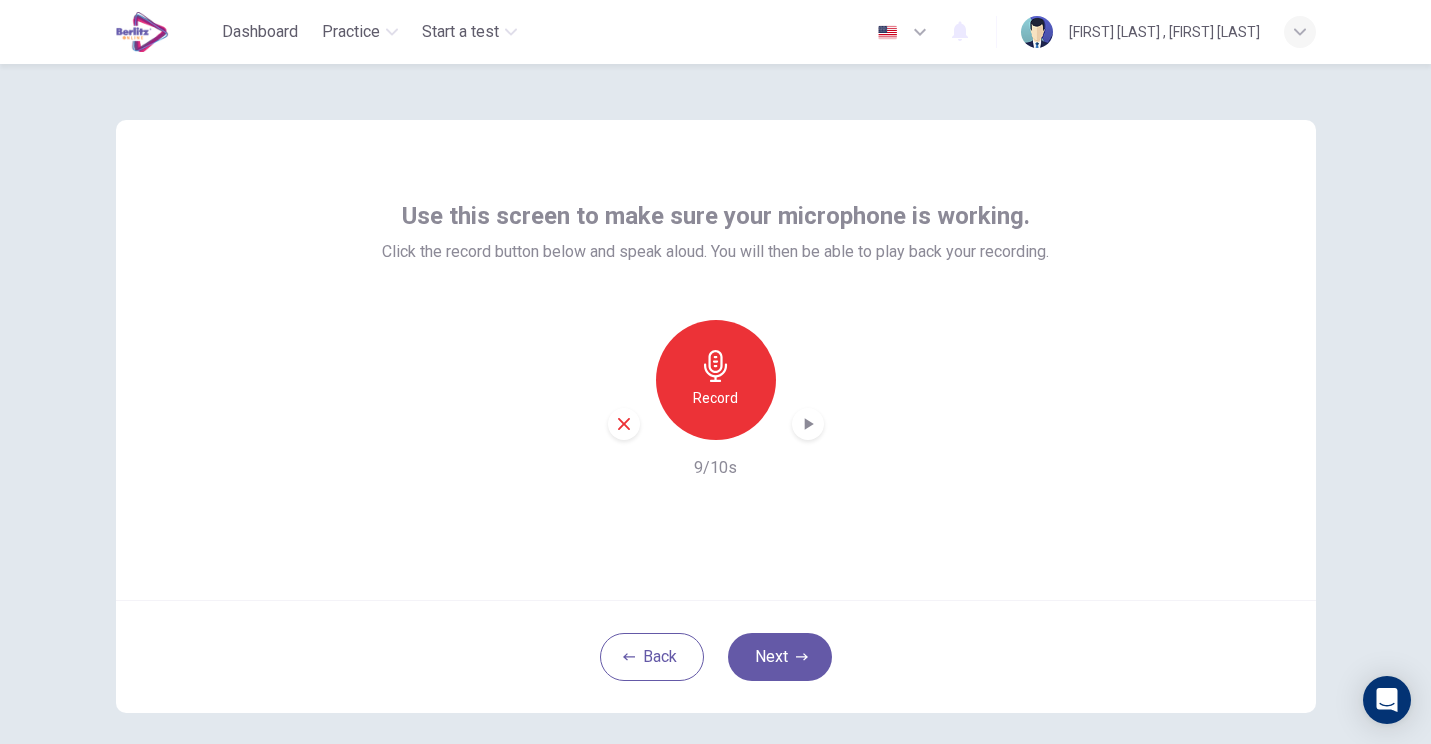 click at bounding box center (808, 424) 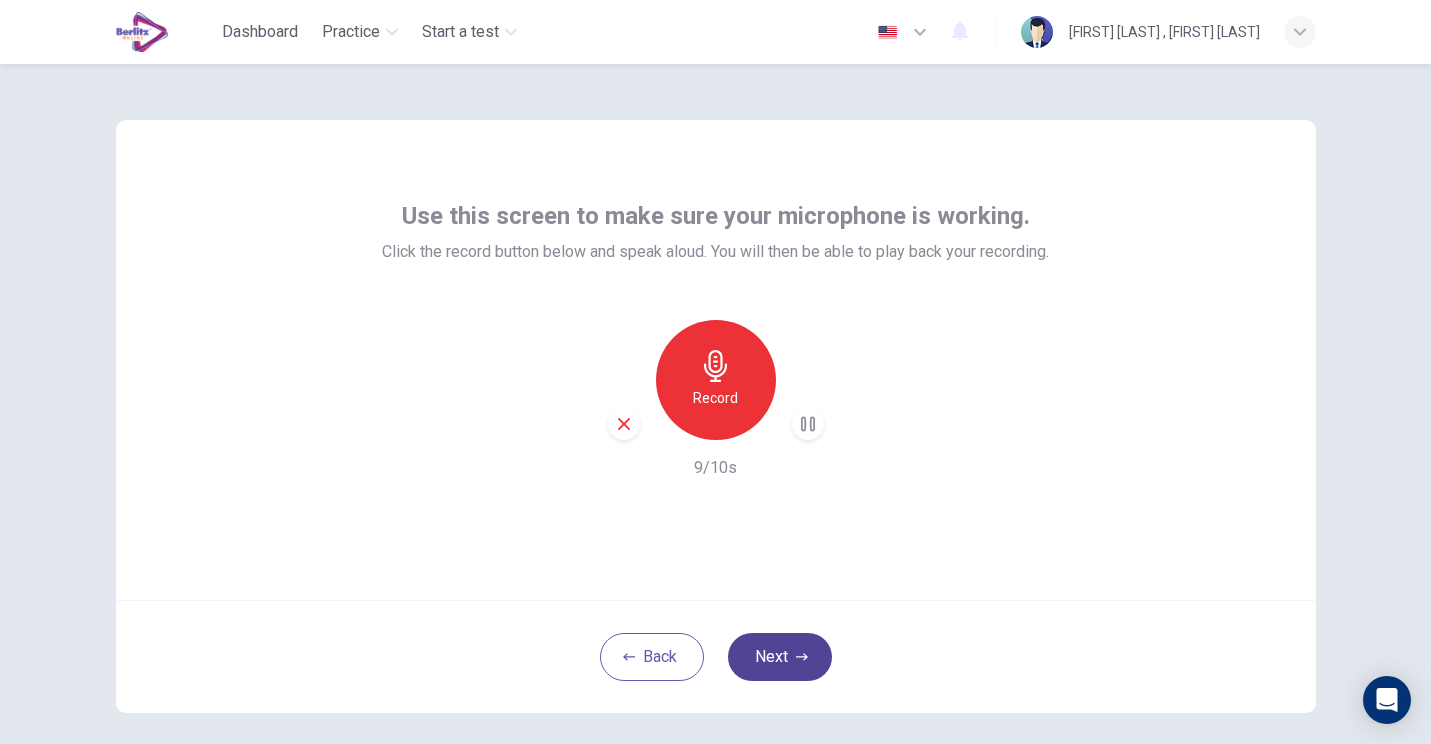 click on "Next" at bounding box center (780, 657) 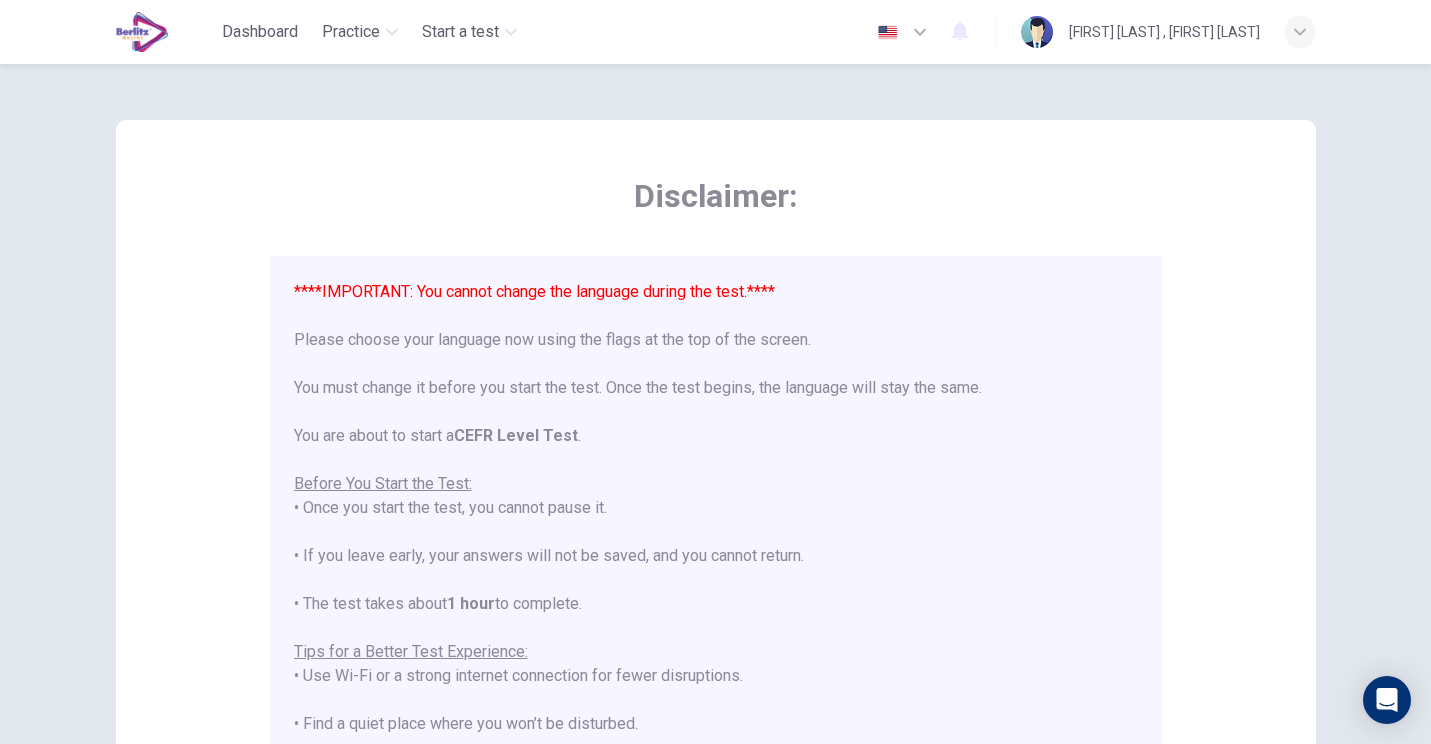 drag, startPoint x: 786, startPoint y: 647, endPoint x: 1198, endPoint y: 683, distance: 413.56982 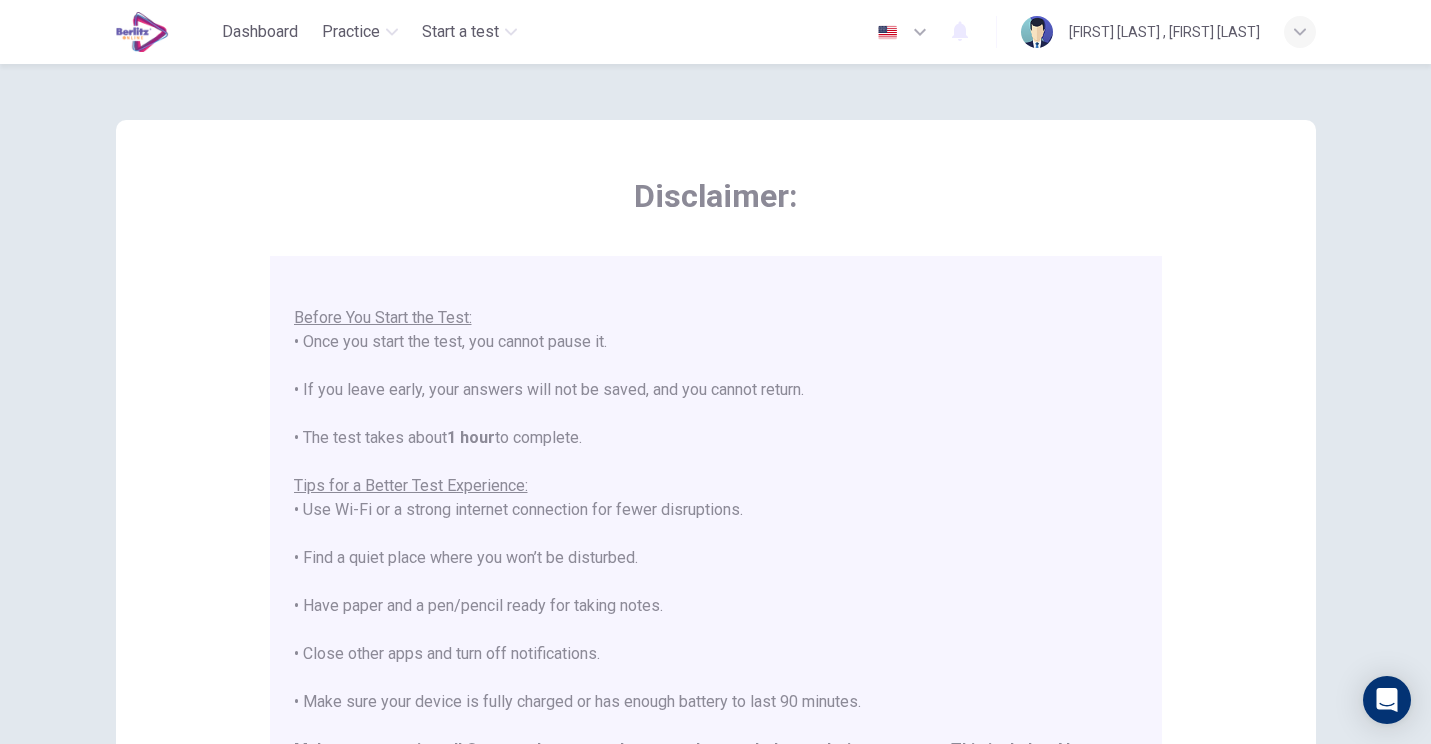 scroll, scrollTop: 191, scrollLeft: 0, axis: vertical 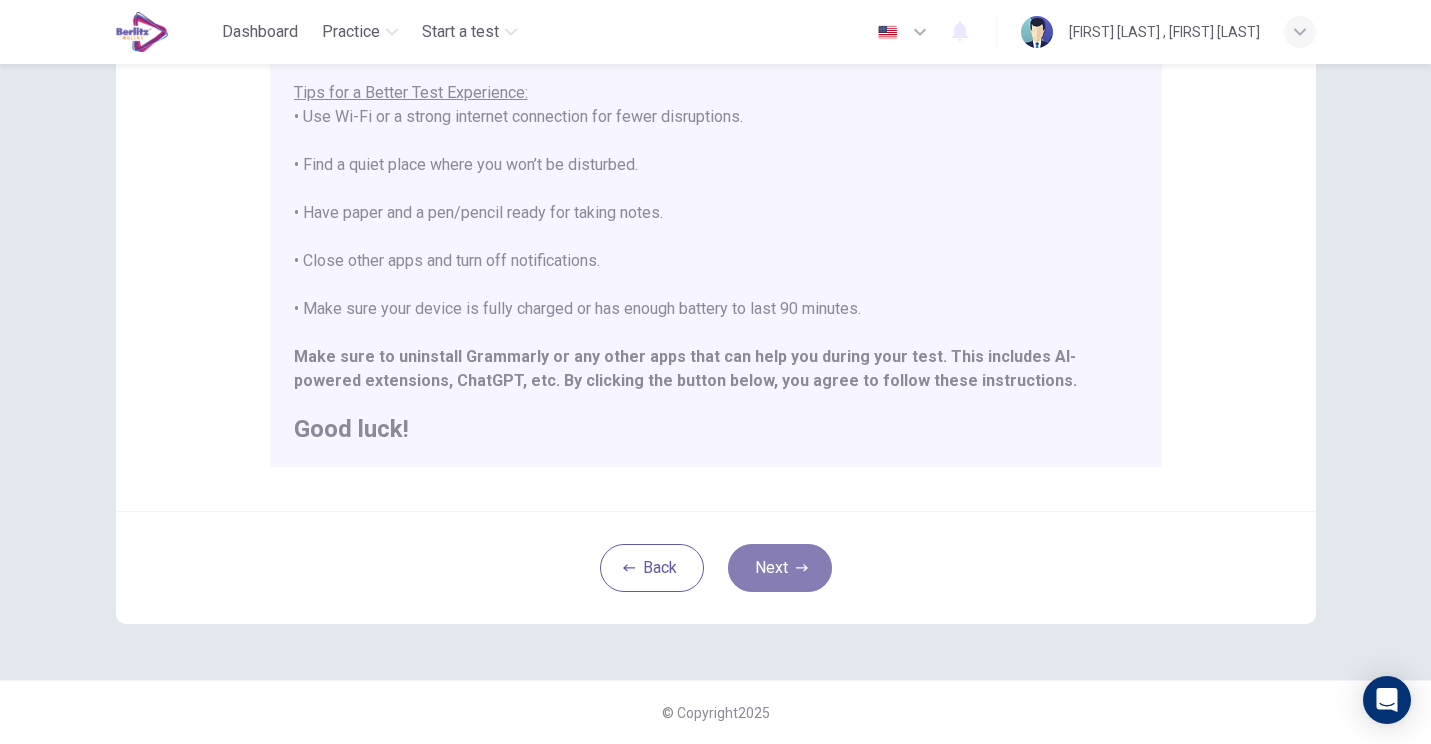 click on "Next" at bounding box center (780, 568) 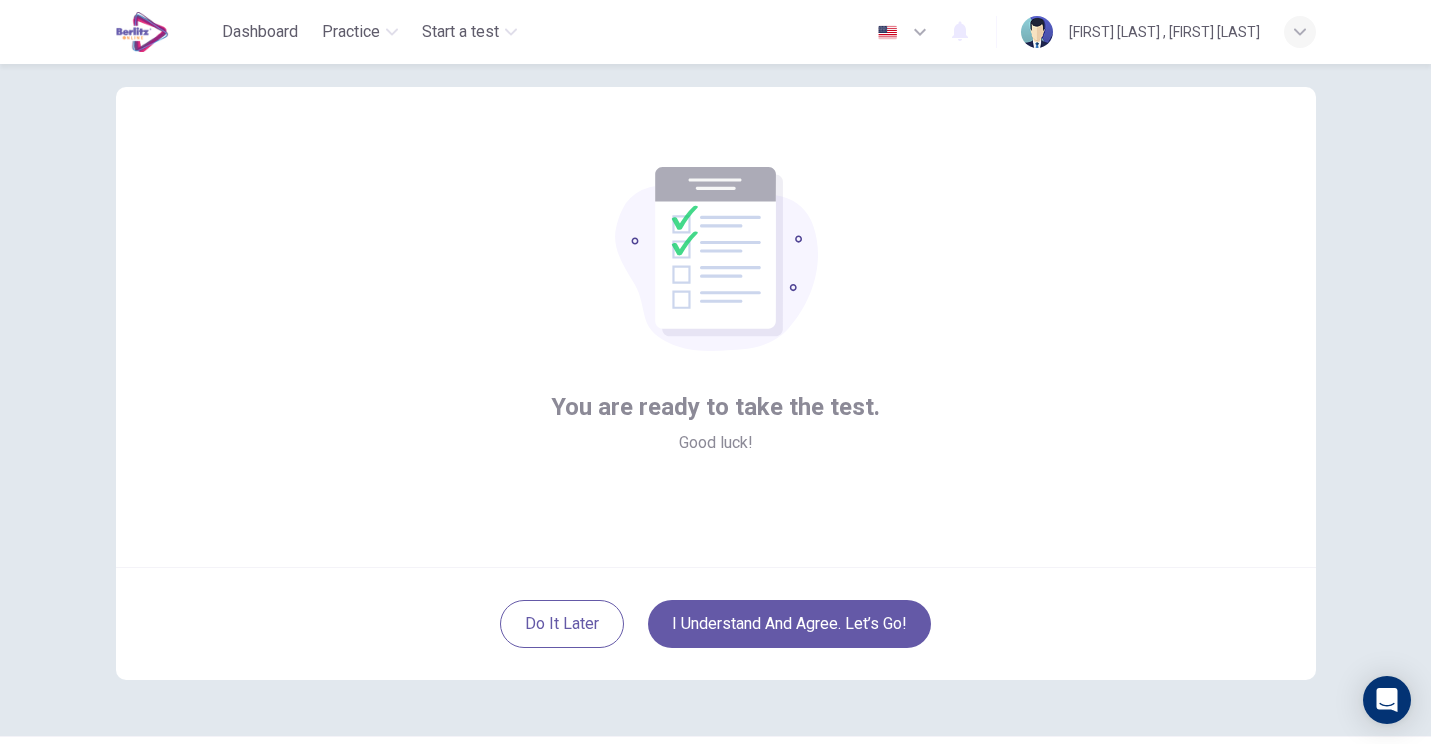 scroll, scrollTop: 0, scrollLeft: 0, axis: both 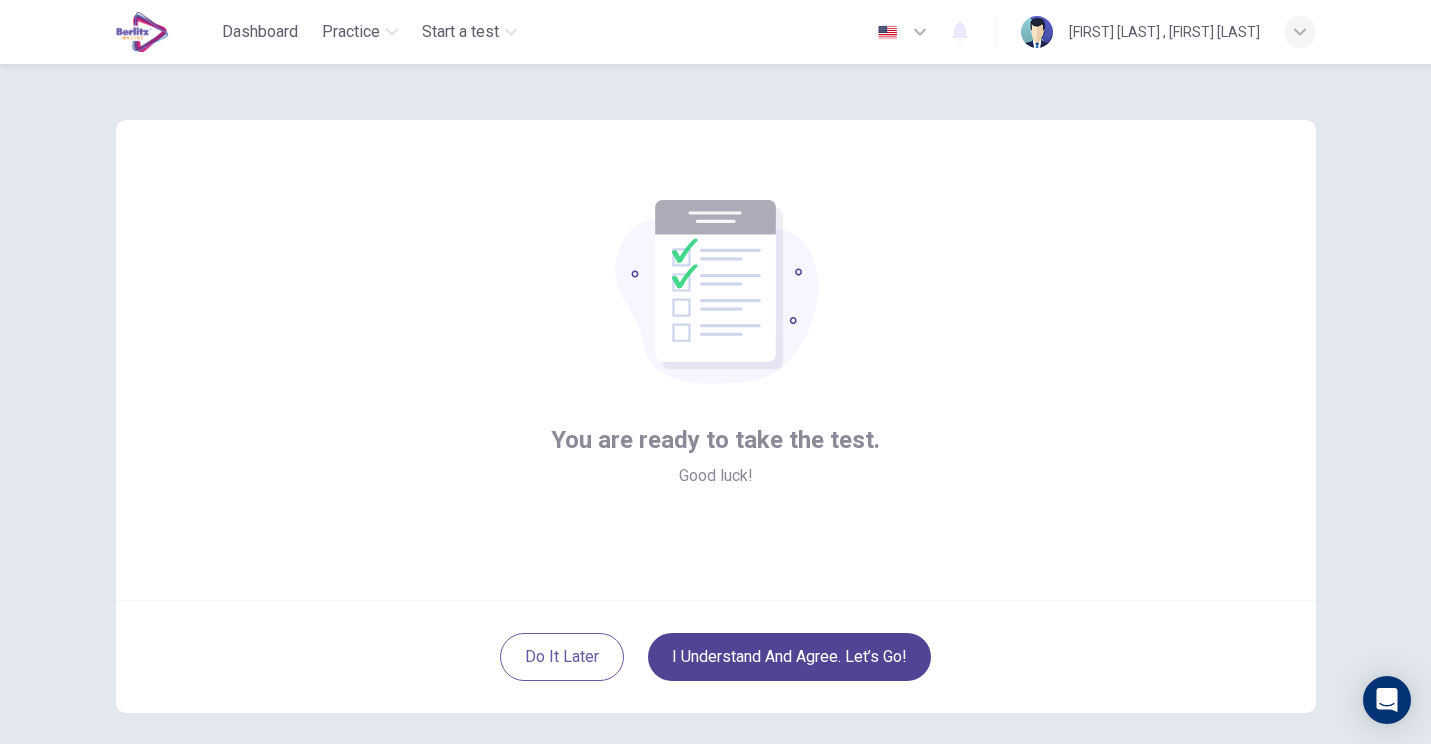 click on "I understand and agree. Let’s go!" at bounding box center [789, 657] 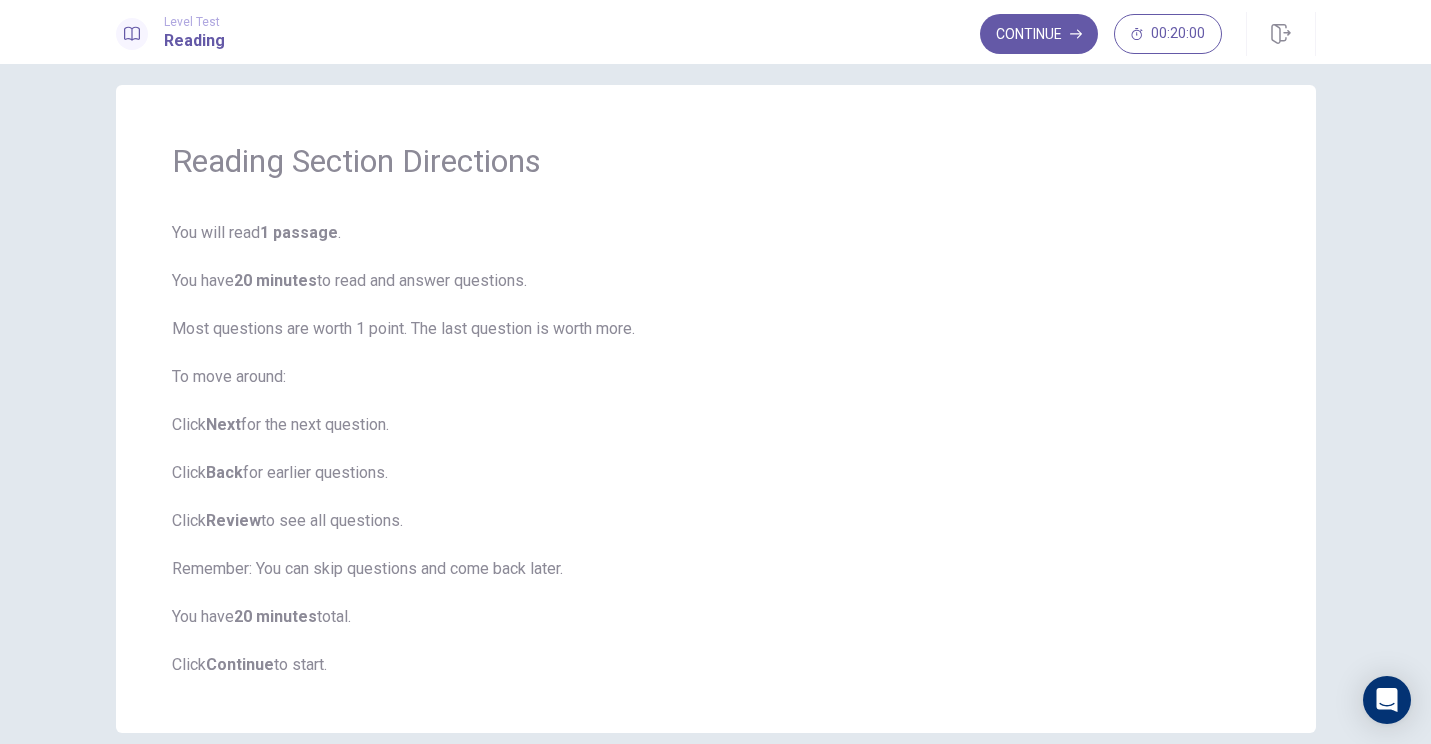 scroll, scrollTop: 33, scrollLeft: 0, axis: vertical 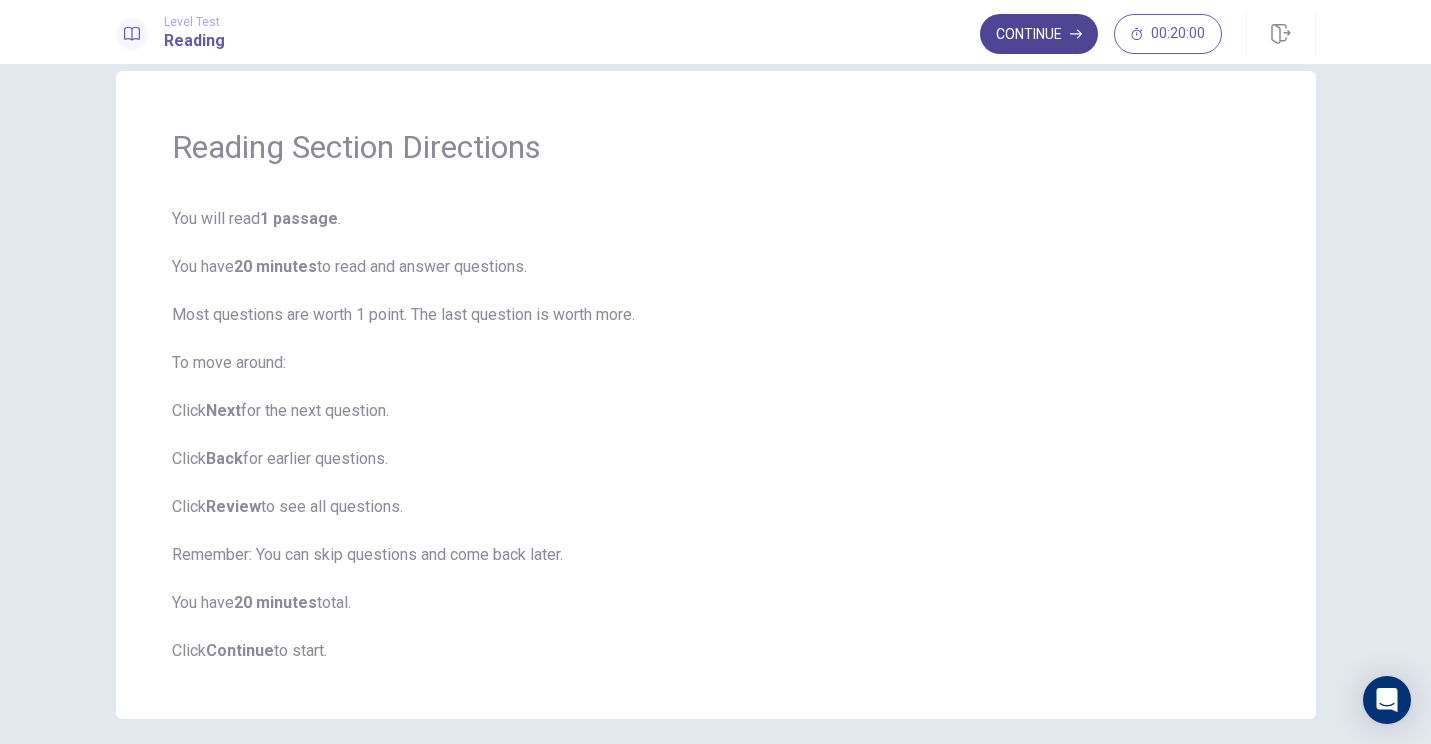 click on "Continue" at bounding box center [1039, 34] 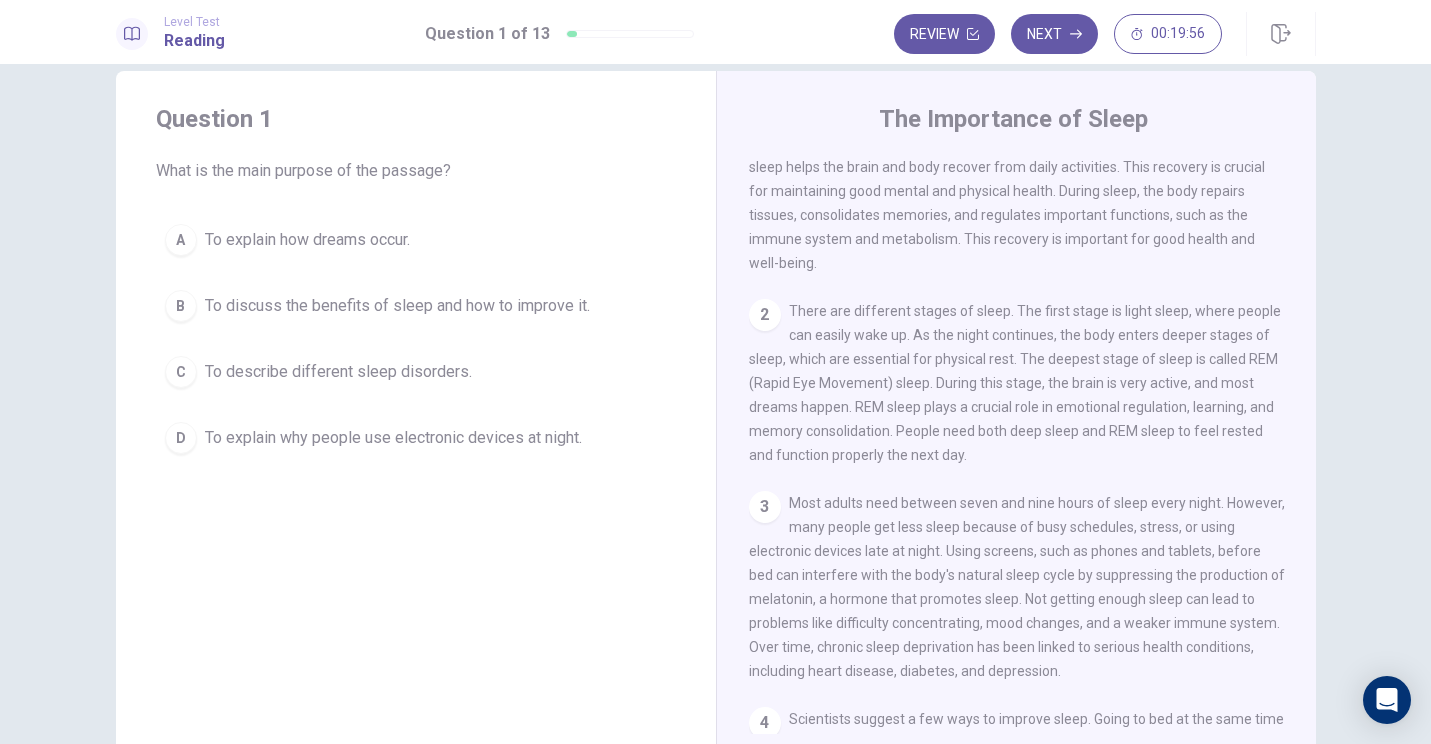 scroll, scrollTop: 256, scrollLeft: 0, axis: vertical 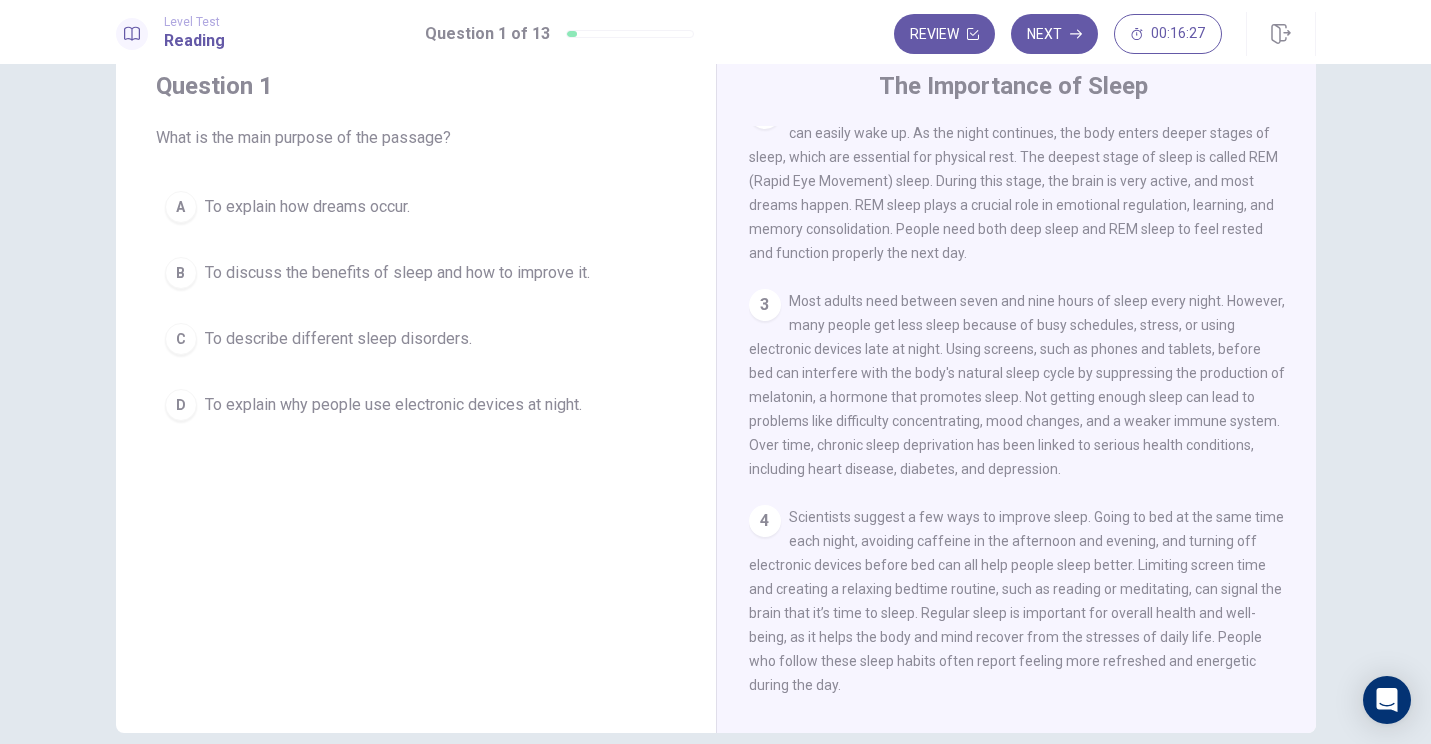 click on "To discuss the benefits of sleep and how to improve it." at bounding box center (307, 207) 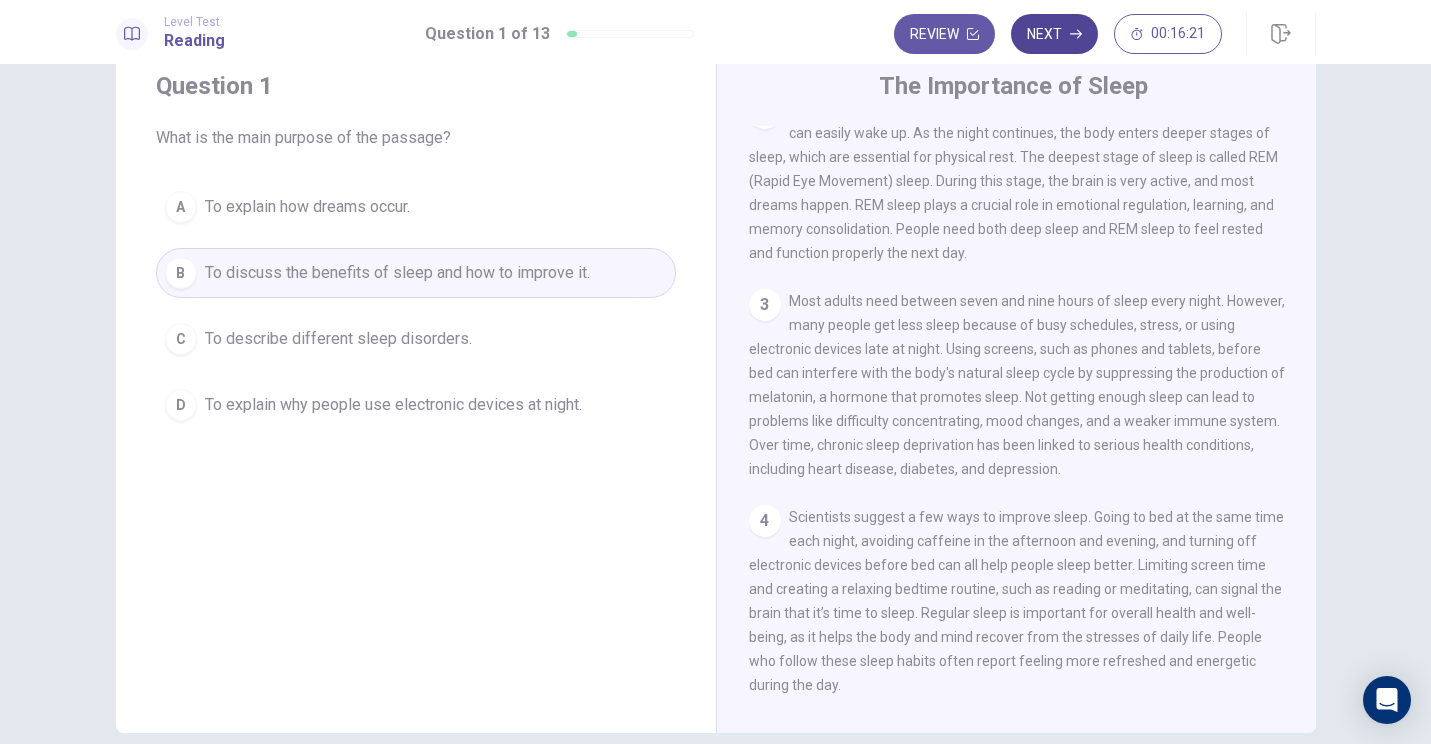 click on "Next" at bounding box center [1054, 34] 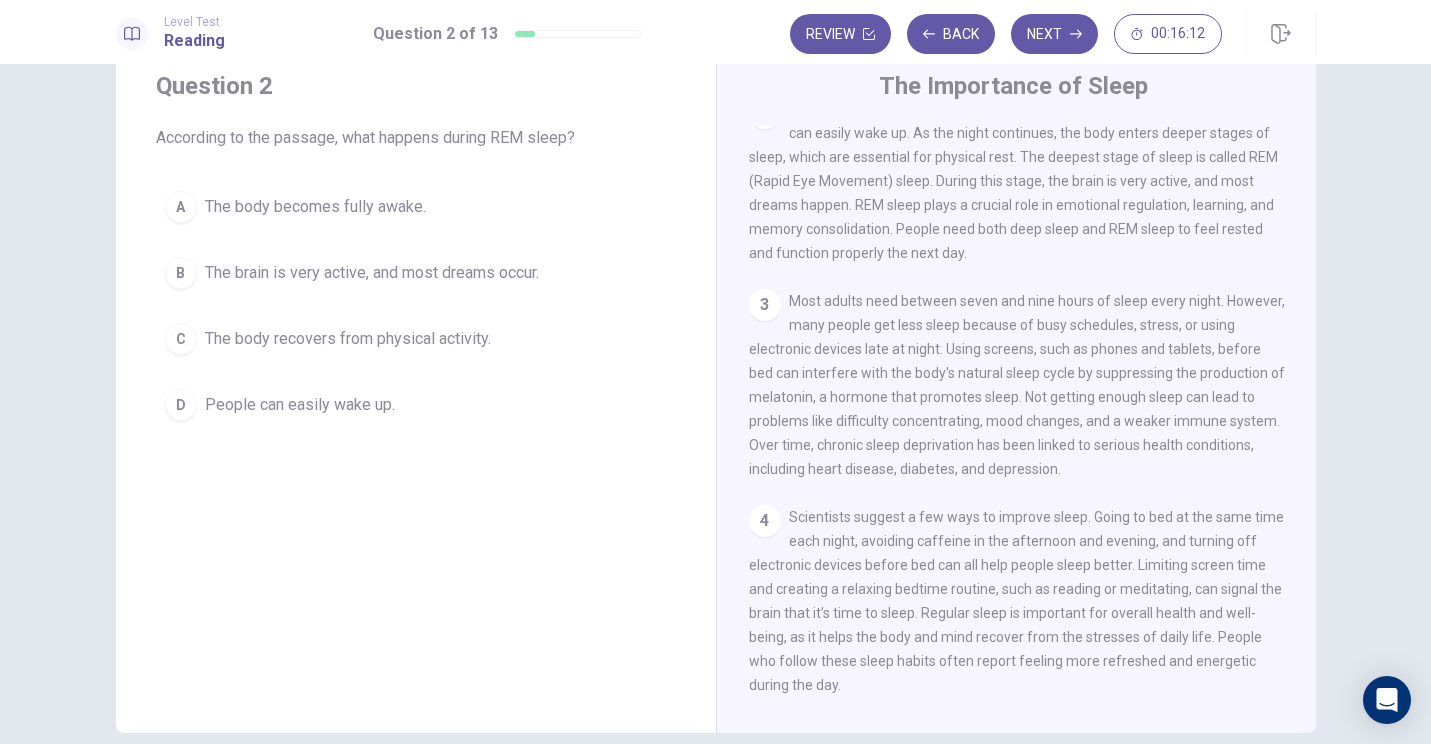 click on "The brain is very active, and most dreams occur." at bounding box center [315, 207] 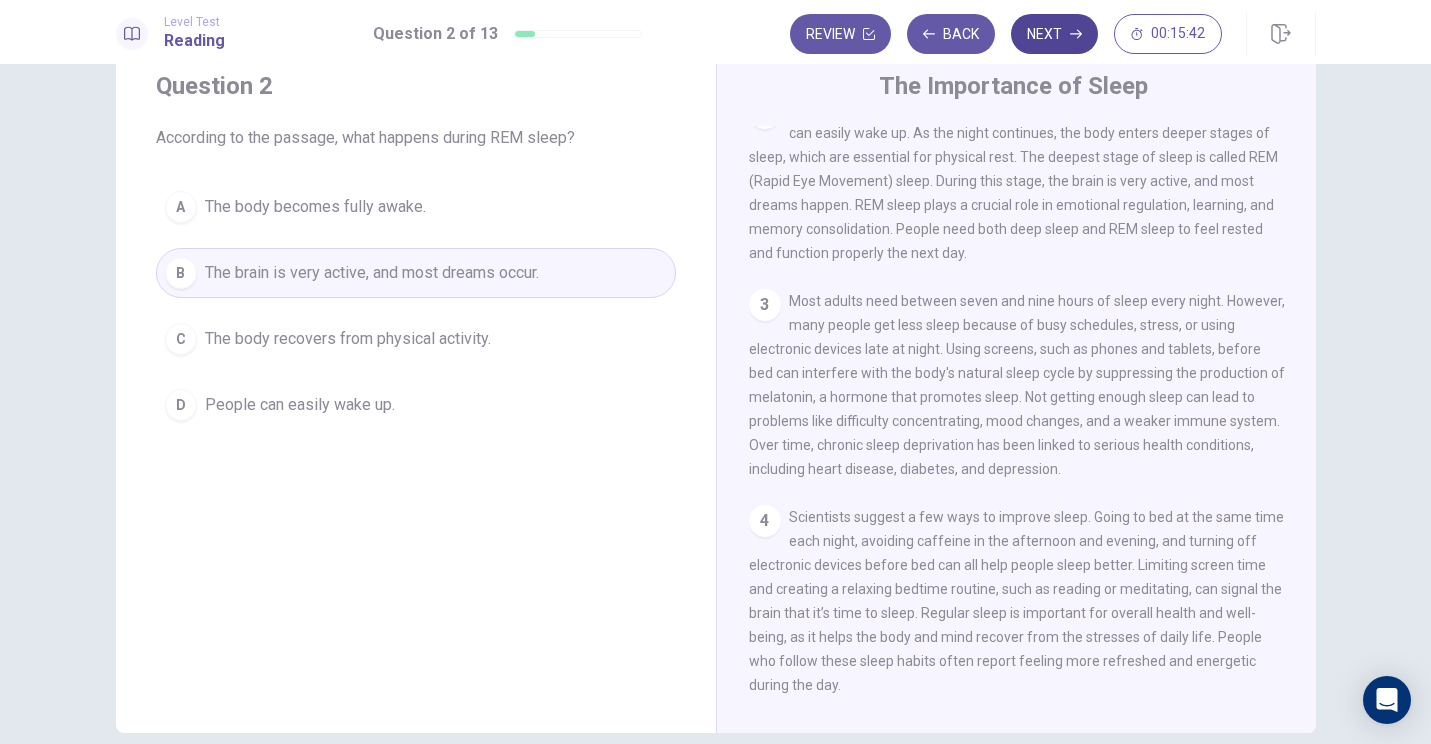 click on "Next" at bounding box center [1054, 34] 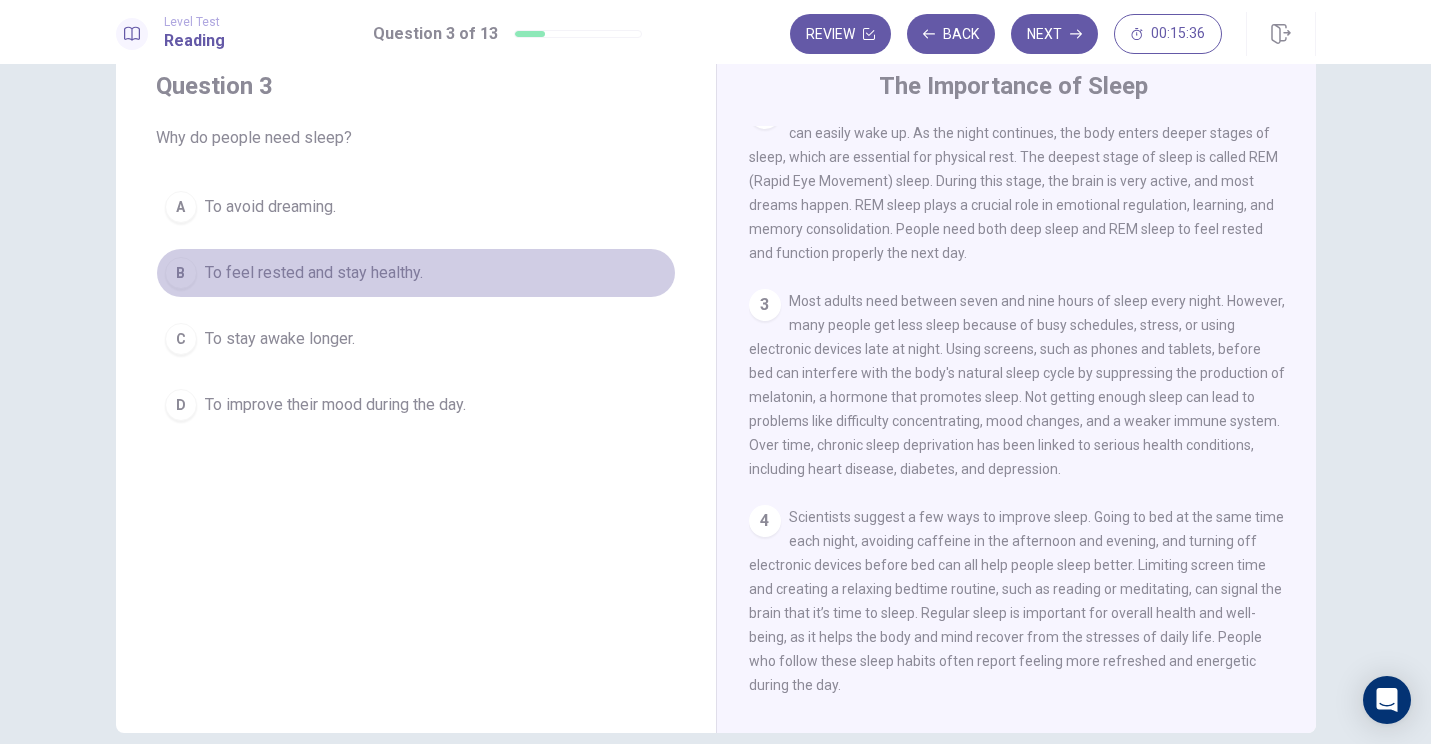 click on "To feel rested and stay healthy." at bounding box center [270, 207] 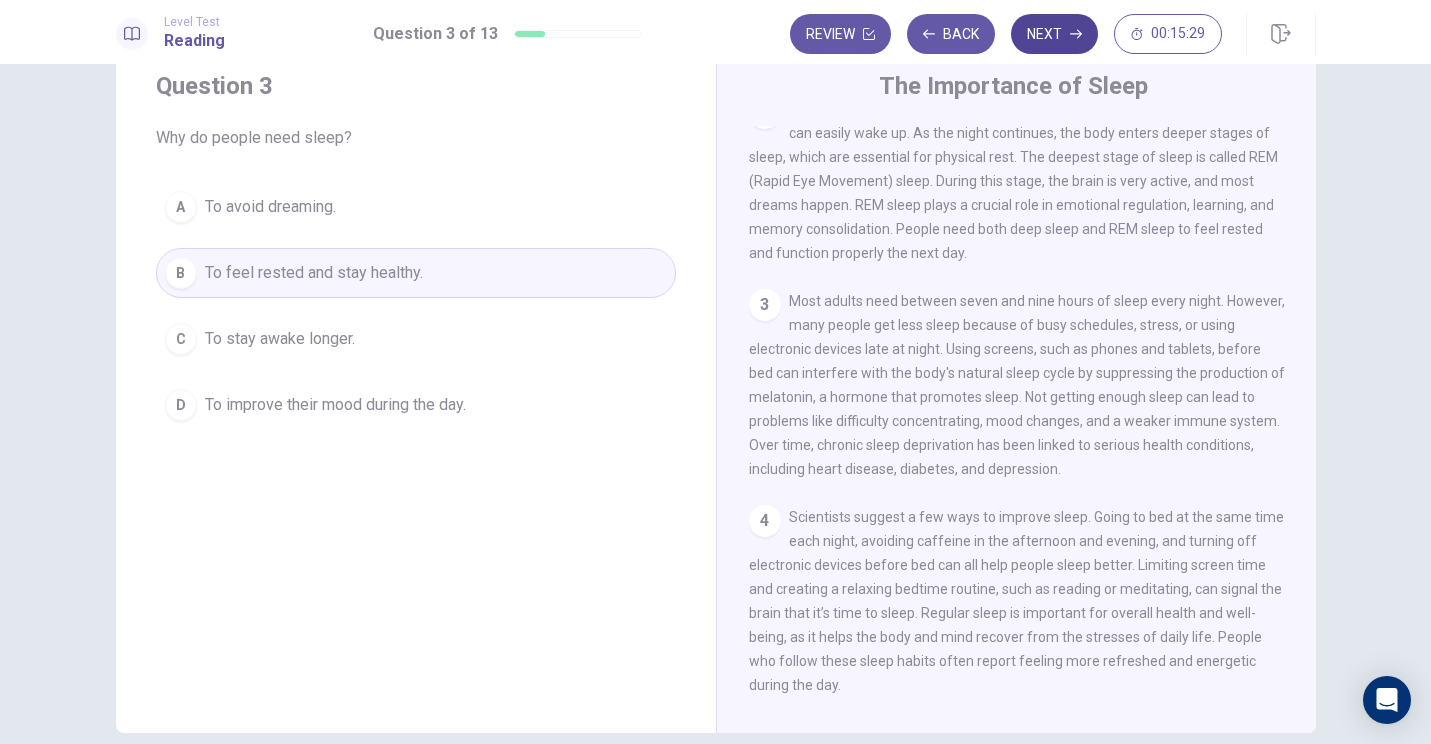 click on "Next" at bounding box center [1054, 34] 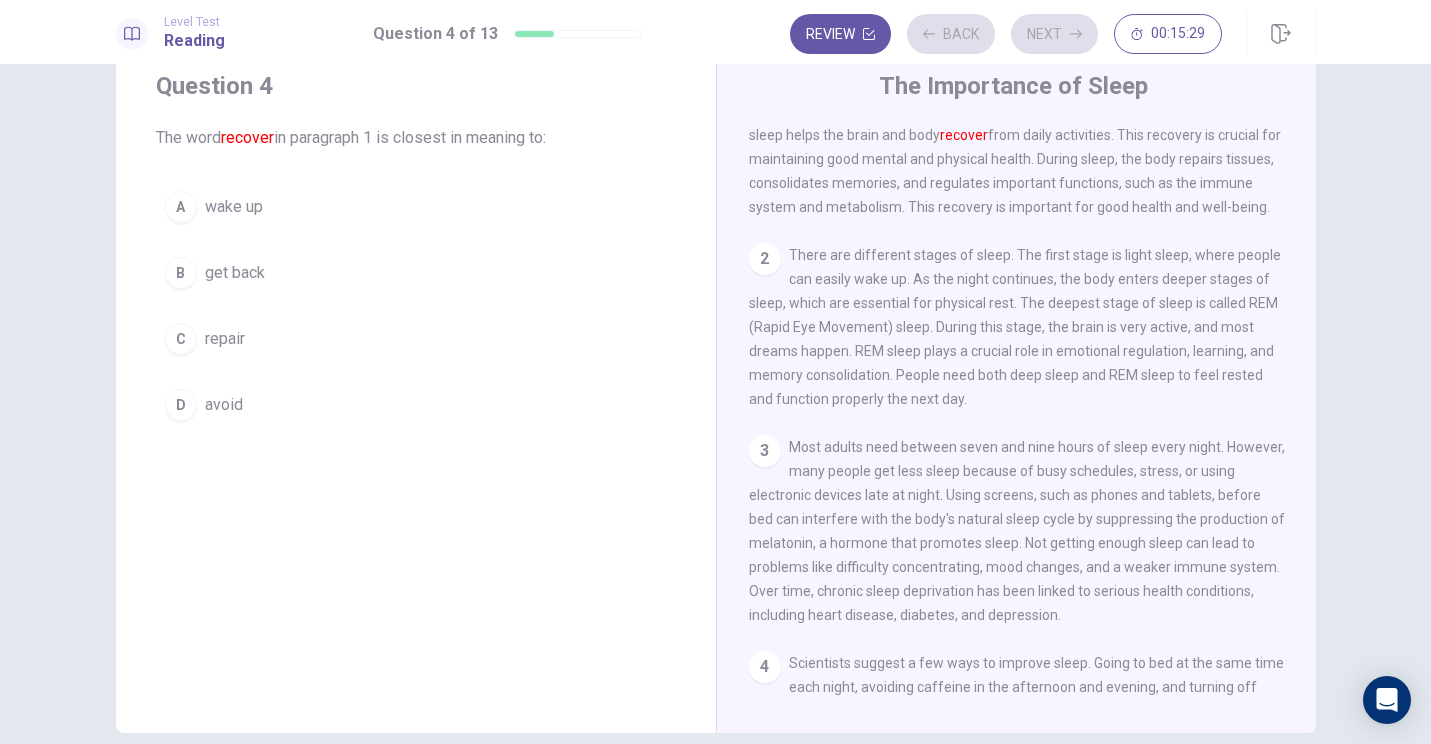 scroll, scrollTop: 0, scrollLeft: 0, axis: both 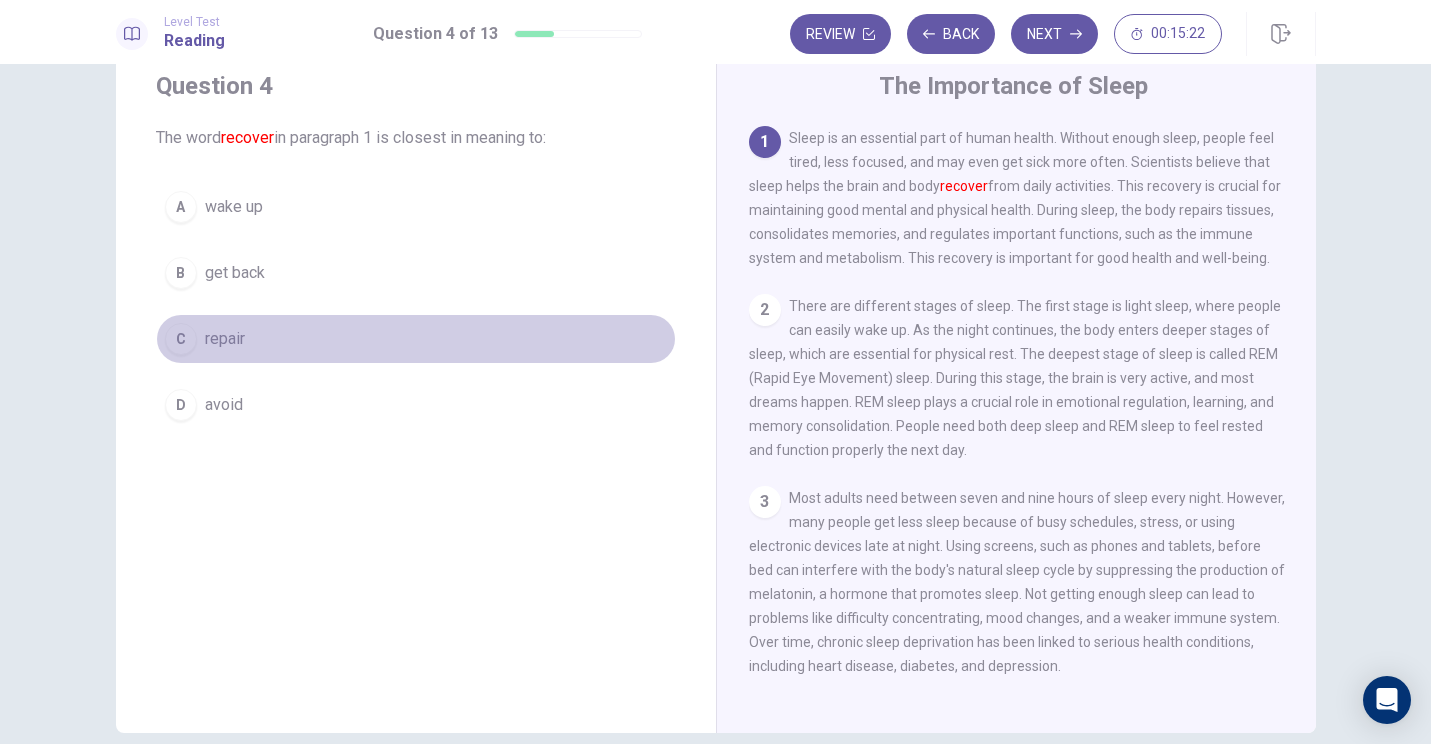 click on "repair" at bounding box center (234, 207) 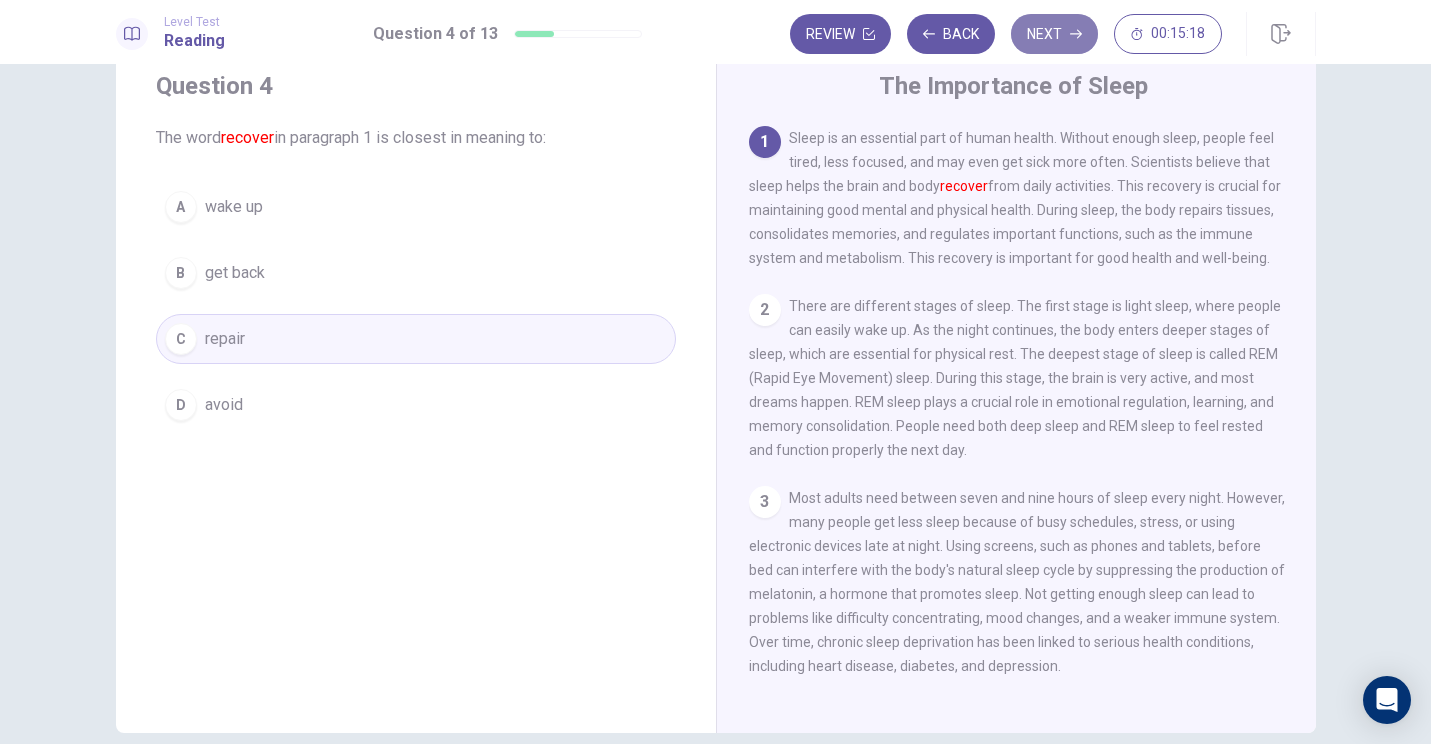 click on "Next" at bounding box center [1054, 34] 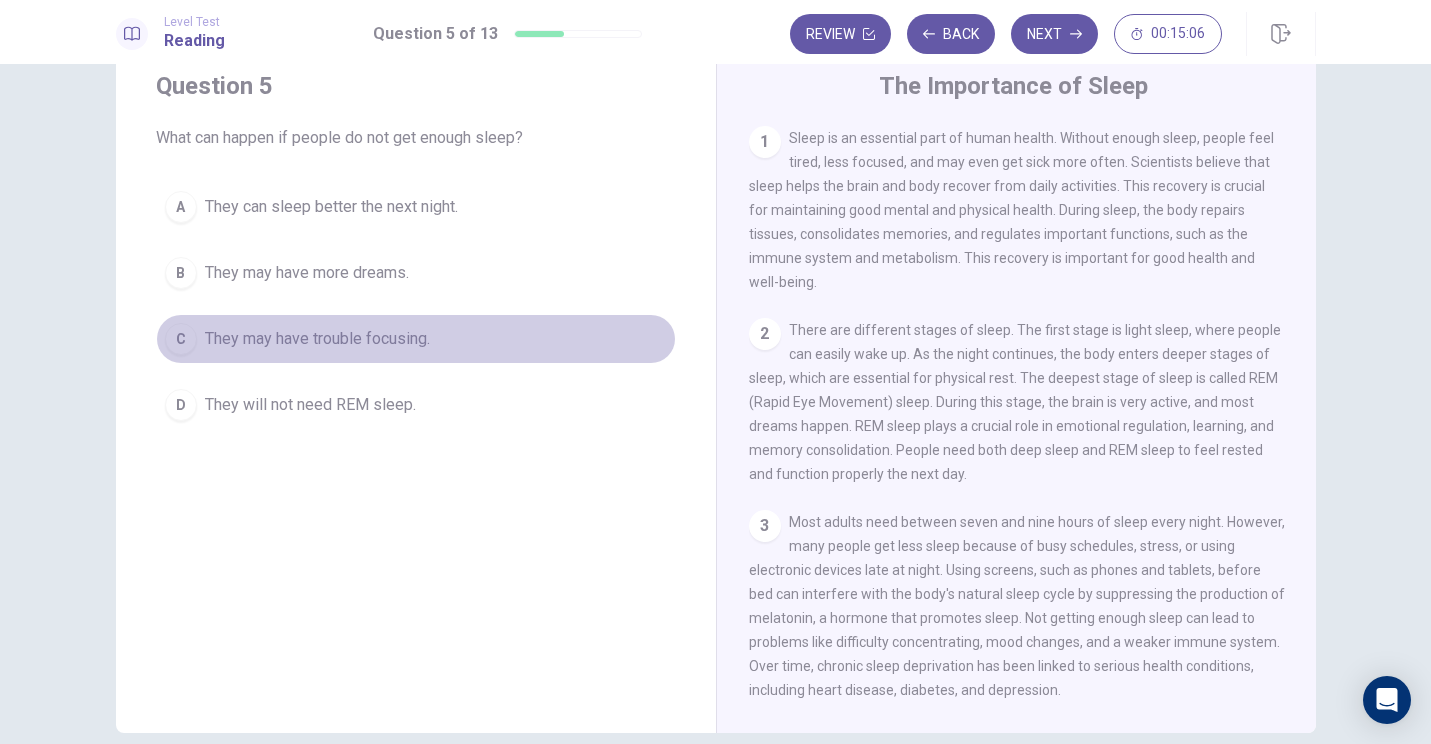click on "They may have trouble focusing." at bounding box center [331, 207] 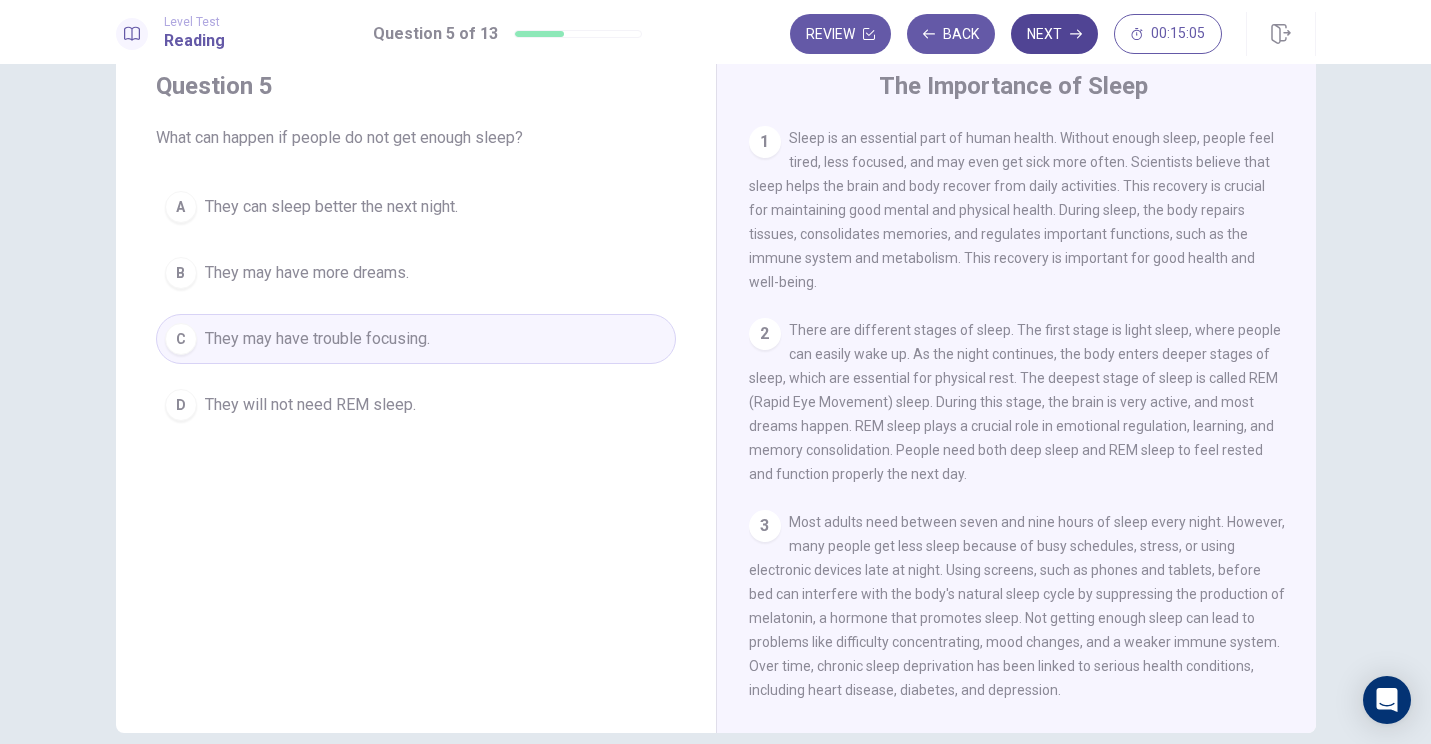 click on "Next" at bounding box center [1054, 34] 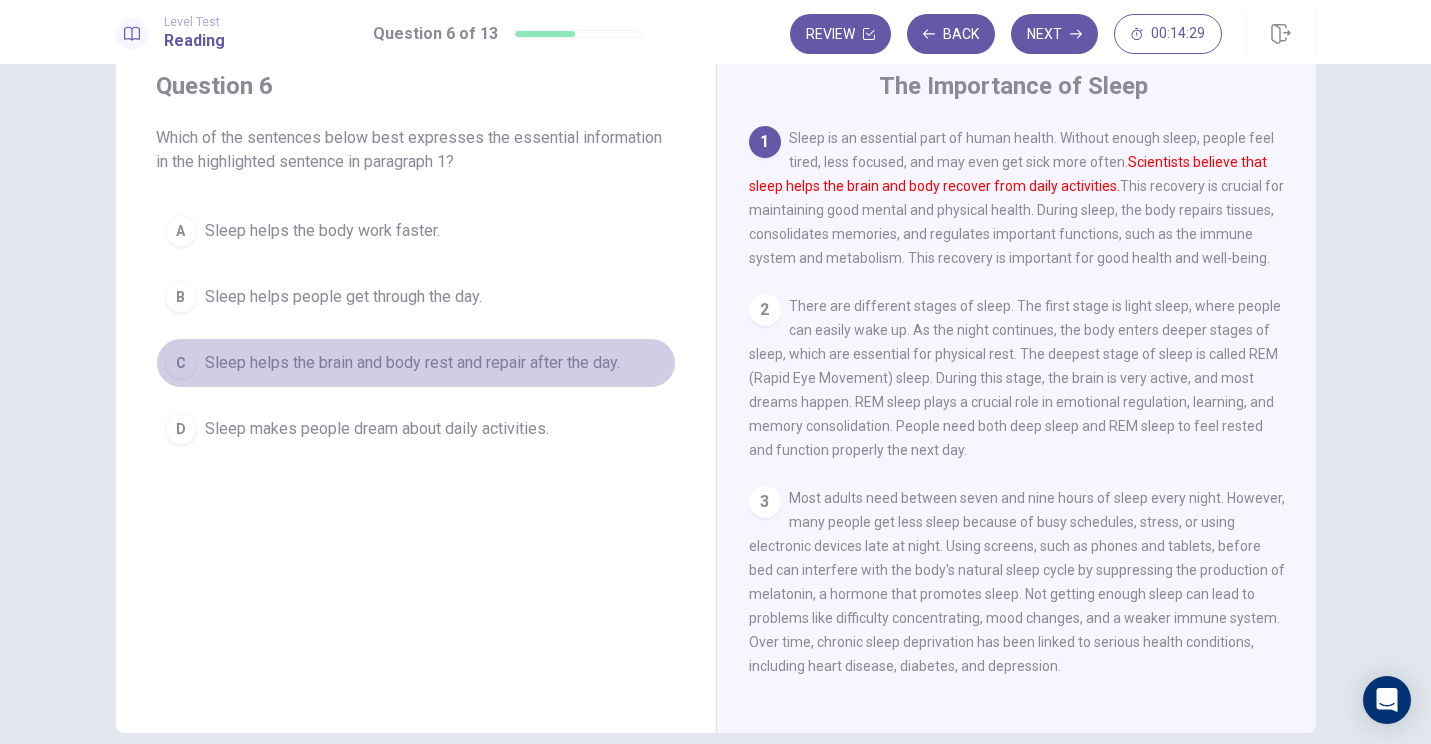 click on "Sleep helps the brain and body rest and repair after the day." at bounding box center [322, 231] 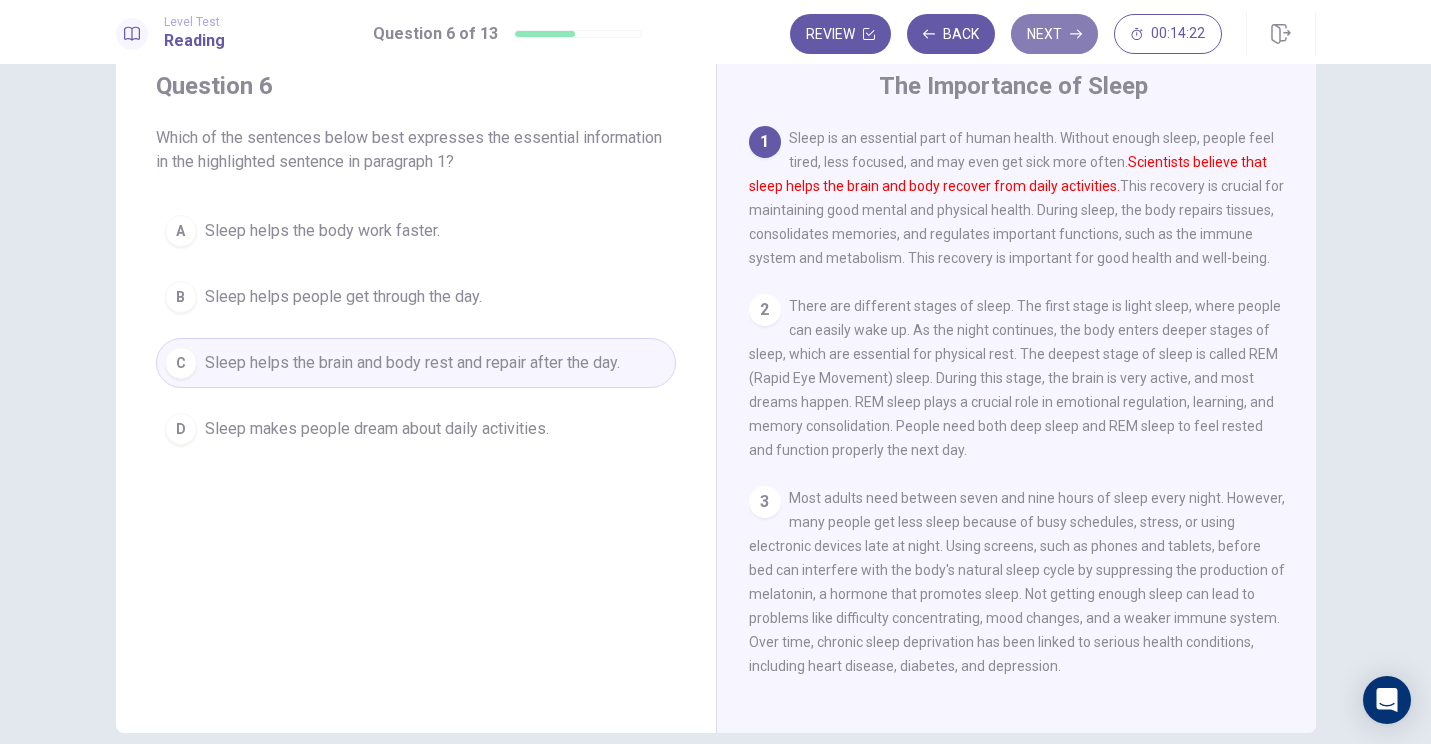 click on "Next" at bounding box center (1054, 34) 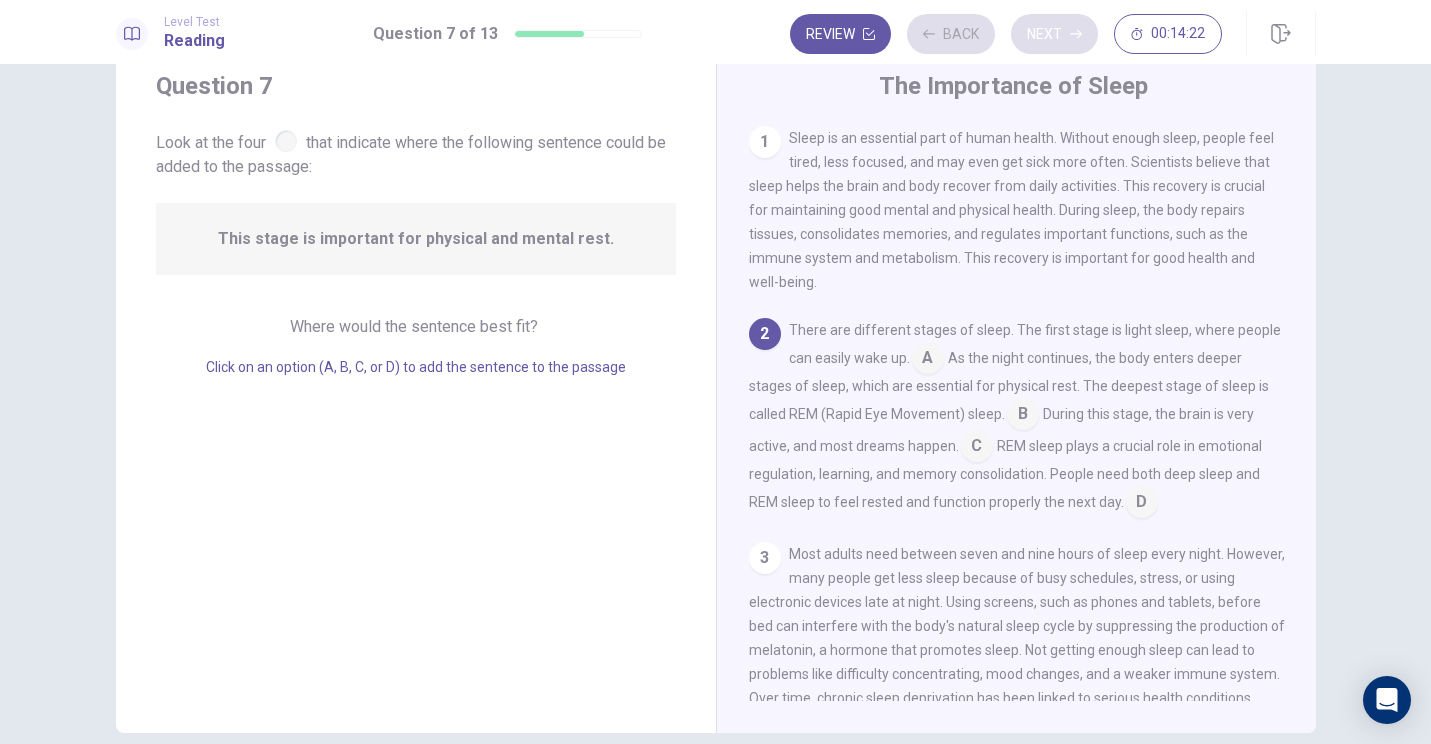 scroll, scrollTop: 20, scrollLeft: 0, axis: vertical 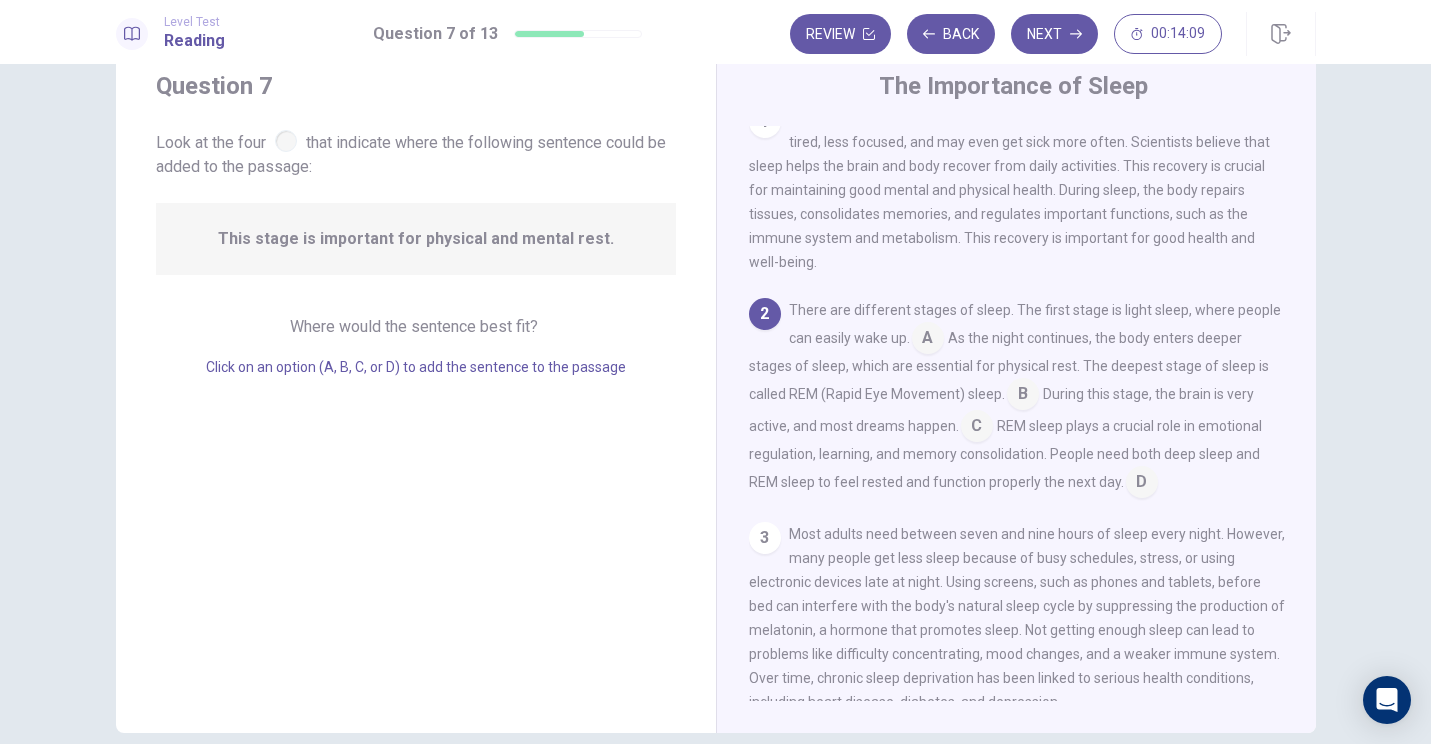 drag, startPoint x: 447, startPoint y: 323, endPoint x: 534, endPoint y: 328, distance: 87.14356 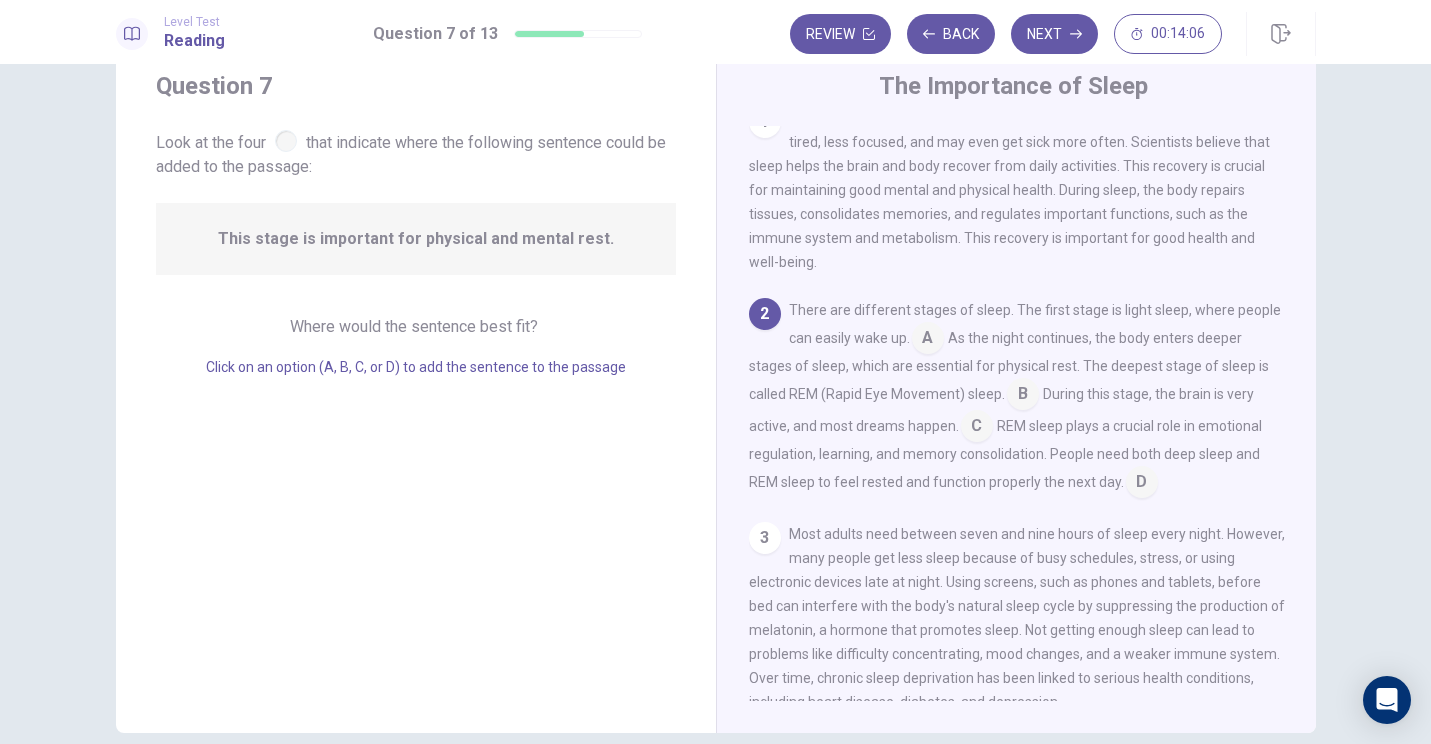 drag, startPoint x: 288, startPoint y: 145, endPoint x: 296, endPoint y: 152, distance: 10.630146 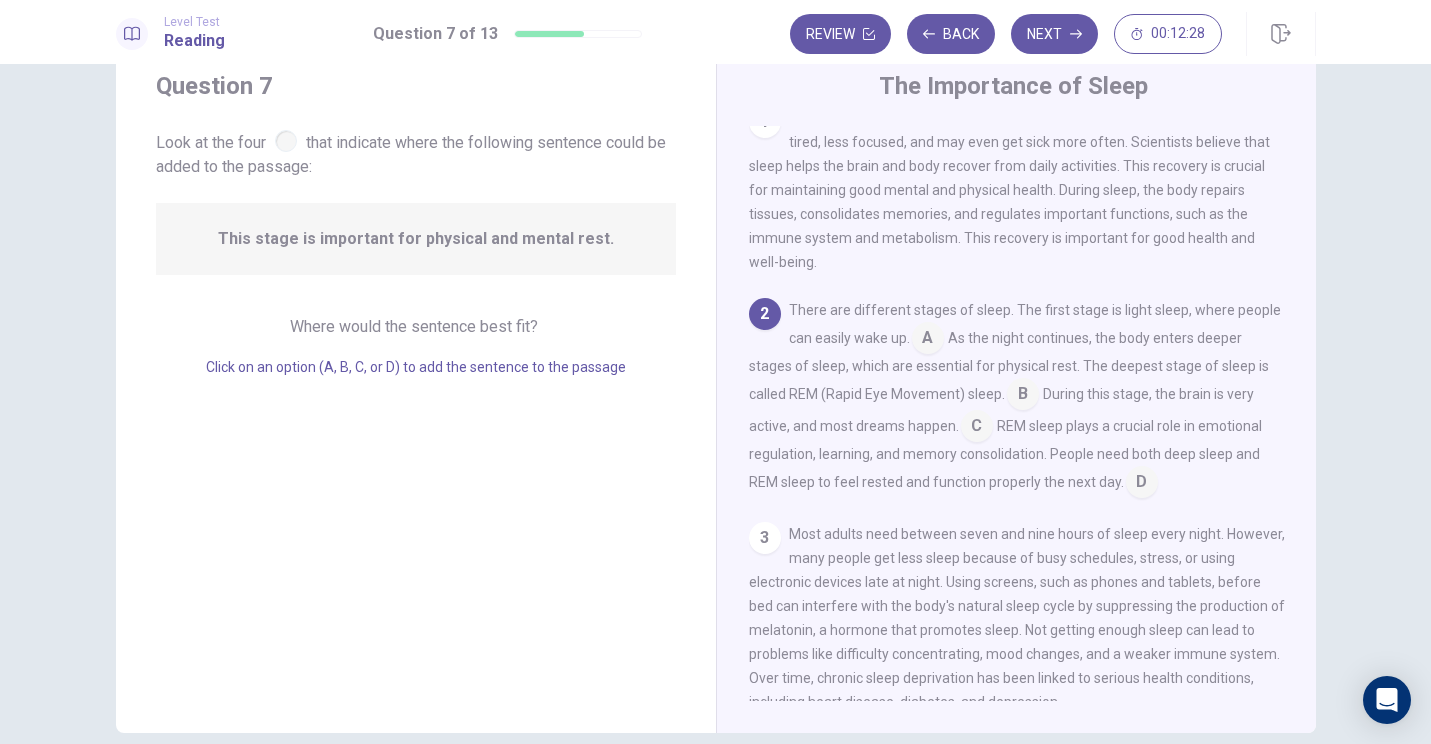 click at bounding box center (928, 340) 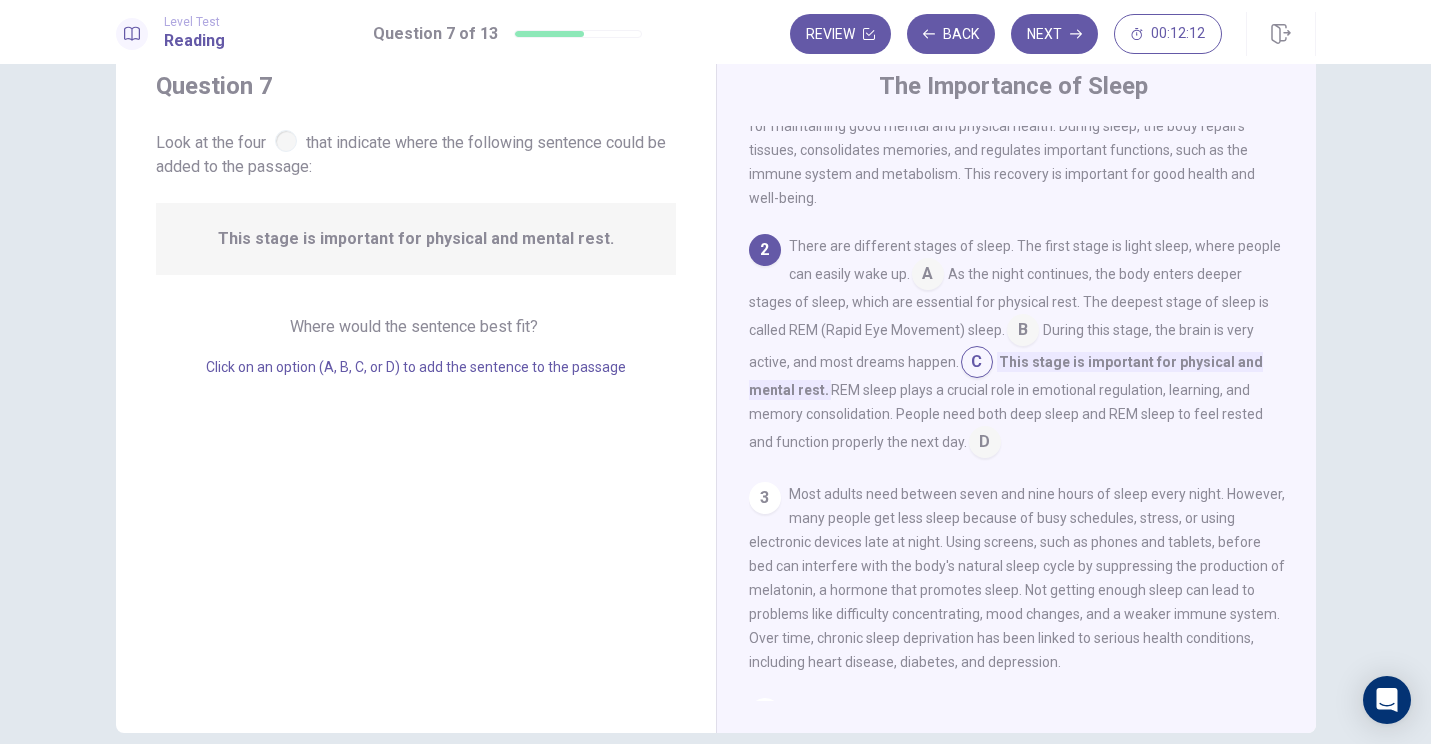 scroll, scrollTop: 75, scrollLeft: 0, axis: vertical 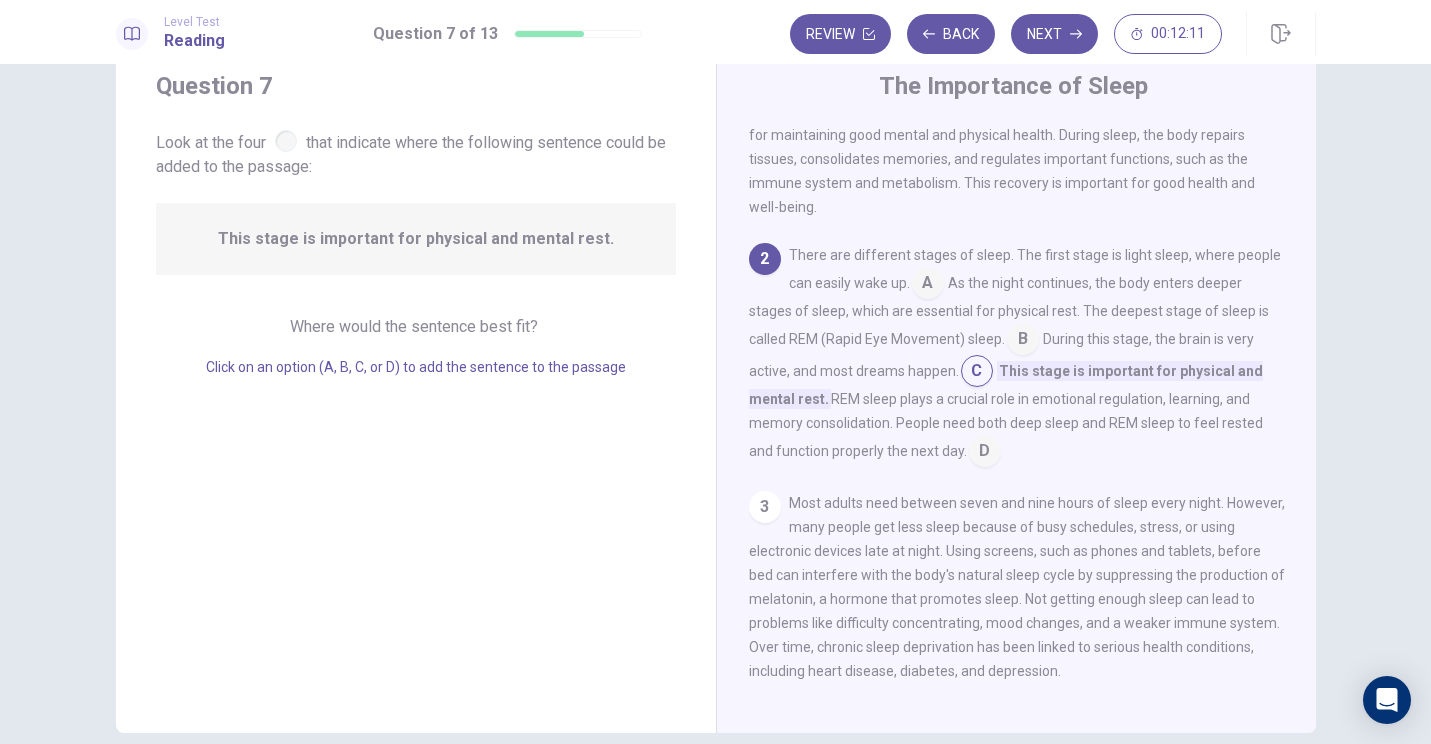 click on "3" at bounding box center (765, 67) 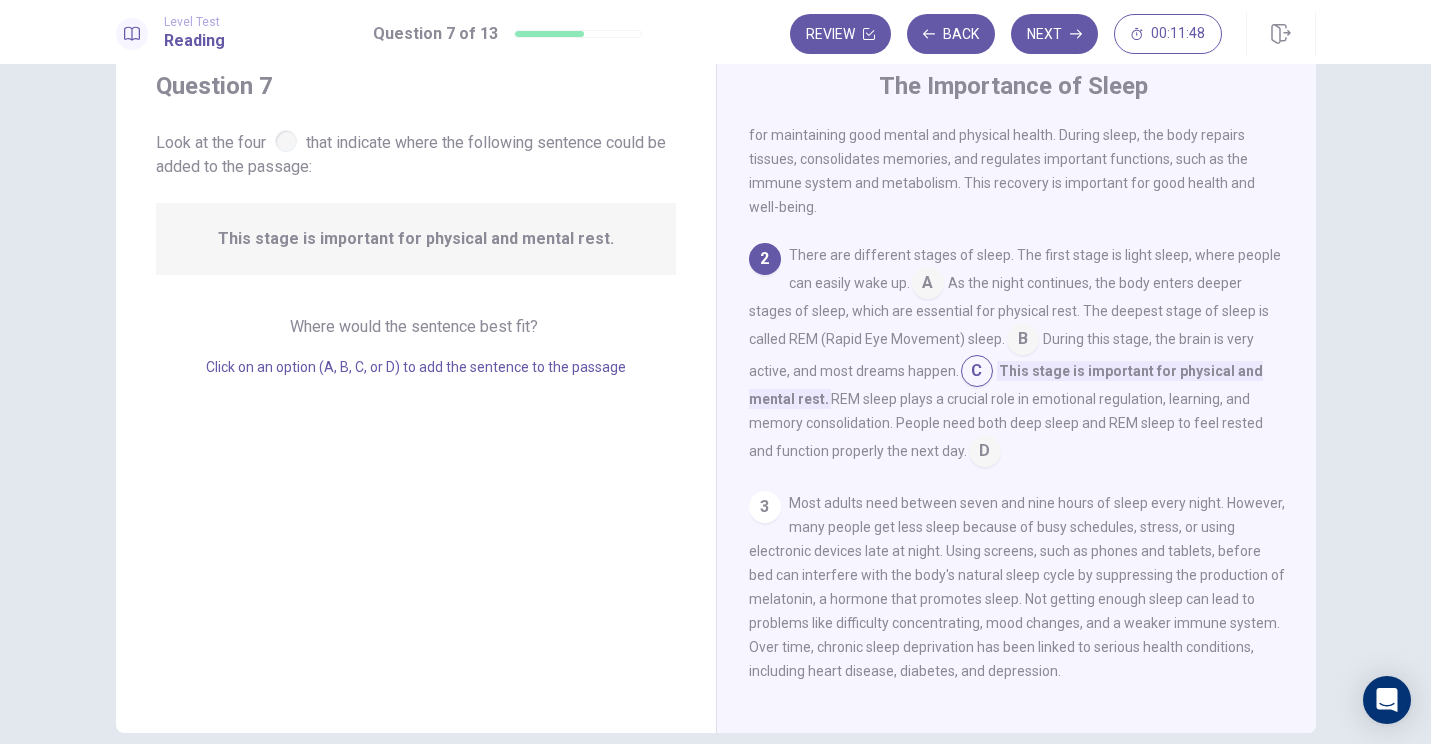 click at bounding box center [928, 285] 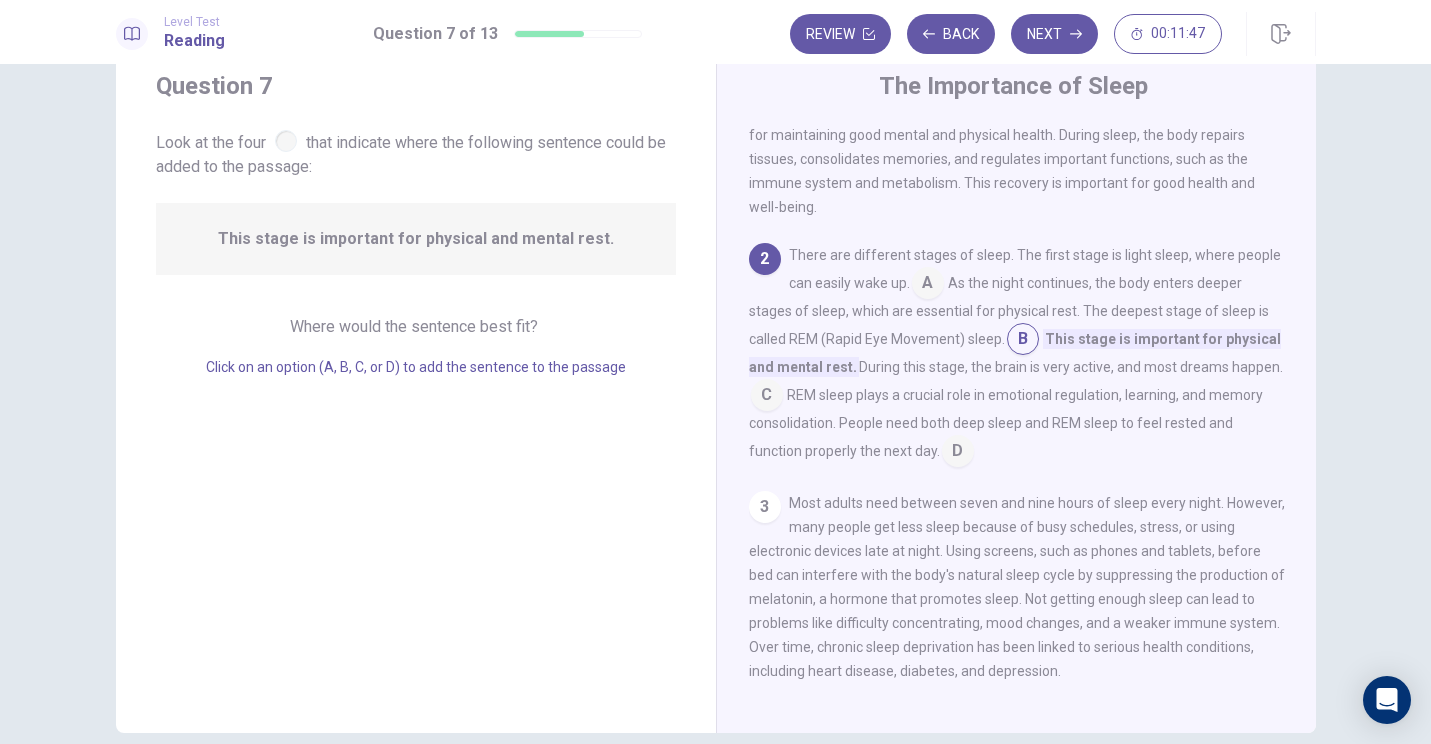 click at bounding box center (928, 285) 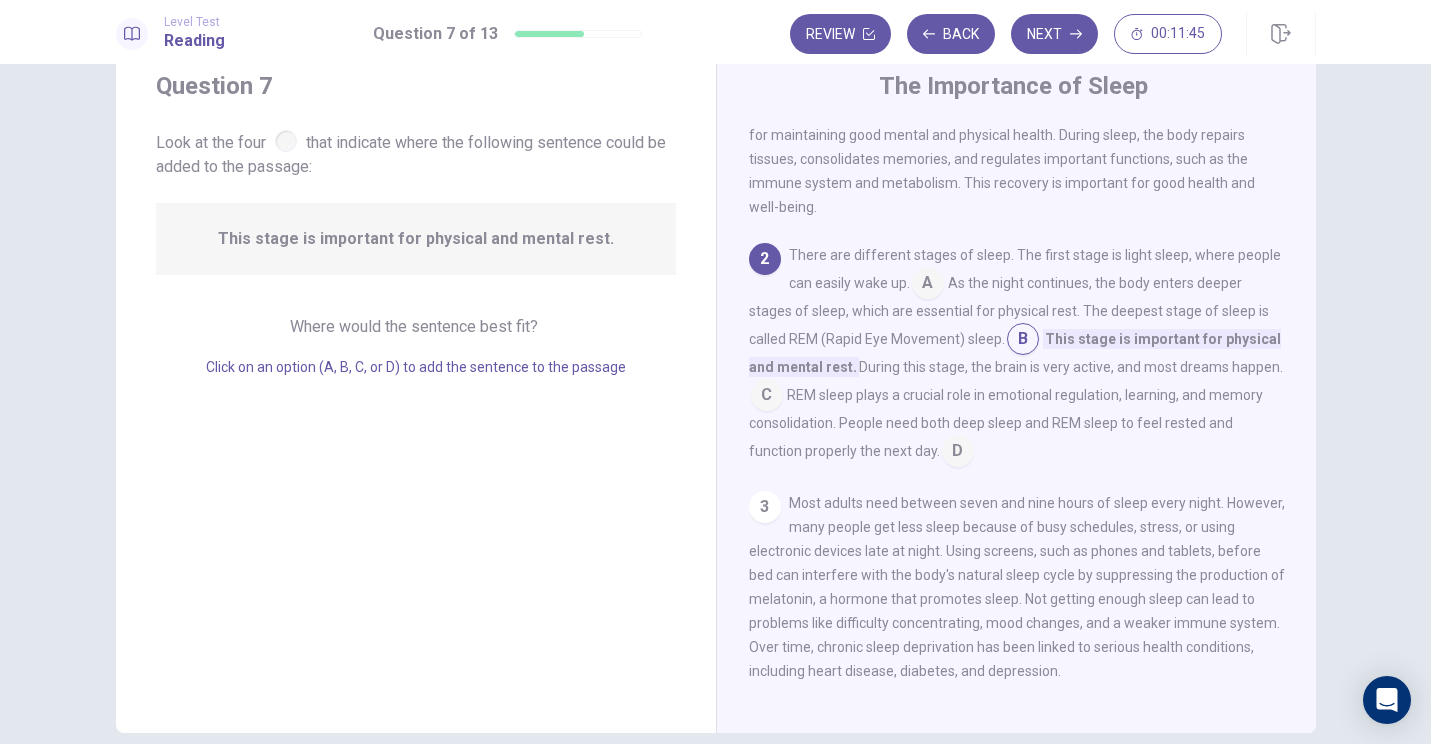 click at bounding box center (928, 285) 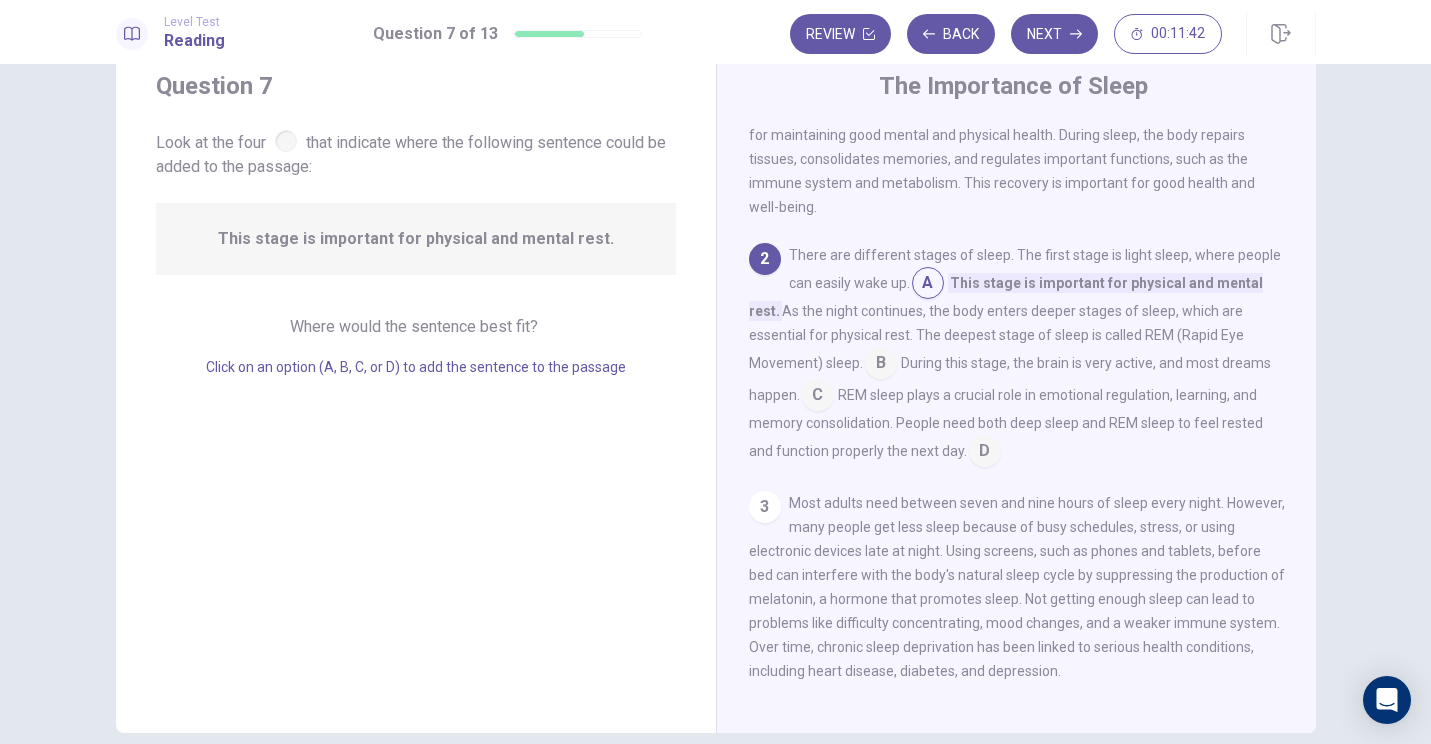 click at bounding box center [928, 285] 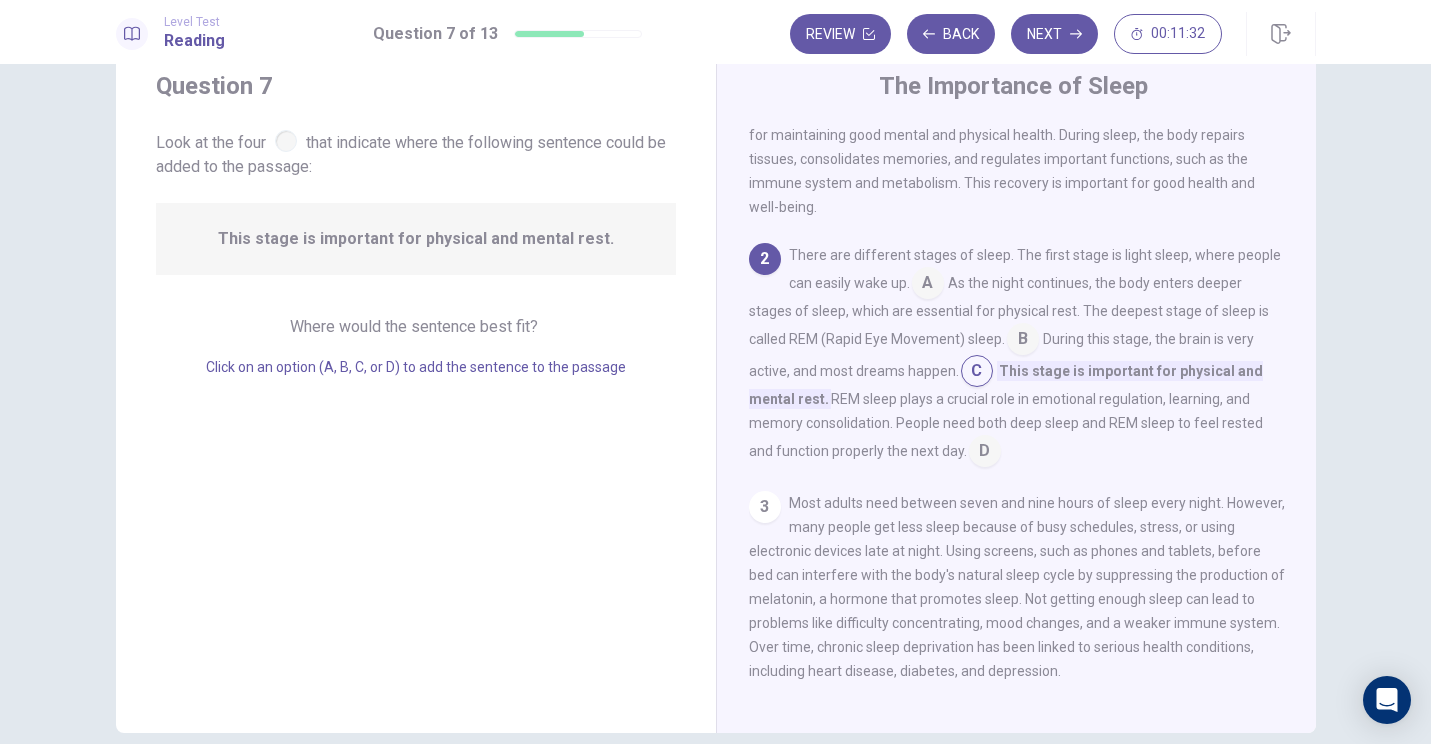 click at bounding box center (928, 285) 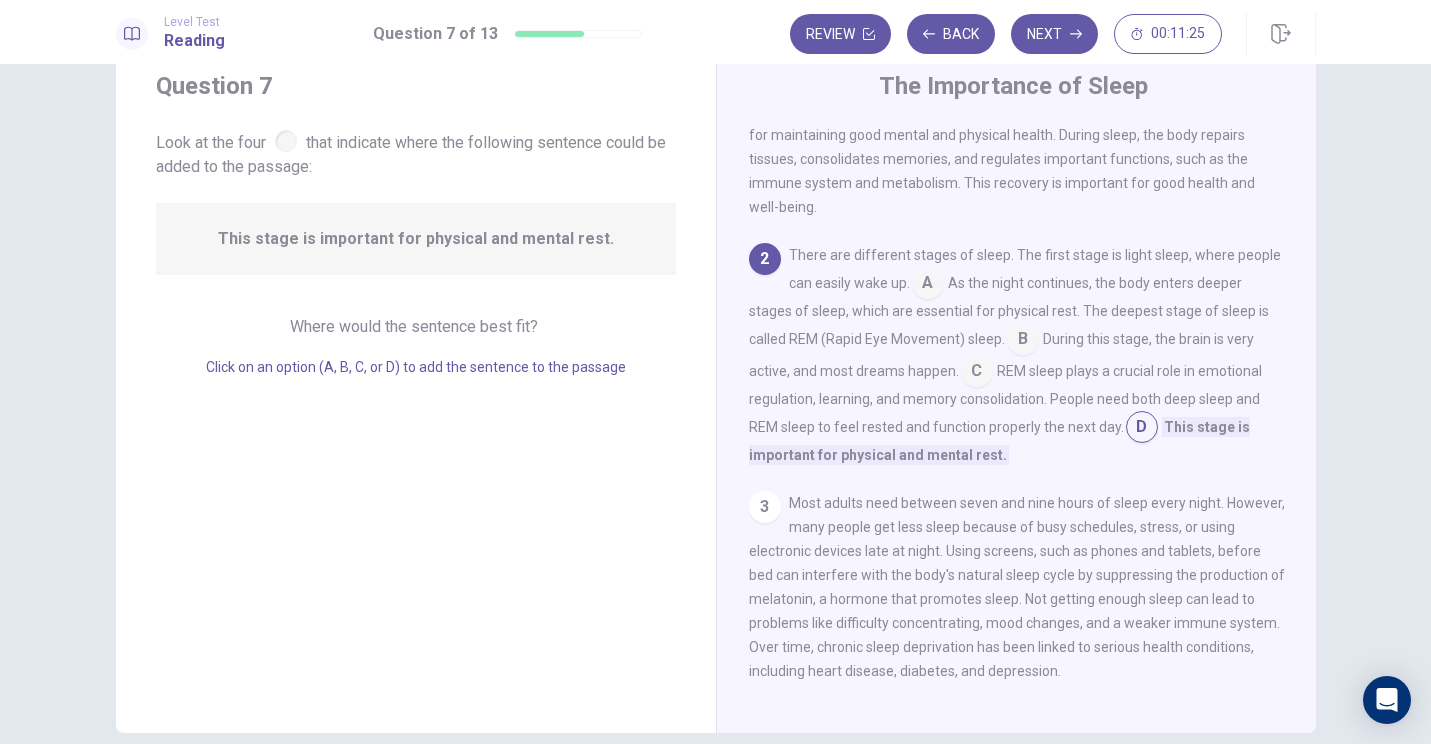 click at bounding box center [928, 285] 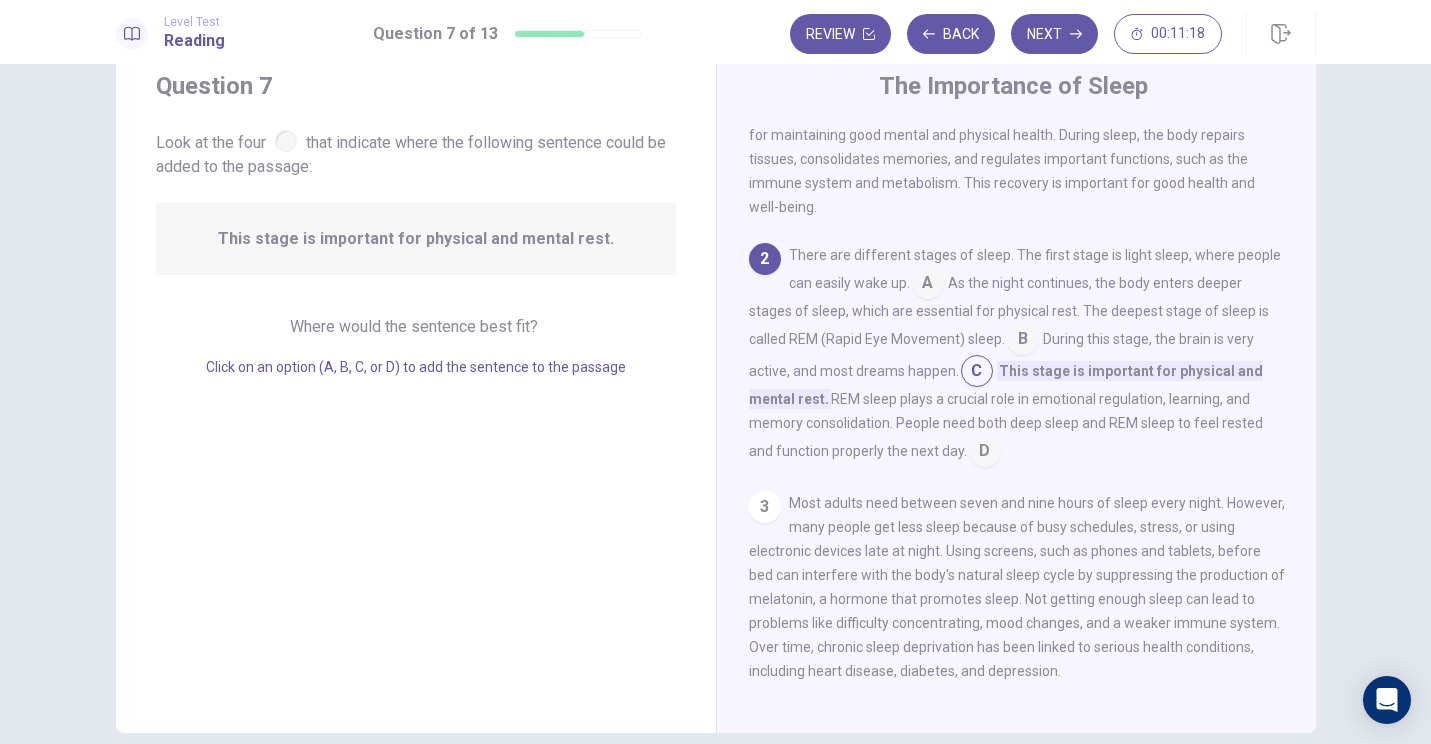 drag, startPoint x: 972, startPoint y: 373, endPoint x: 1321, endPoint y: 486, distance: 366.83783 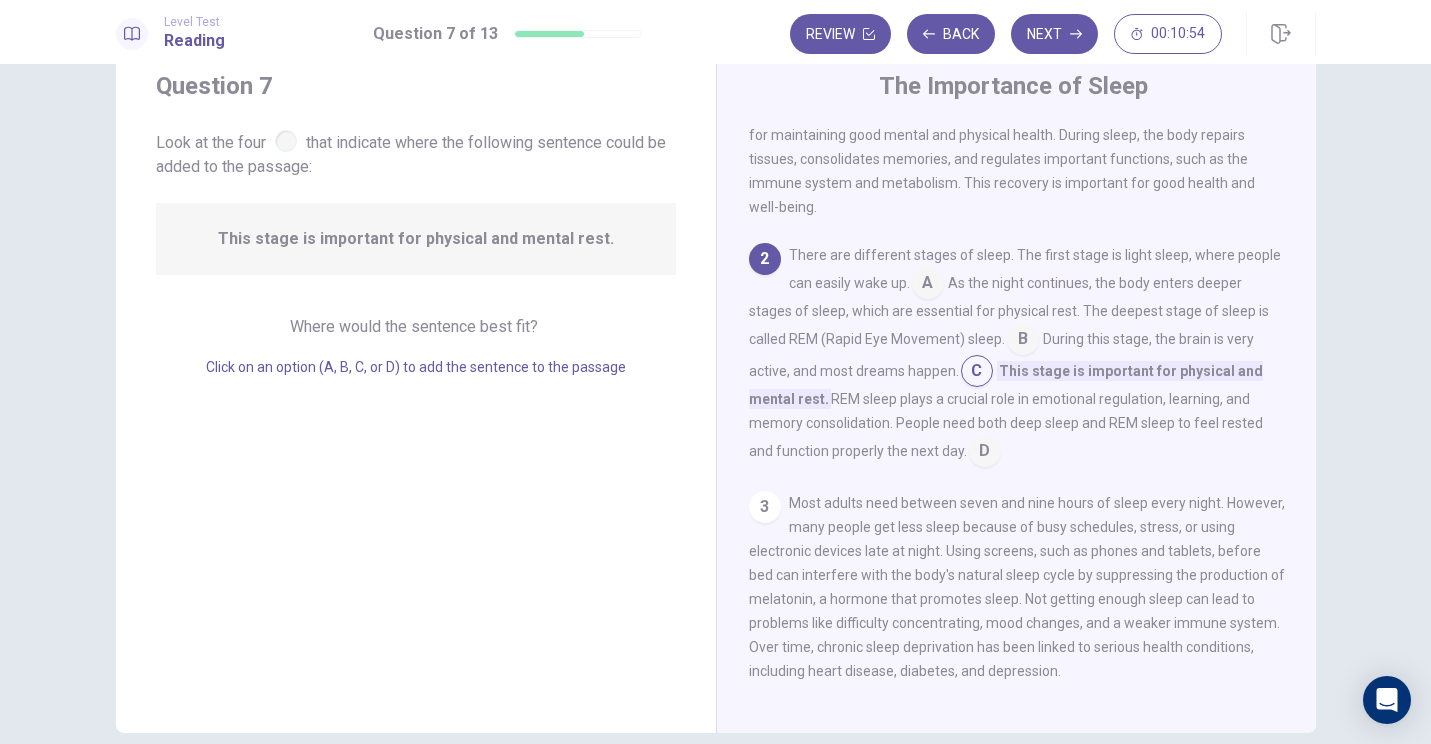 click at bounding box center [928, 285] 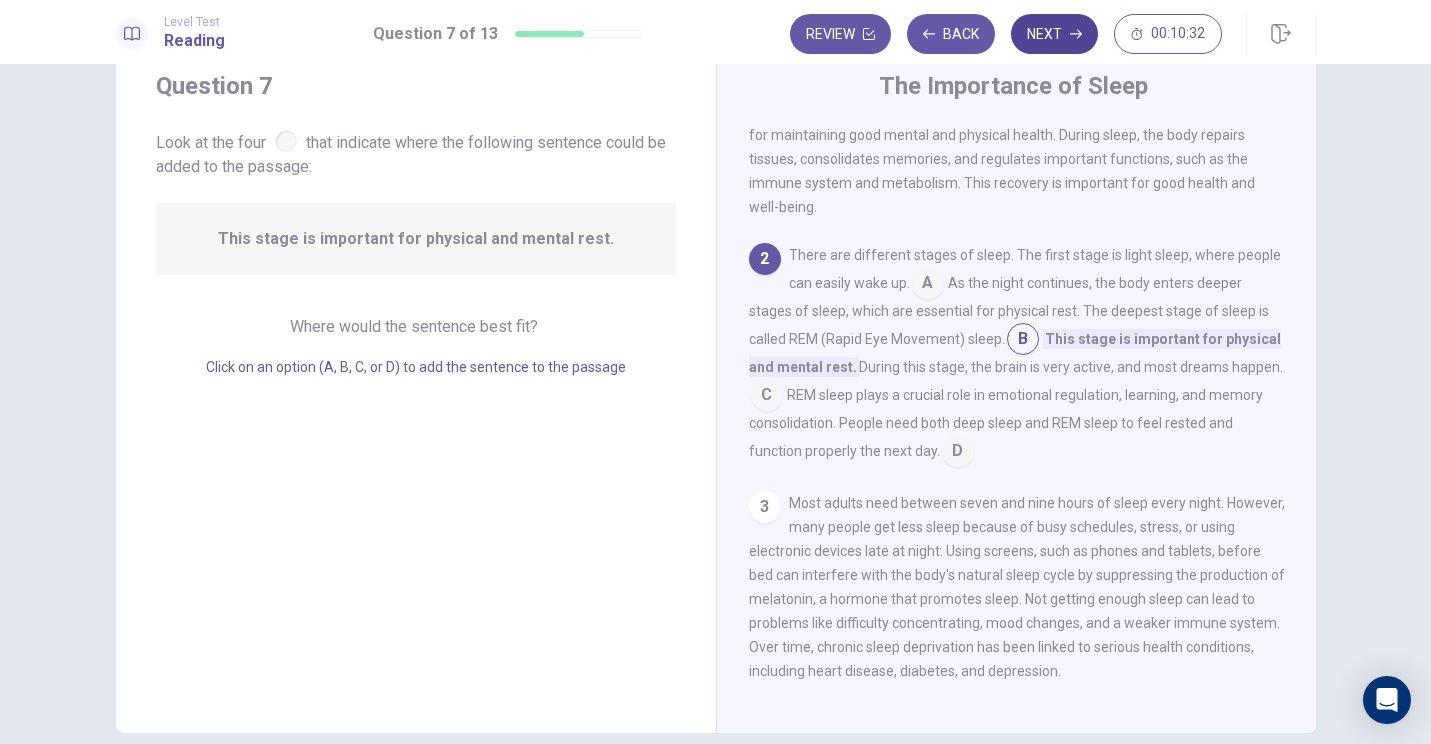 click on "Next" at bounding box center [1054, 34] 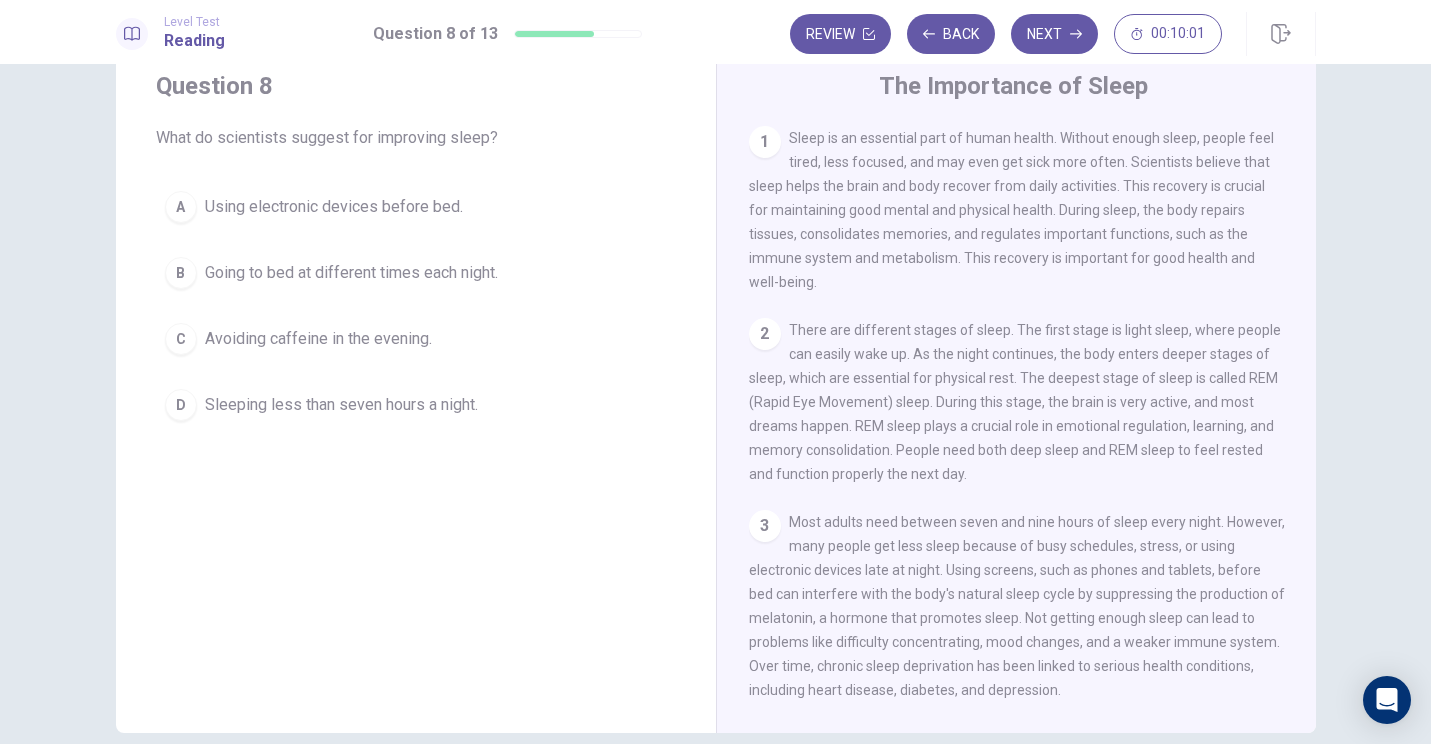 click on "Avoiding caffeine in the evening." at bounding box center (334, 207) 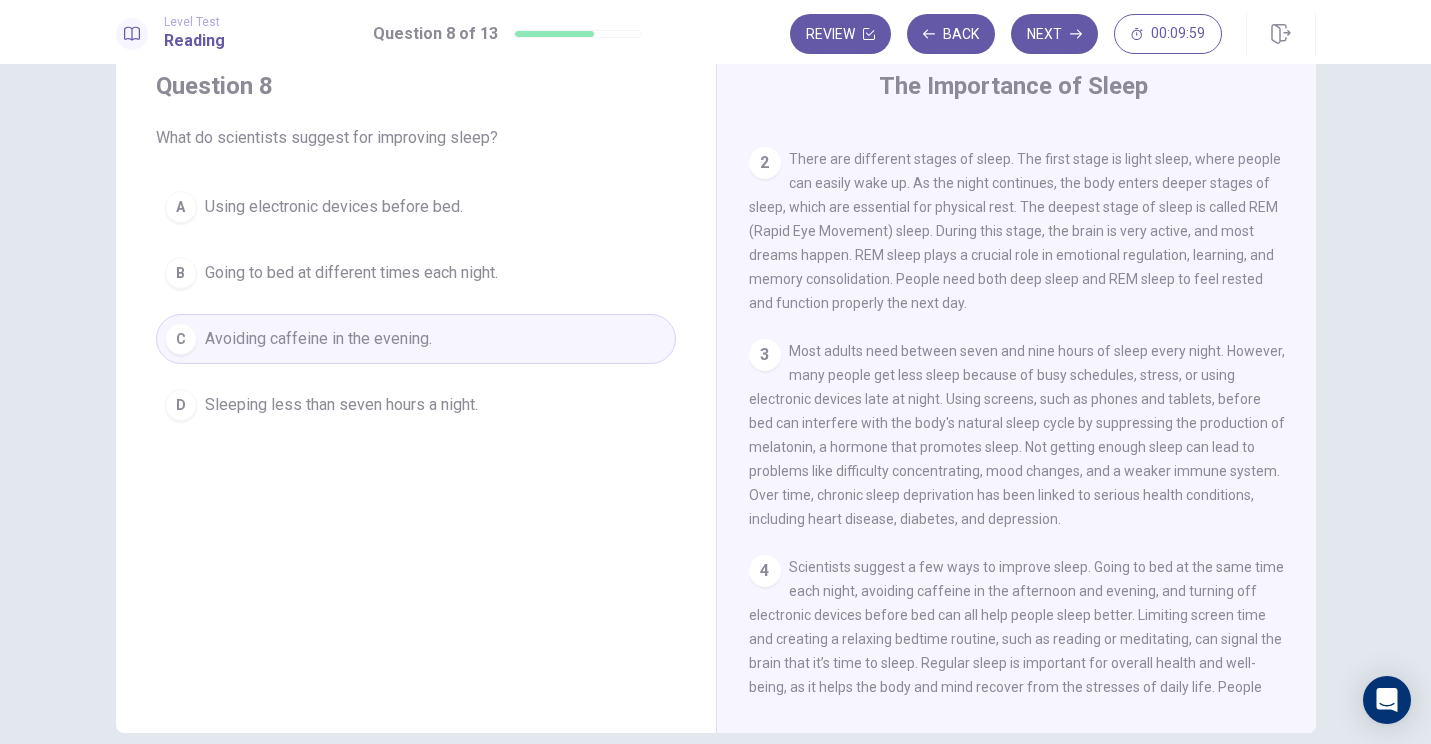 scroll, scrollTop: 256, scrollLeft: 0, axis: vertical 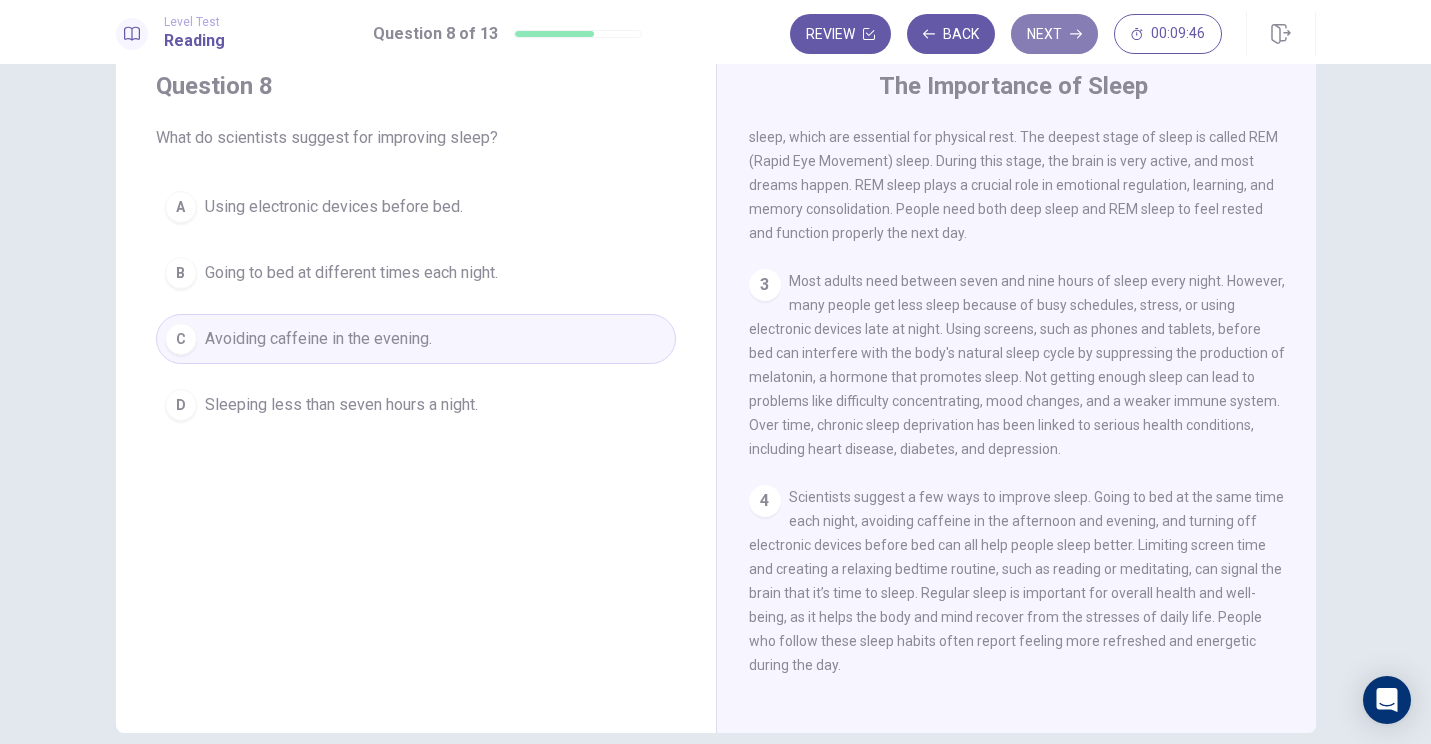 click on "Next" at bounding box center [1054, 34] 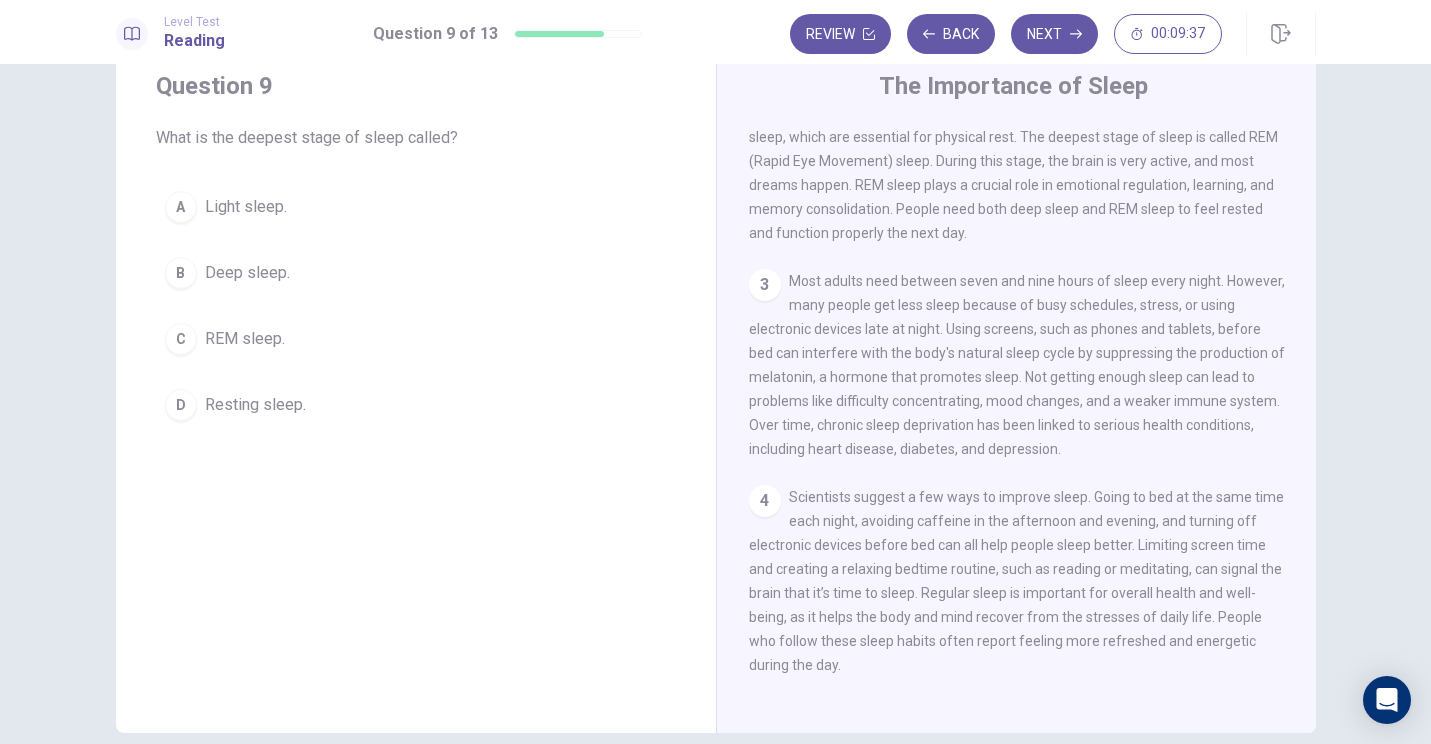 click on "REM sleep." at bounding box center (246, 207) 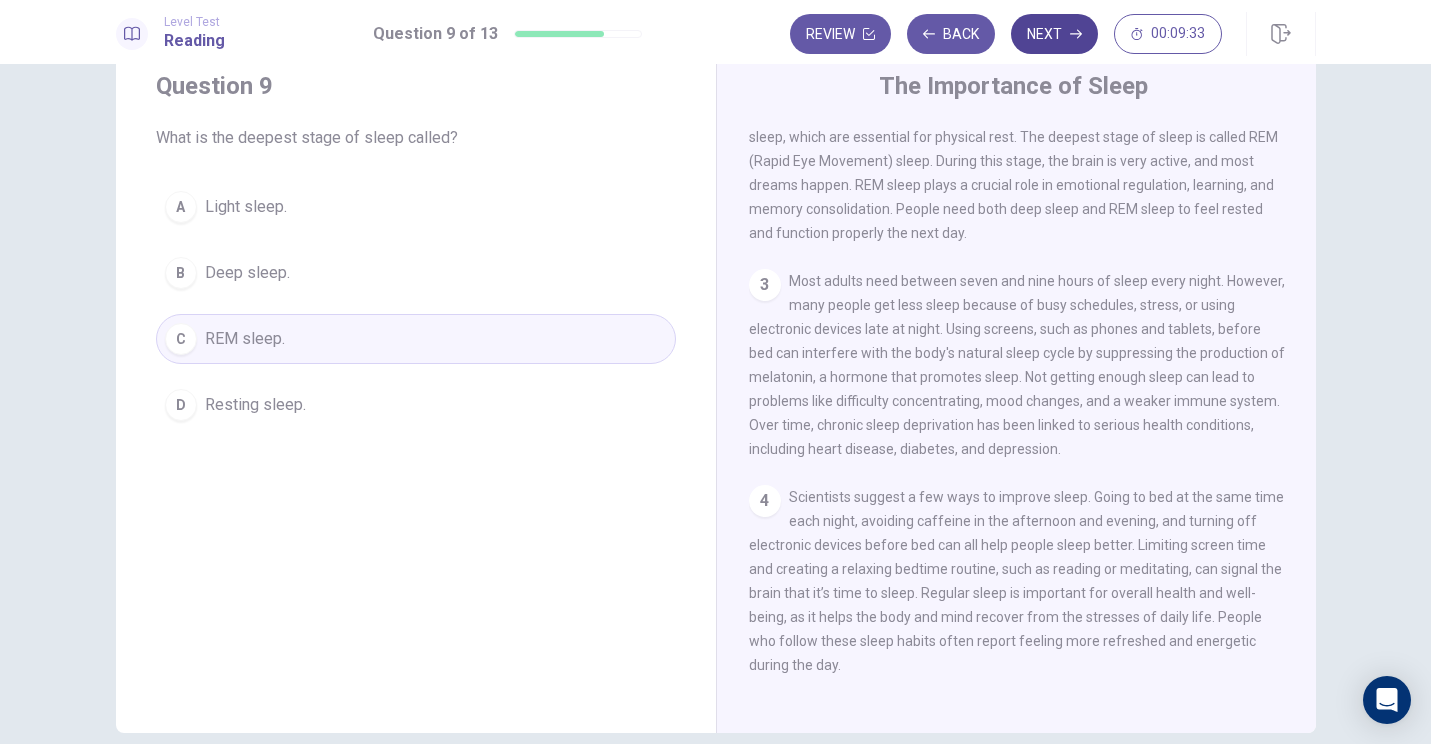 click on "Next" at bounding box center [1054, 34] 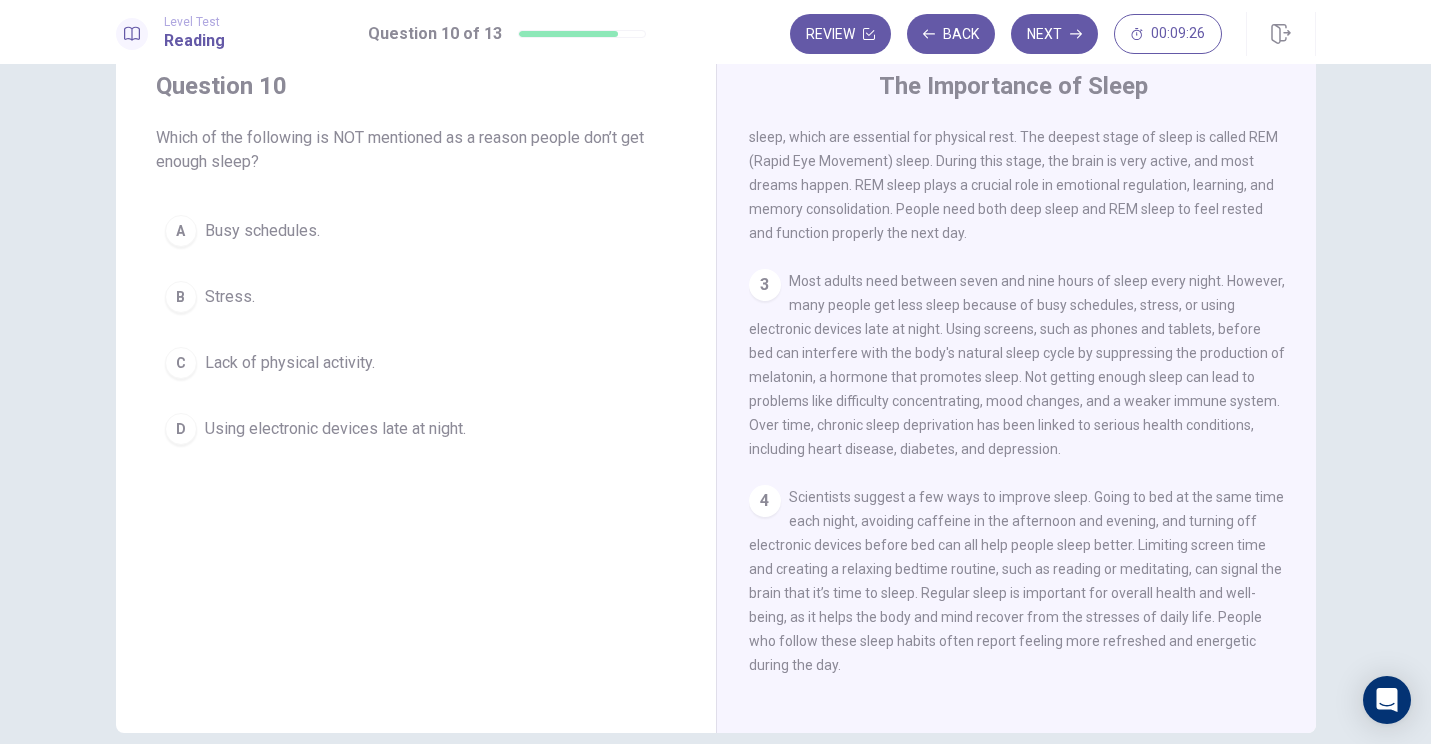 click on "Busy schedules." at bounding box center (262, 231) 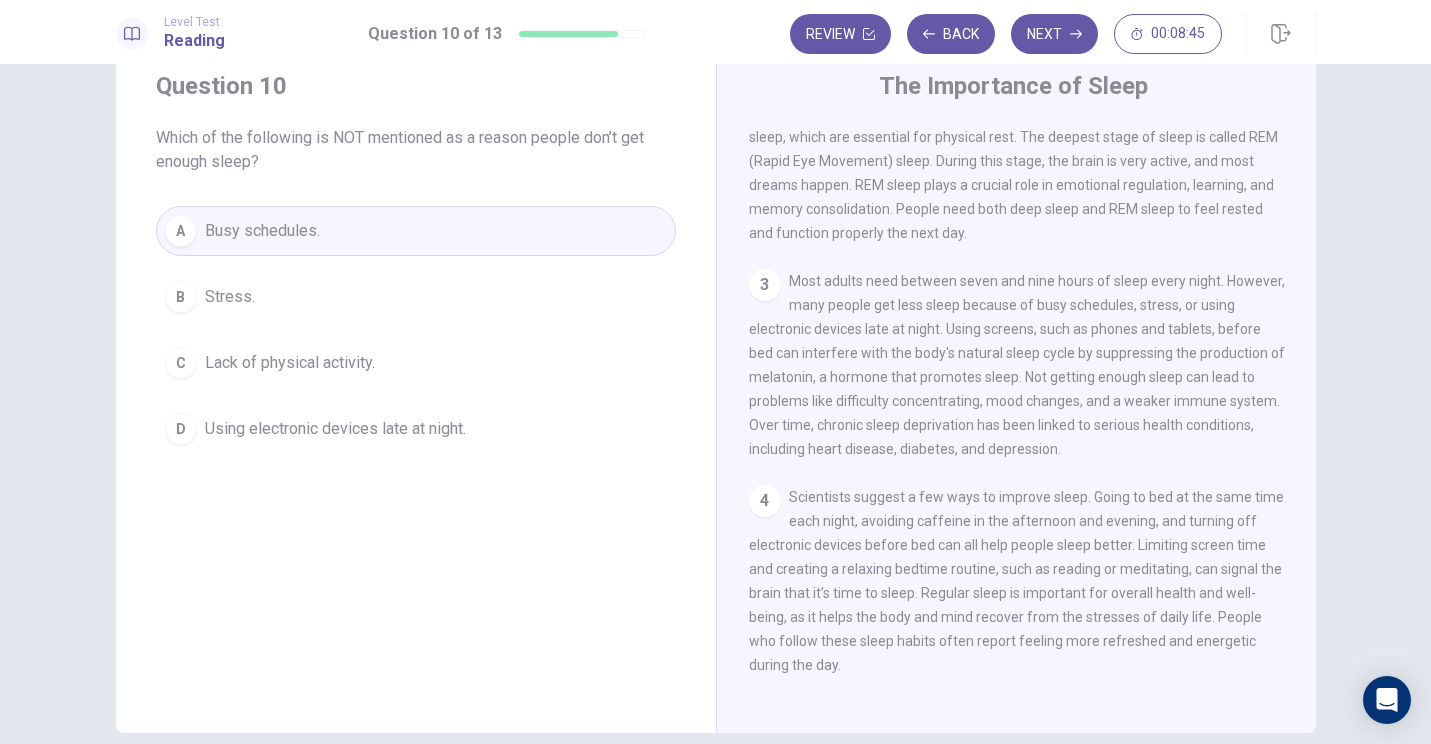 click on "Lack of physical activity." at bounding box center (230, 297) 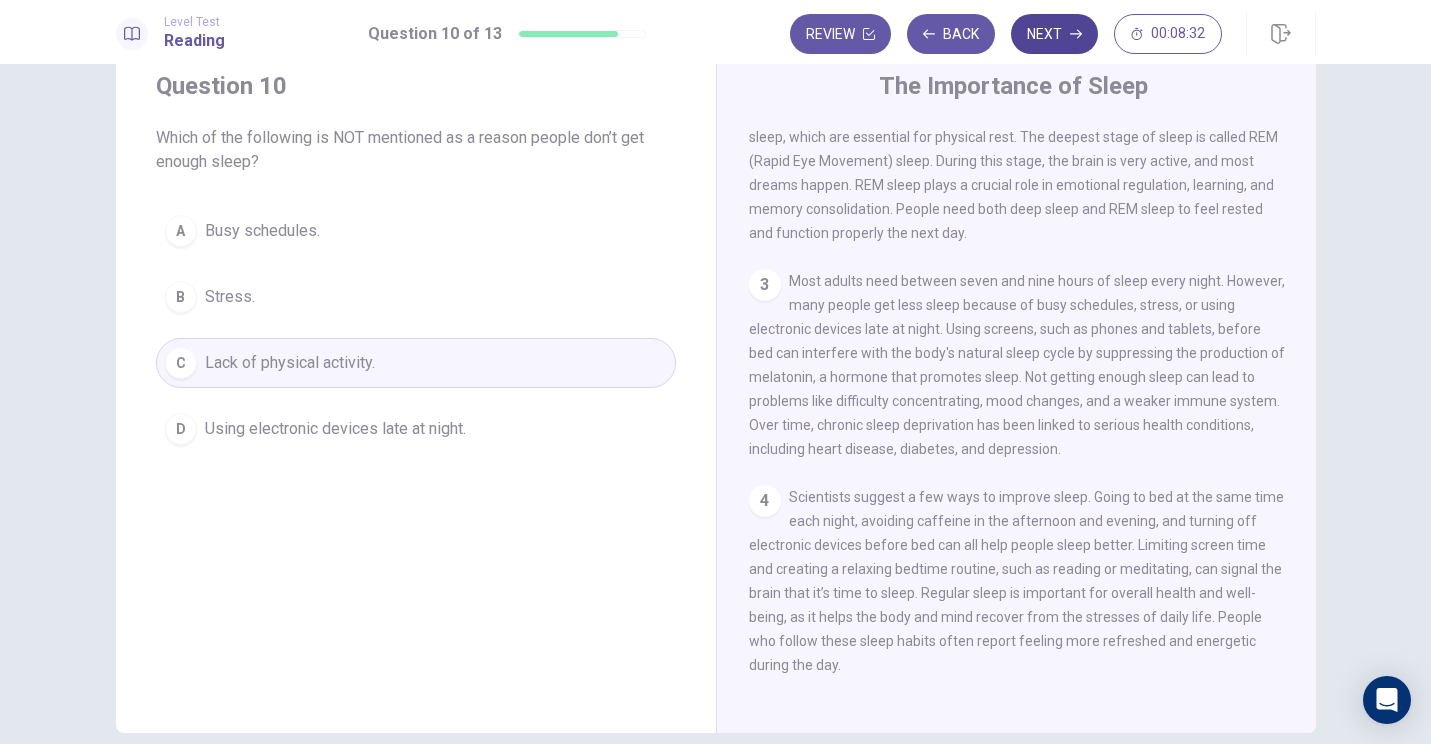 click on "Next" at bounding box center [1054, 34] 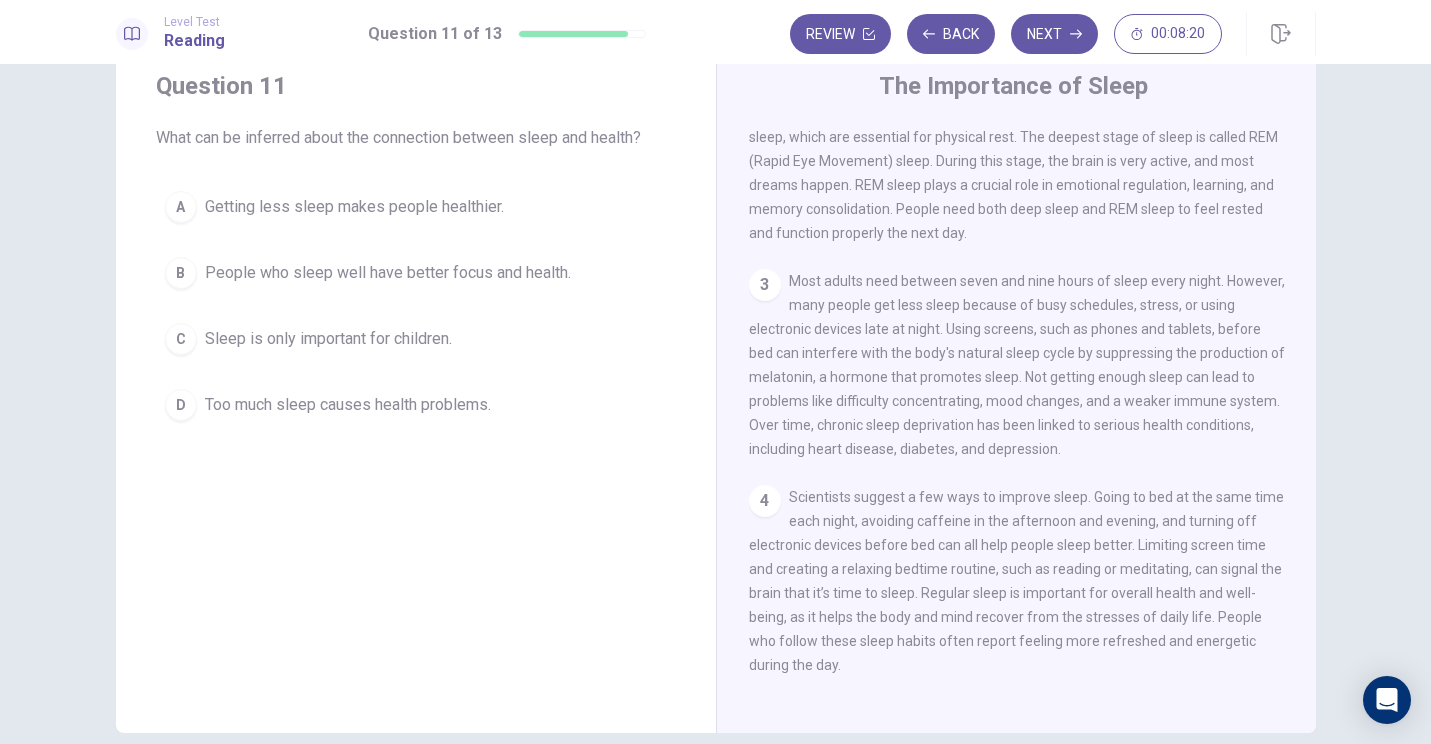 click on "B People who sleep well have better focus and health." at bounding box center (416, 273) 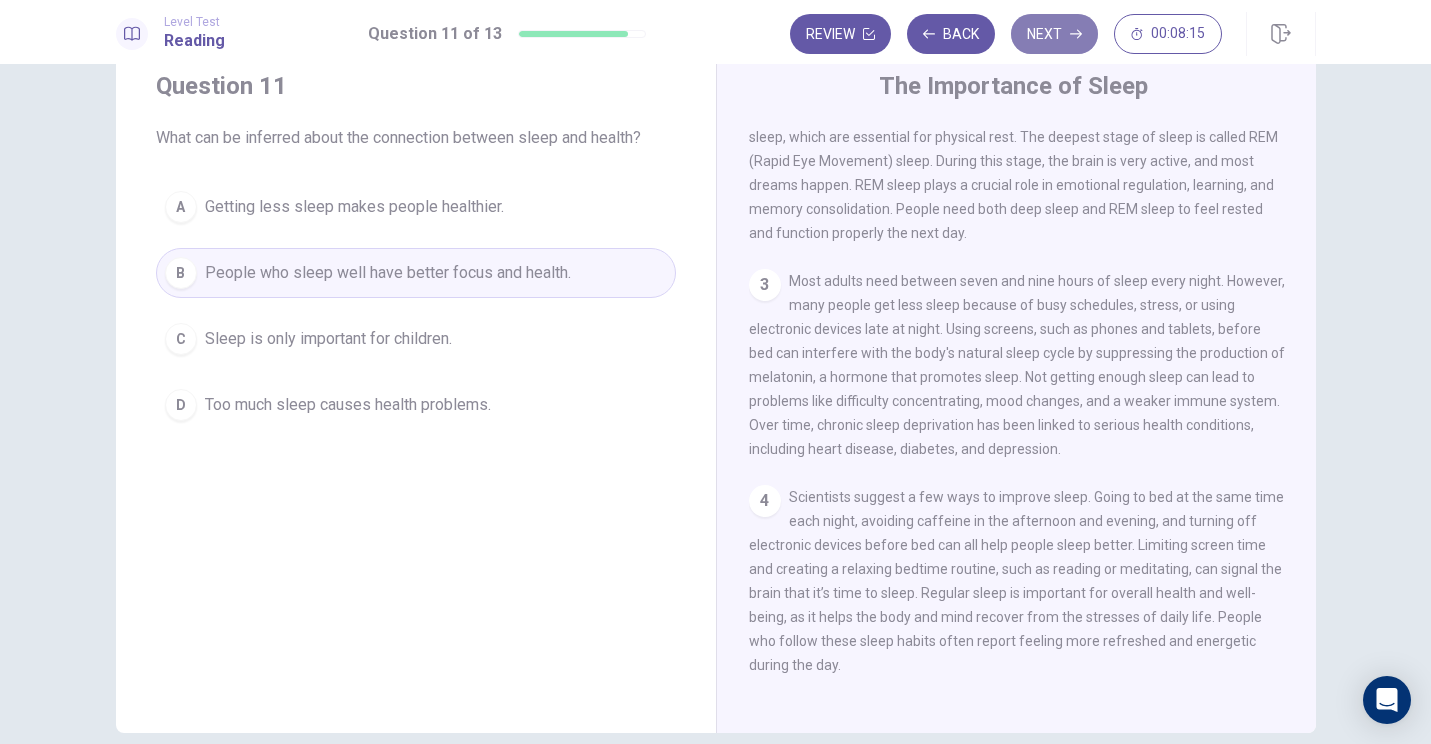click on "Next" at bounding box center [1054, 34] 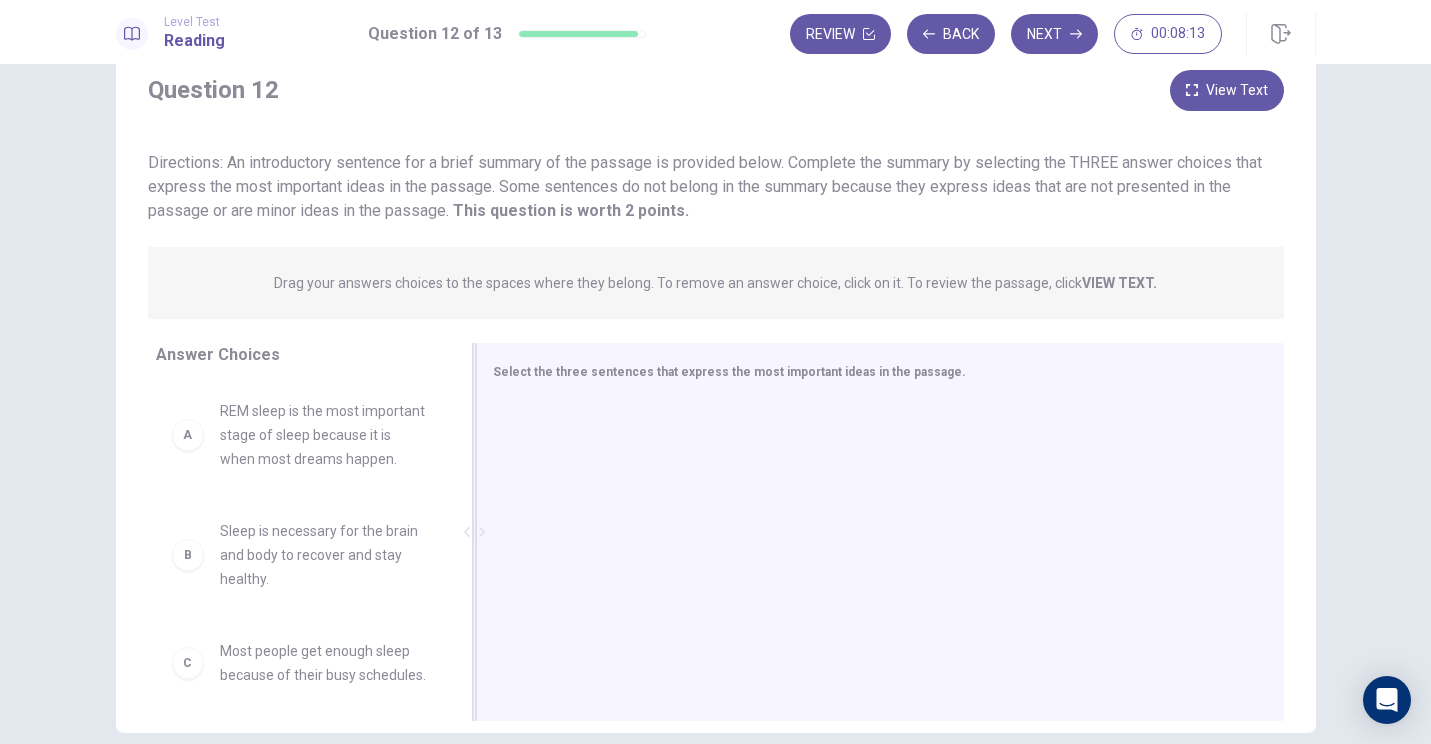 scroll, scrollTop: 159, scrollLeft: 0, axis: vertical 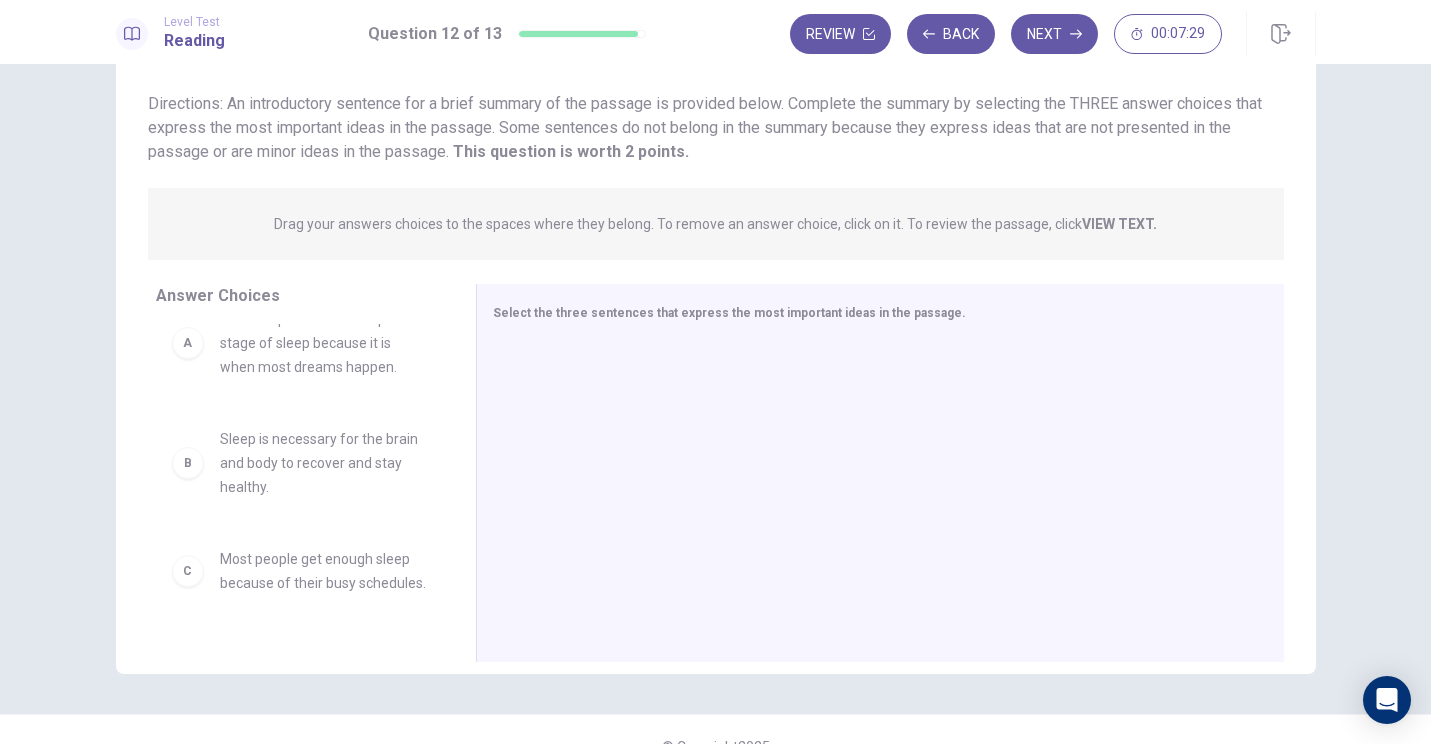 click on "Sleep is necessary for the brain and body to recover and stay healthy." at bounding box center [324, 343] 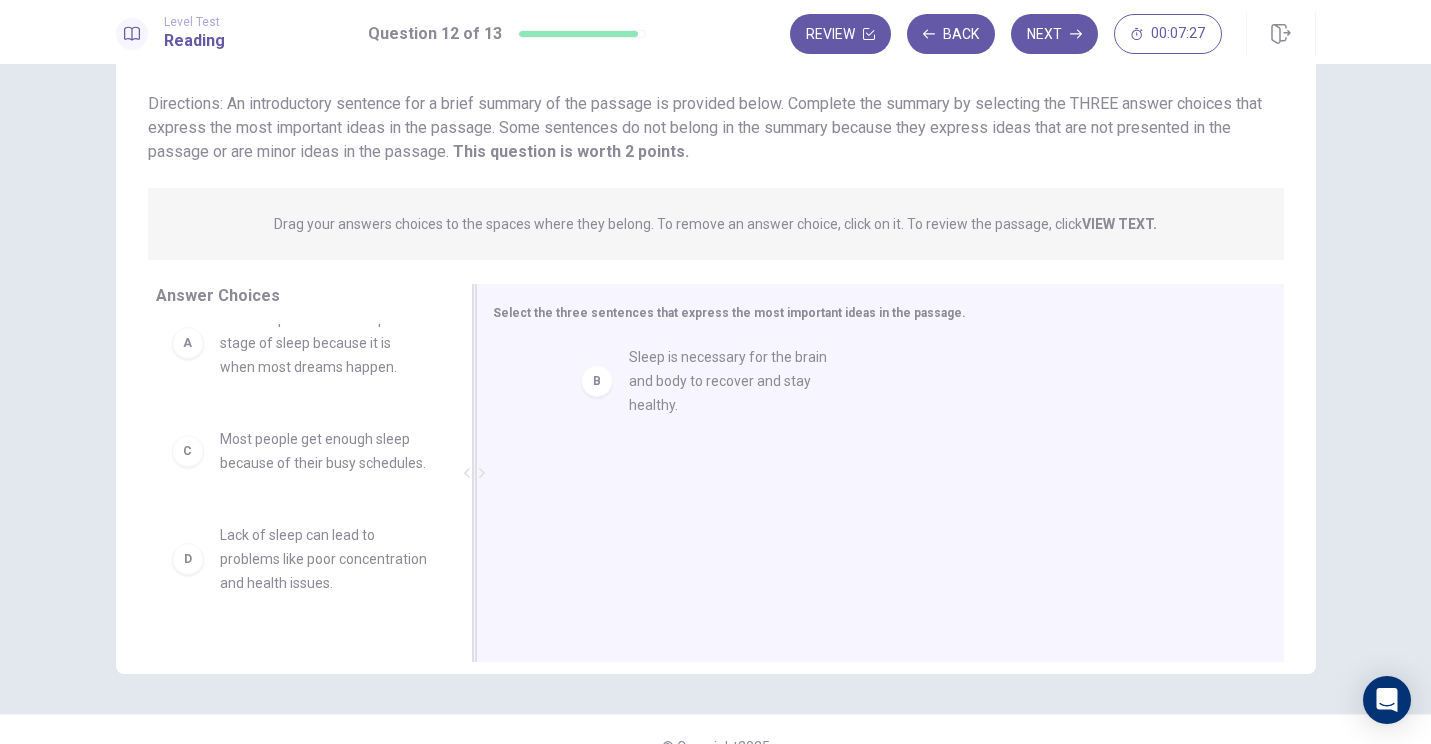drag, startPoint x: 210, startPoint y: 494, endPoint x: 626, endPoint y: 388, distance: 429.29245 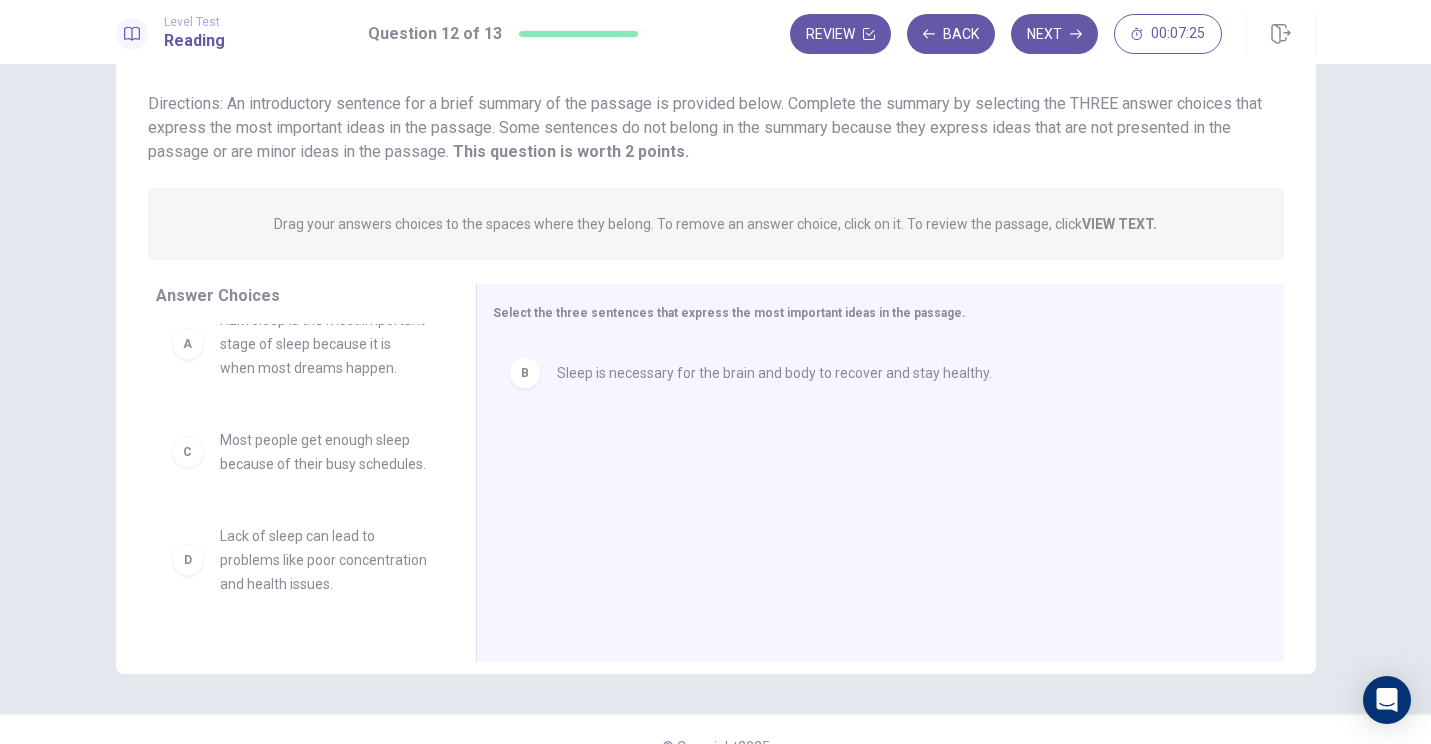 scroll, scrollTop: 0, scrollLeft: 0, axis: both 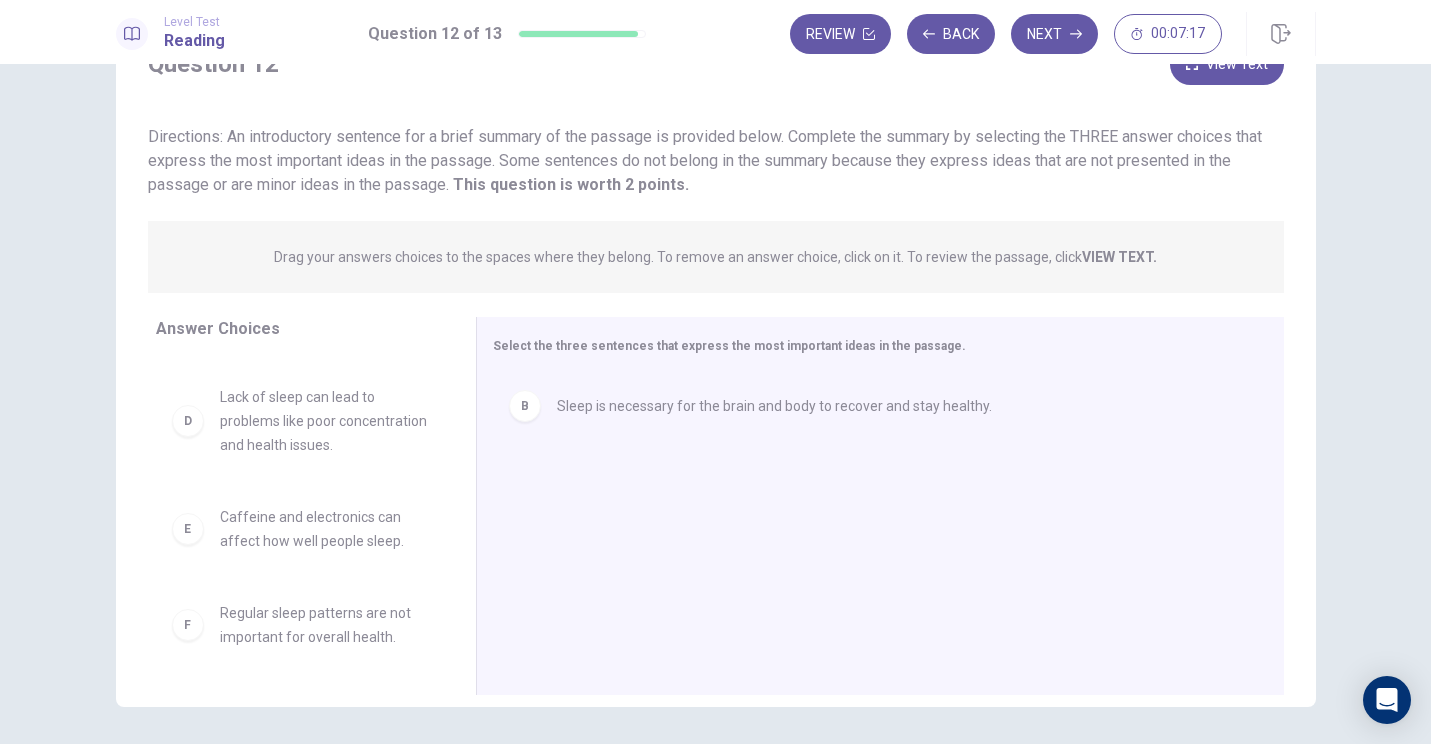 drag, startPoint x: 443, startPoint y: 545, endPoint x: 444, endPoint y: 555, distance: 10.049875 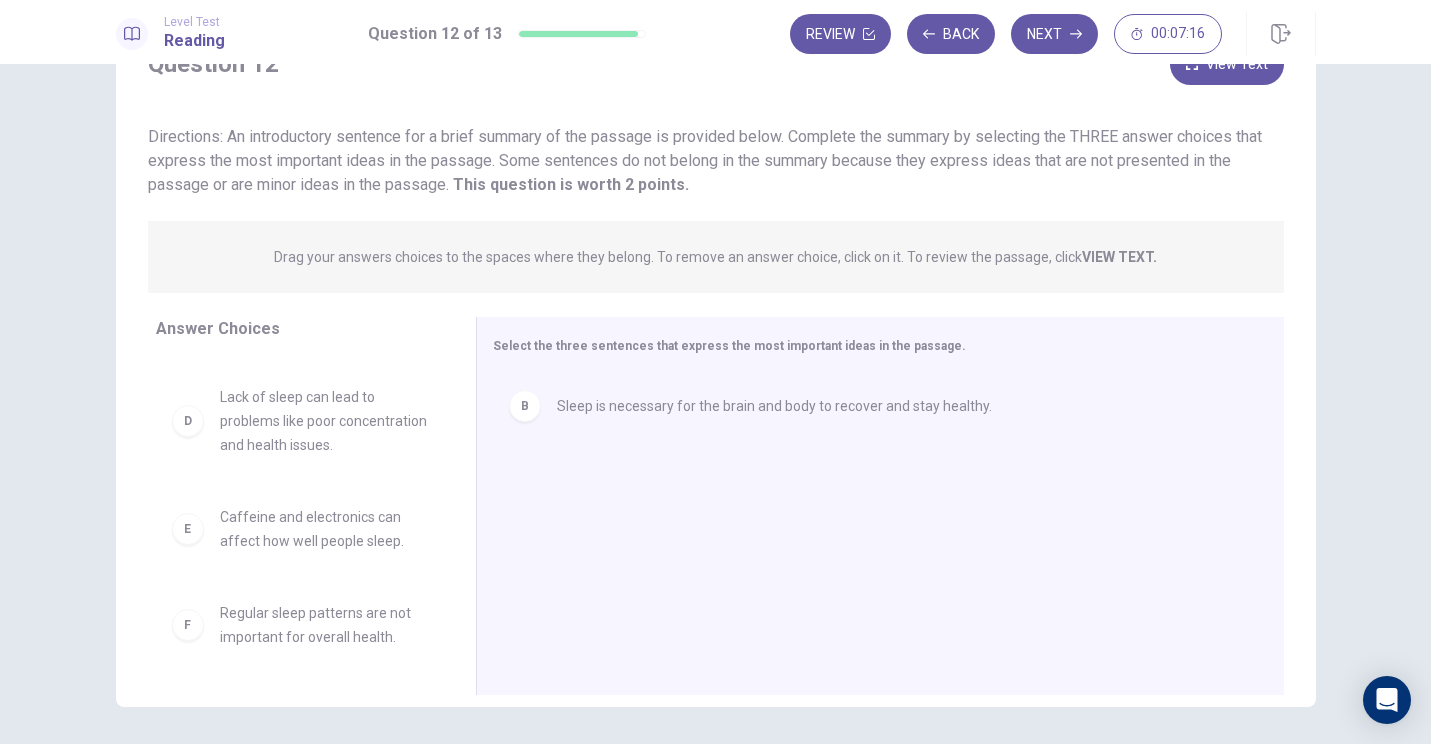 click on "A REM sleep is the most important stage of sleep because it is when most dreams happen.
C Most people get enough sleep because of their busy schedules.
D Lack of sleep can lead to problems like poor concentration and health issues.
E Caffeine and electronics can affect how well people sleep.
F Regular sleep patterns are not important for overall health." at bounding box center (308, 511) 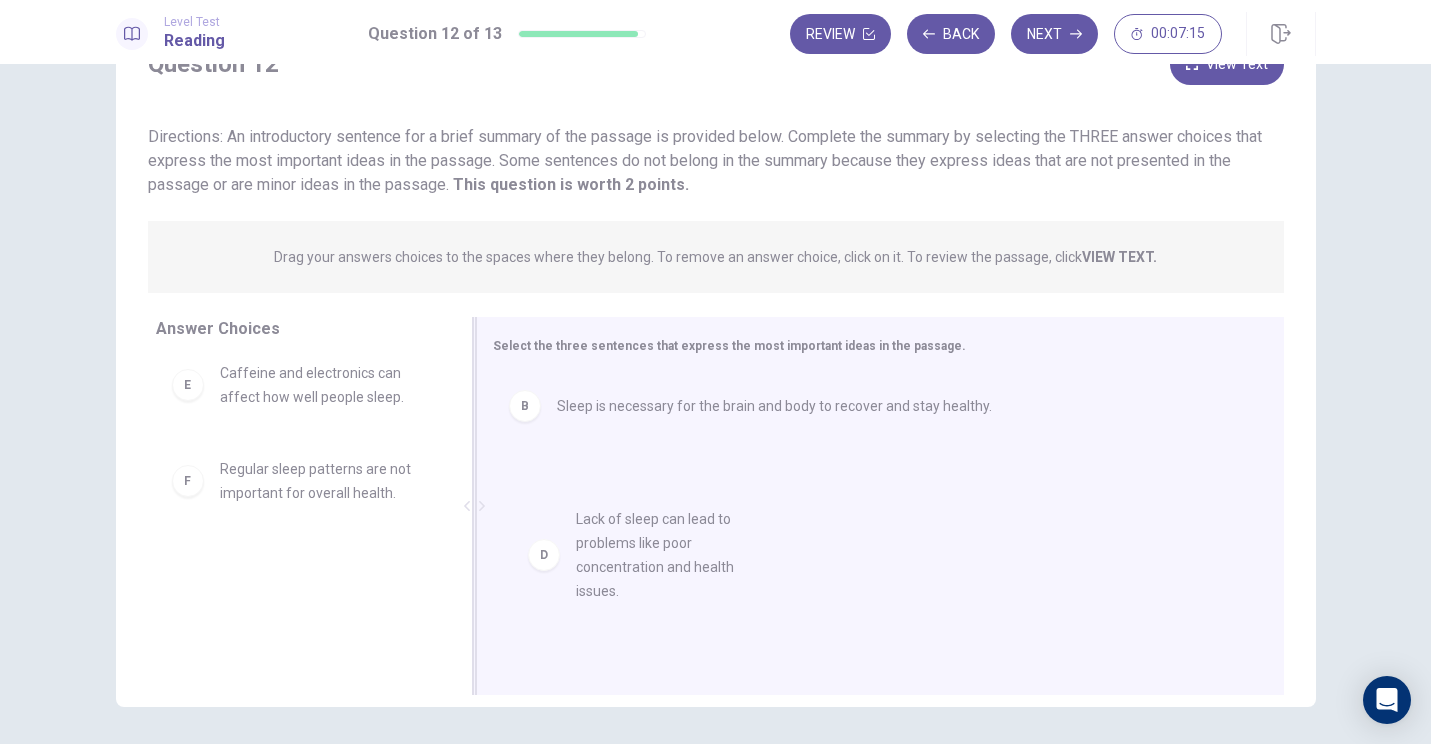 drag, startPoint x: 277, startPoint y: 430, endPoint x: 644, endPoint y: 541, distance: 383.41882 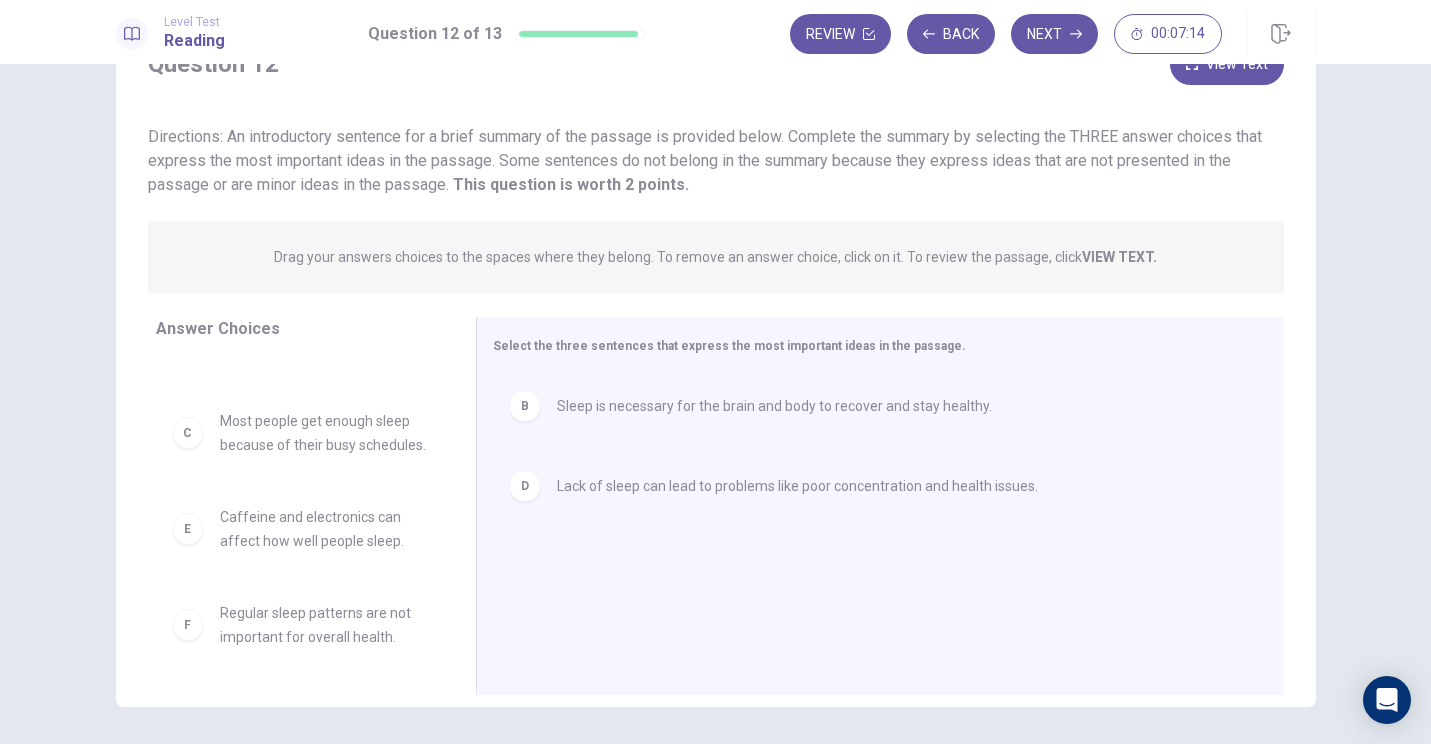 scroll, scrollTop: 132, scrollLeft: 0, axis: vertical 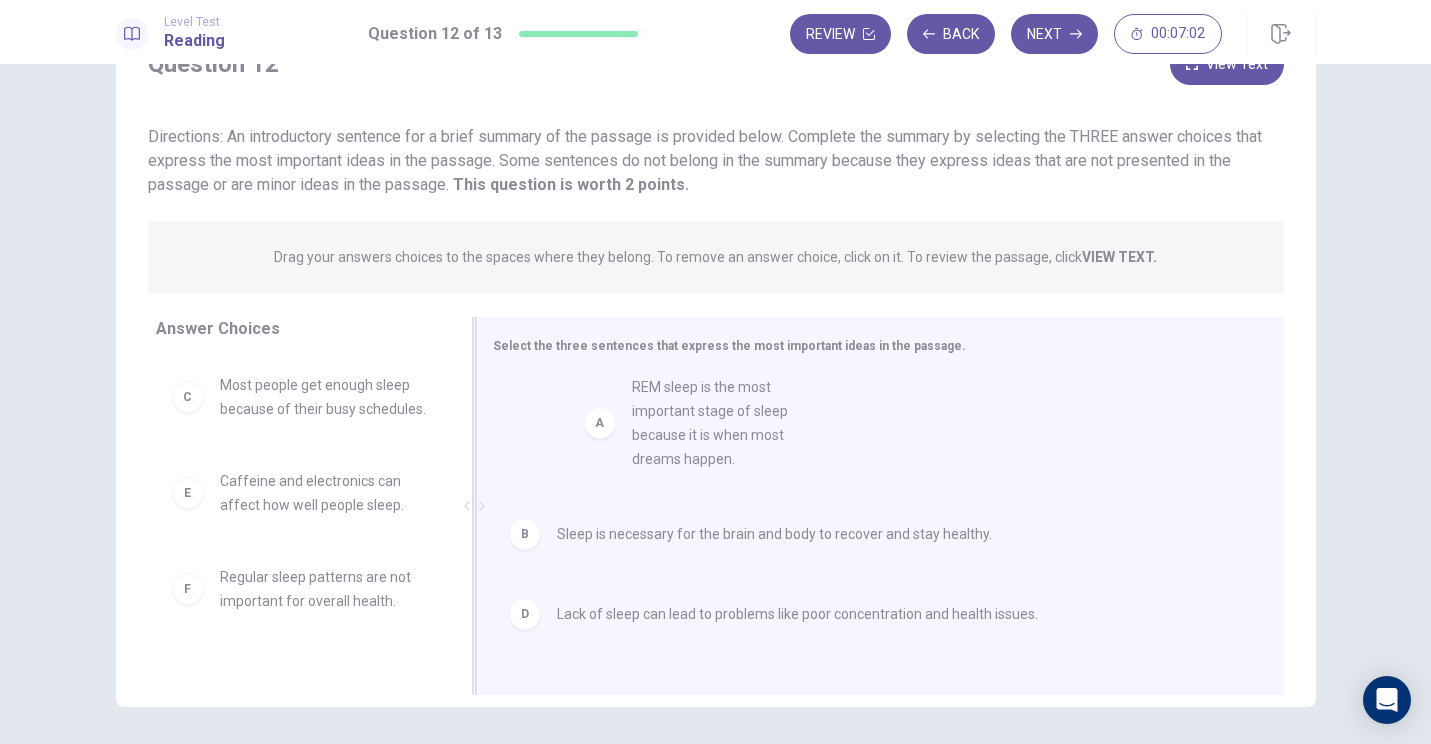 drag, startPoint x: 282, startPoint y: 420, endPoint x: 704, endPoint y: 425, distance: 422.02963 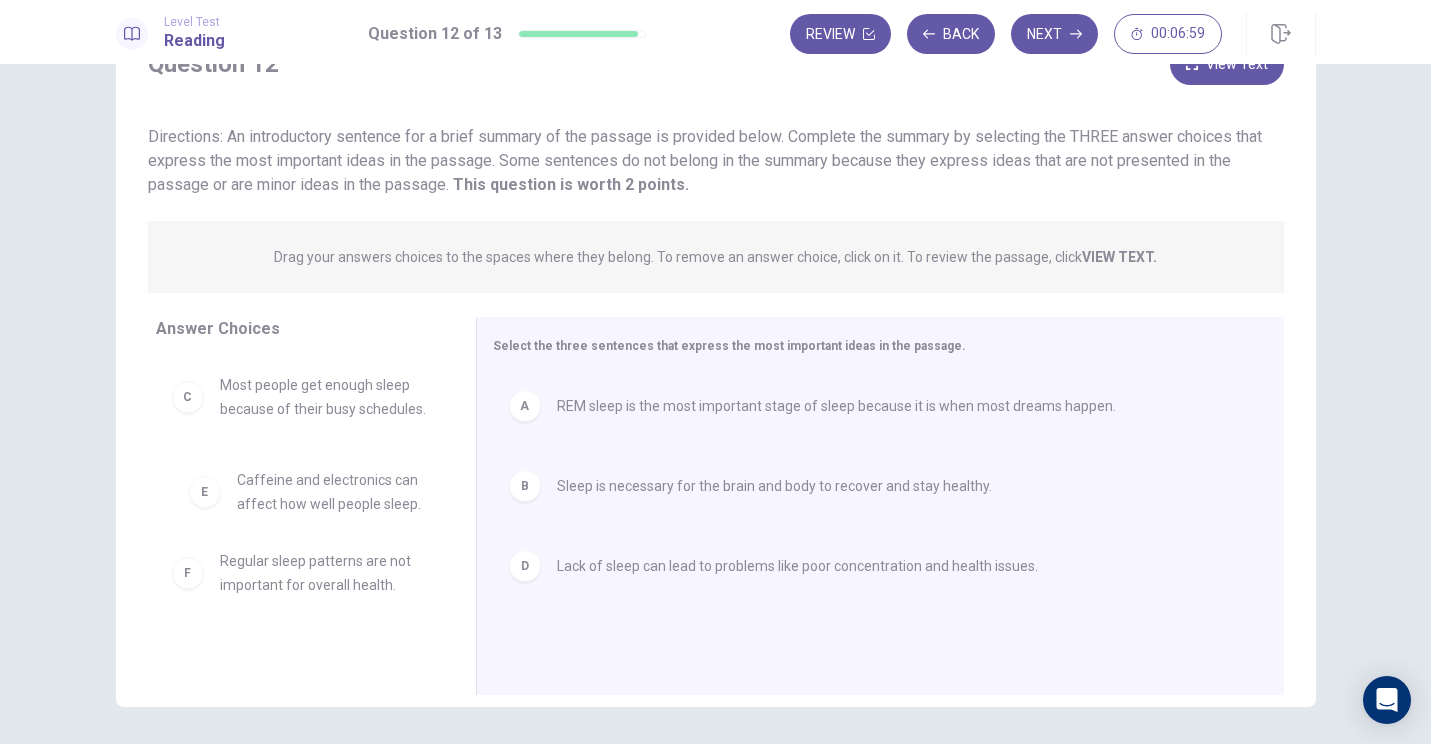 drag, startPoint x: 282, startPoint y: 490, endPoint x: 306, endPoint y: 496, distance: 24.738634 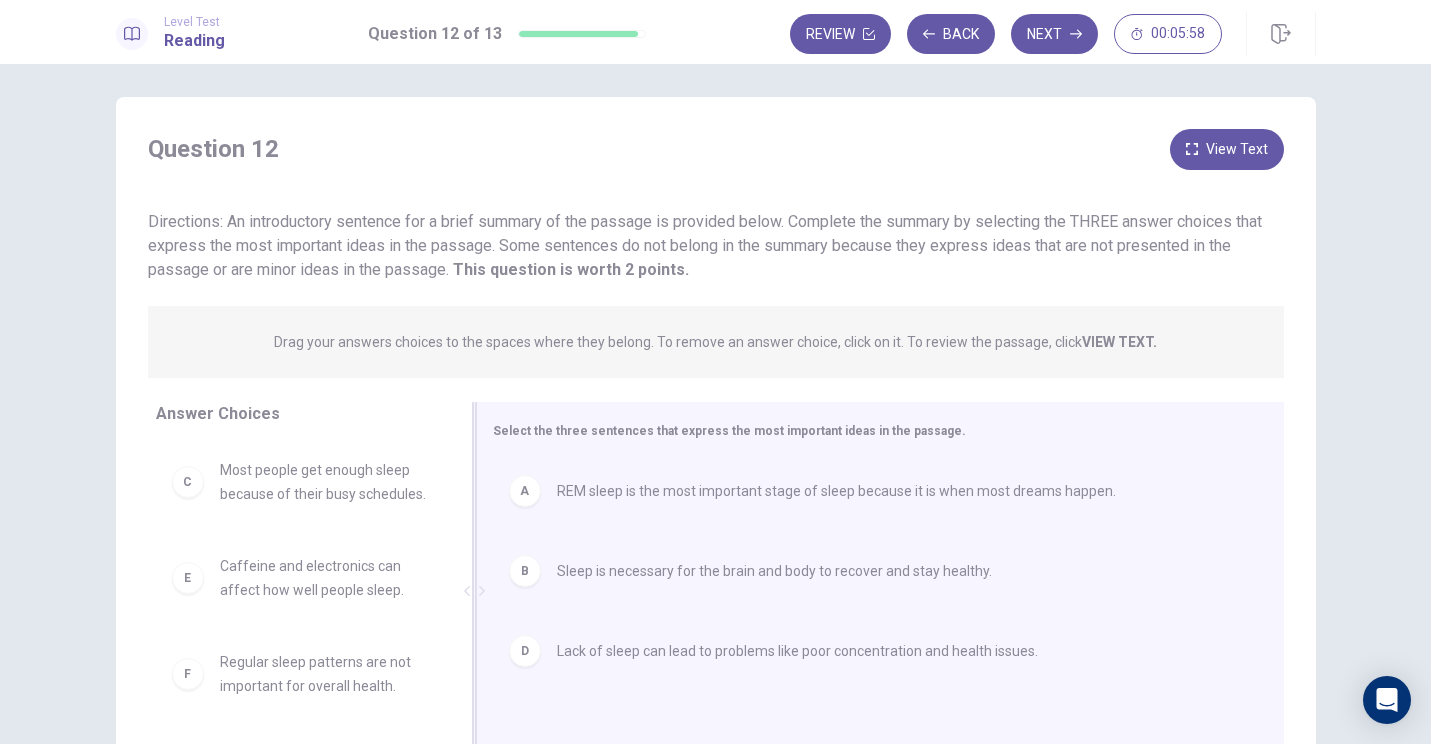 scroll, scrollTop: 0, scrollLeft: 0, axis: both 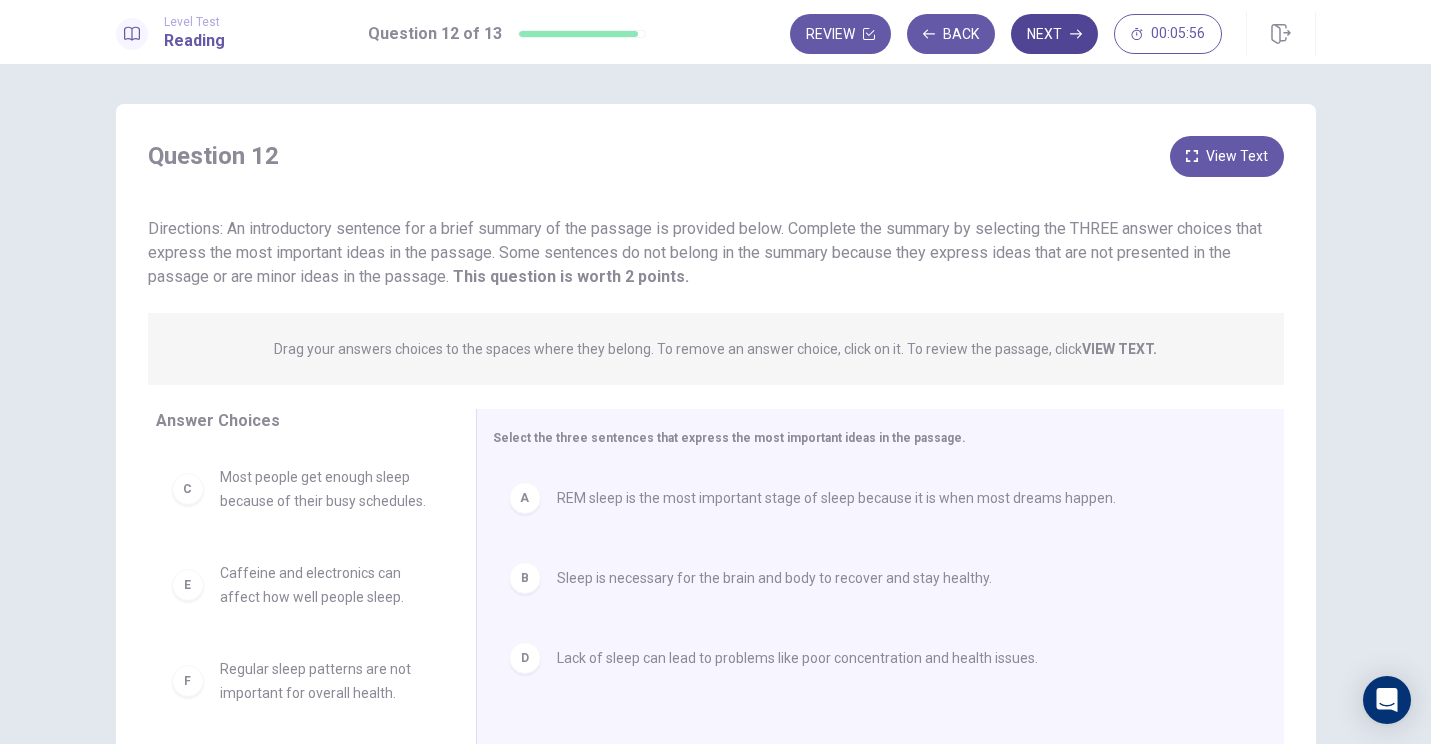 click on "Next" at bounding box center [1054, 34] 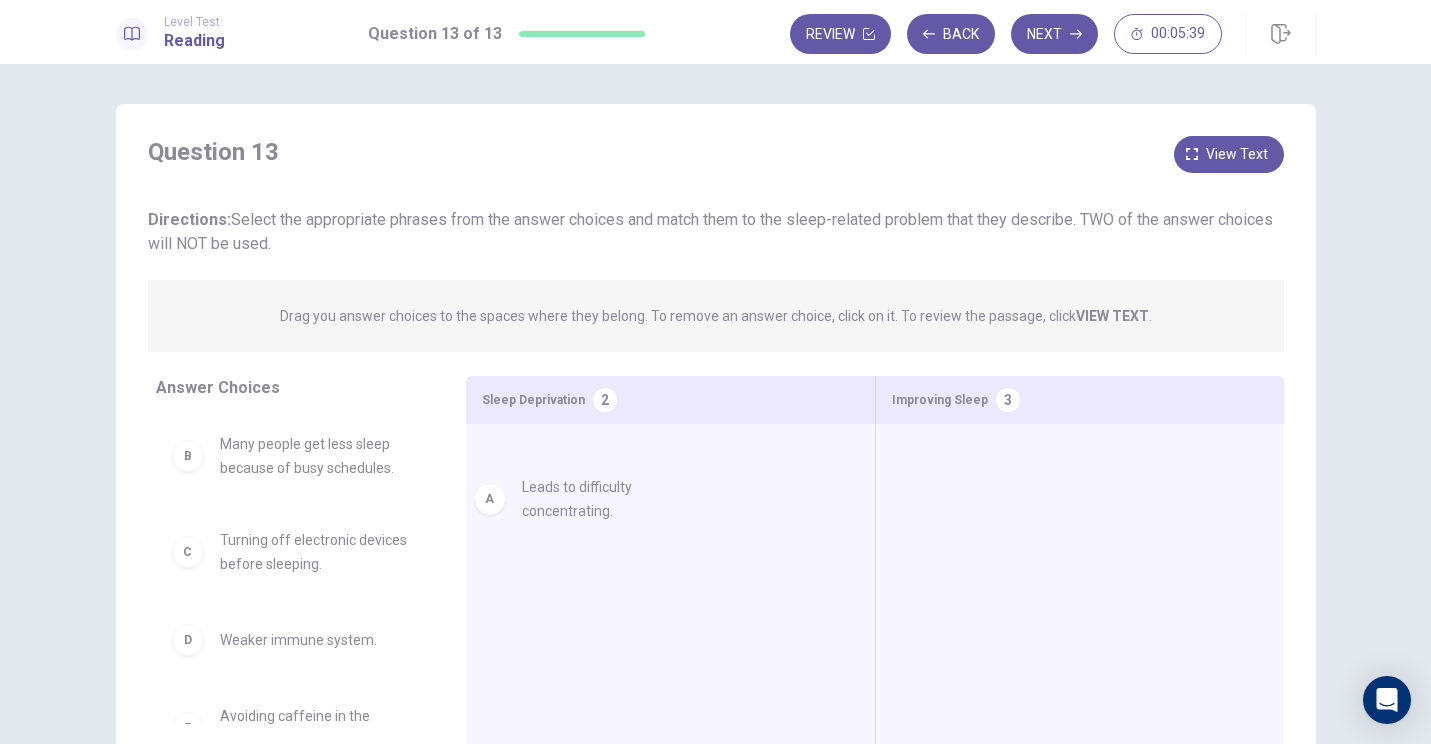drag, startPoint x: 275, startPoint y: 452, endPoint x: 593, endPoint y: 494, distance: 320.7616 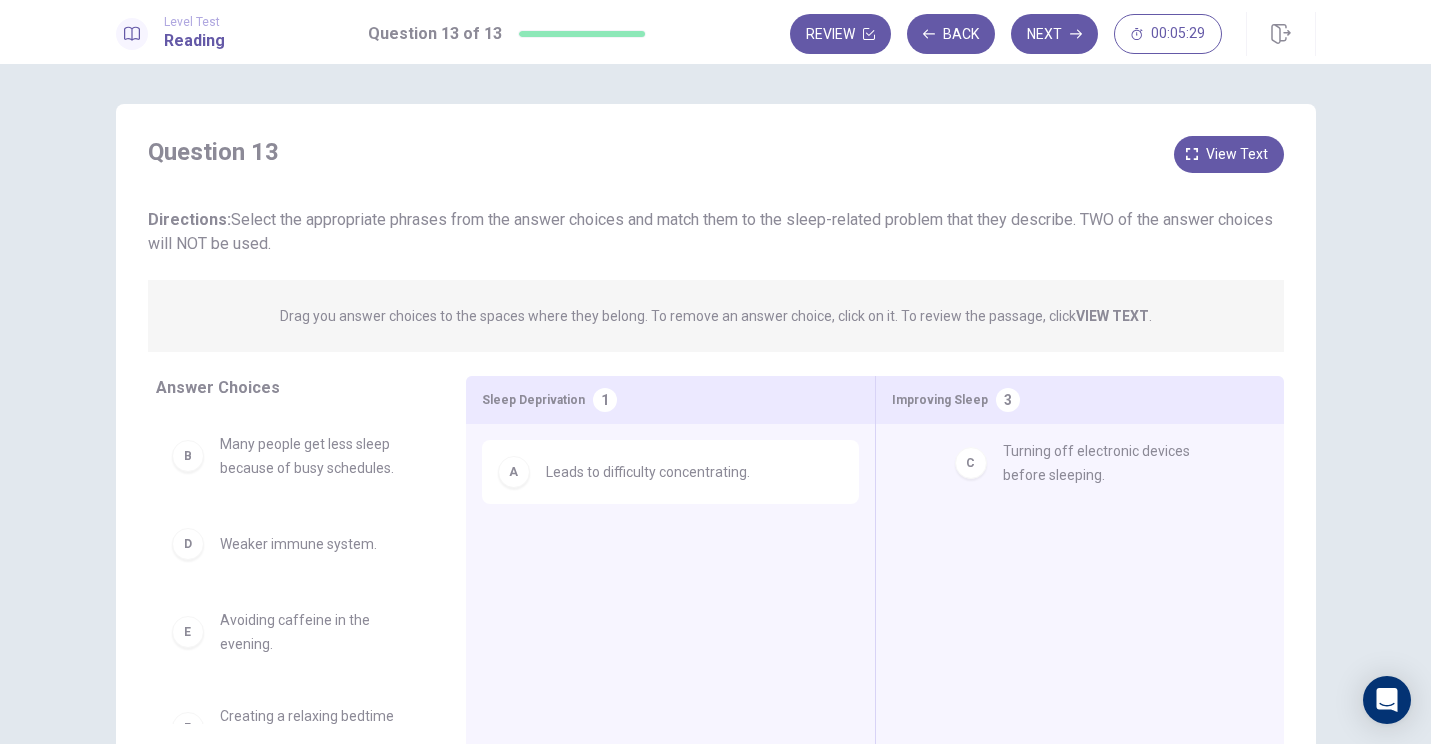 drag, startPoint x: 250, startPoint y: 562, endPoint x: 1018, endPoint y: 477, distance: 772.68945 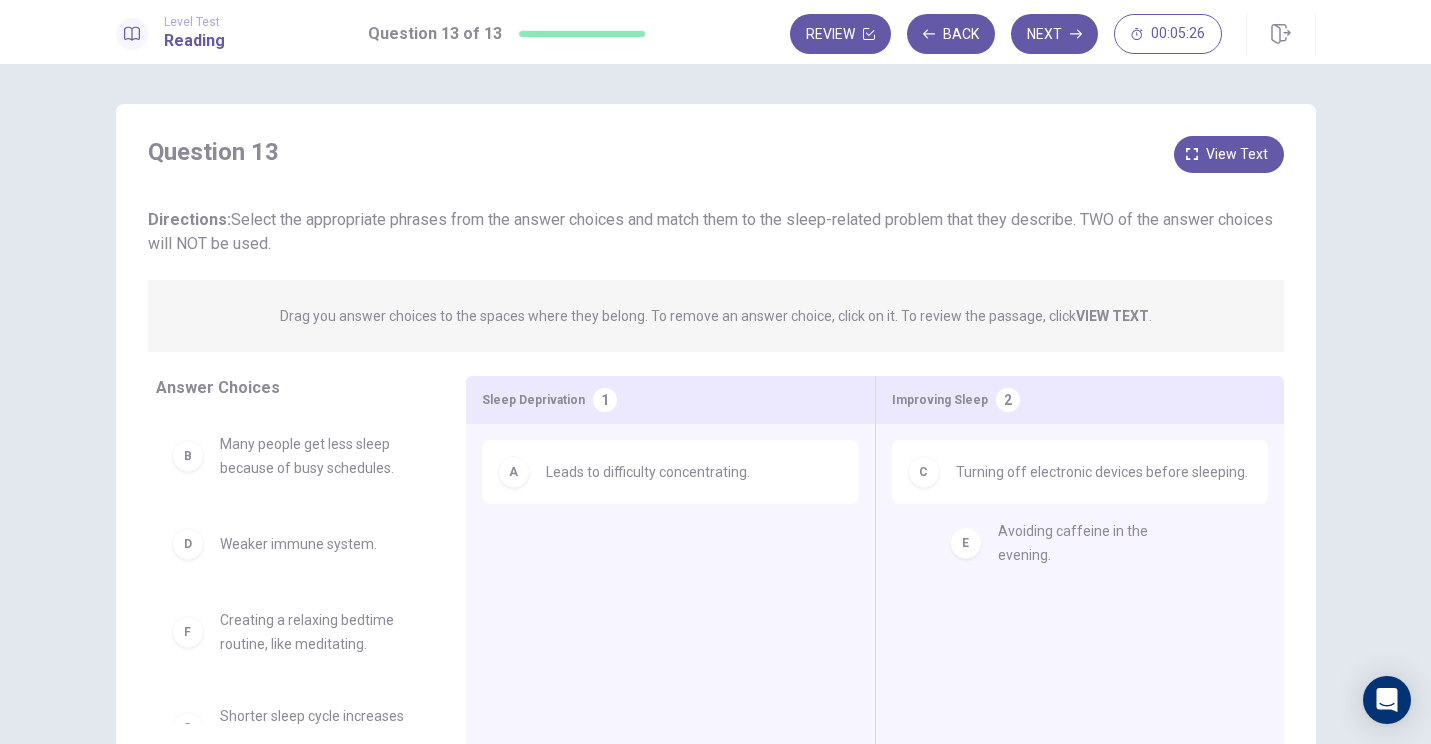 drag, startPoint x: 267, startPoint y: 630, endPoint x: 1063, endPoint y: 539, distance: 801.18475 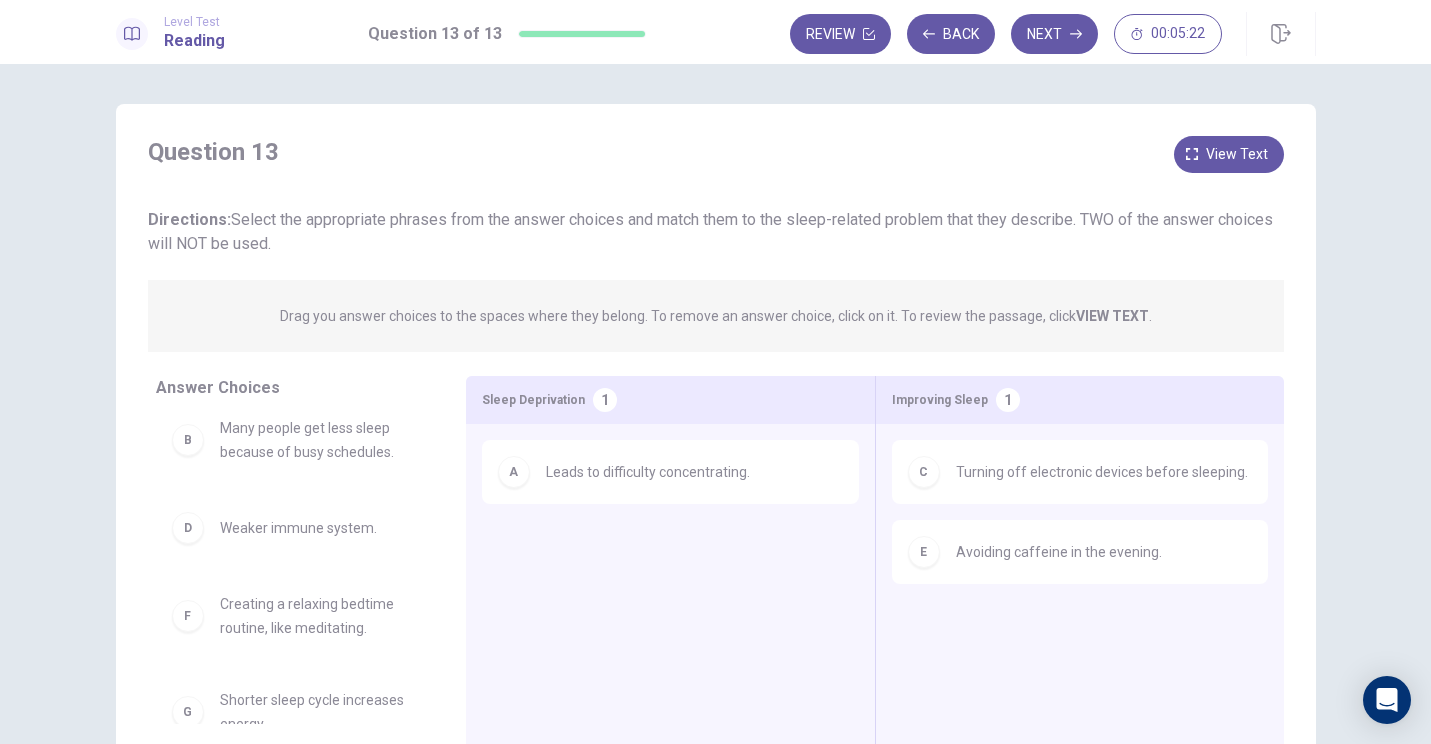 scroll, scrollTop: 44, scrollLeft: 0, axis: vertical 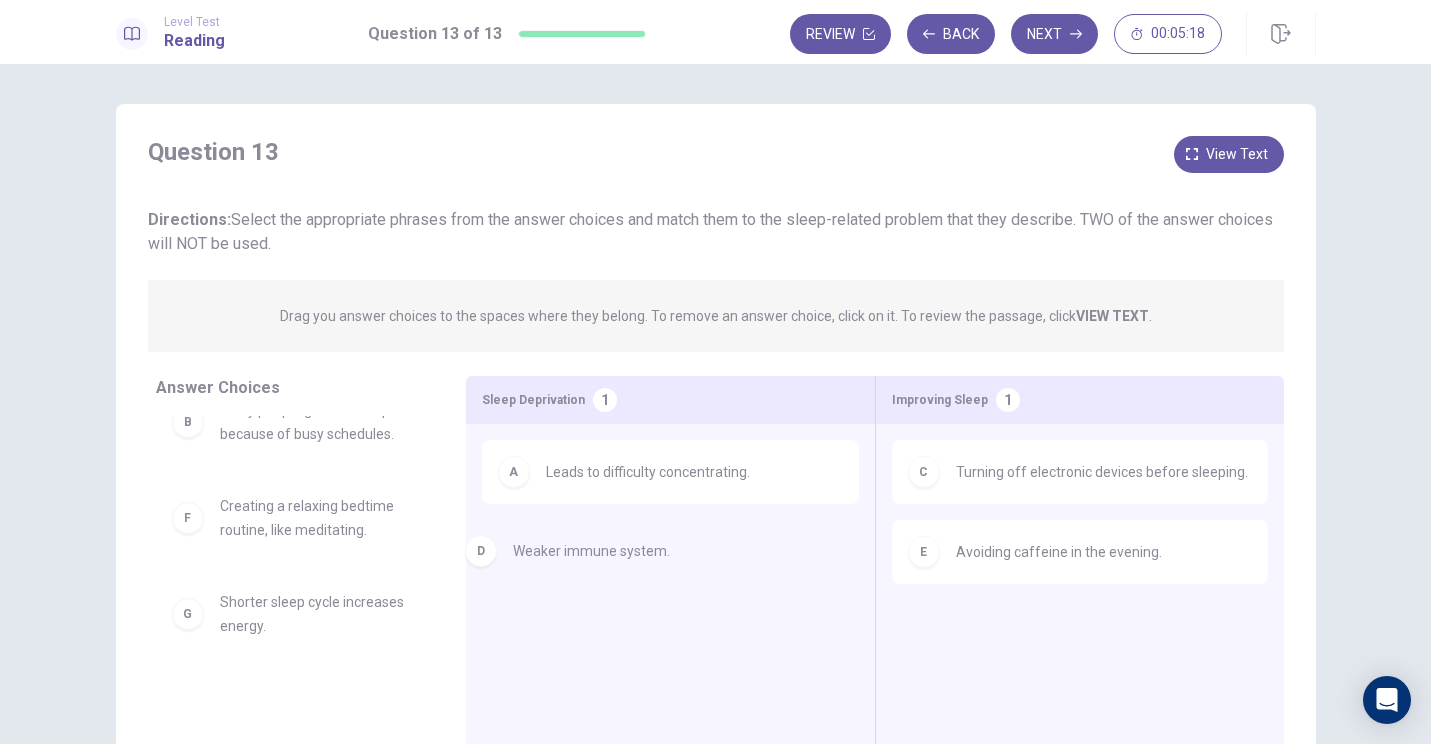 drag, startPoint x: 317, startPoint y: 519, endPoint x: 639, endPoint y: 563, distance: 324.9923 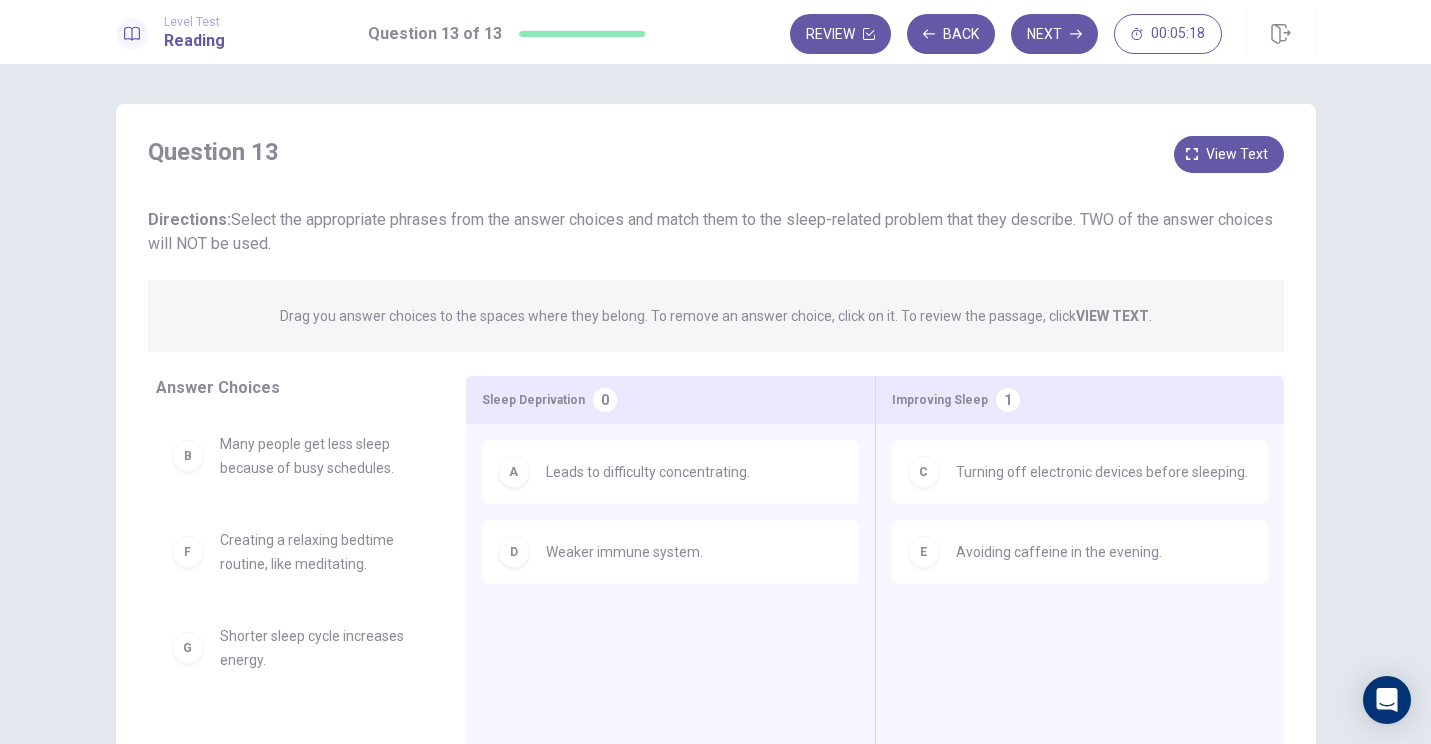 scroll, scrollTop: 0, scrollLeft: 0, axis: both 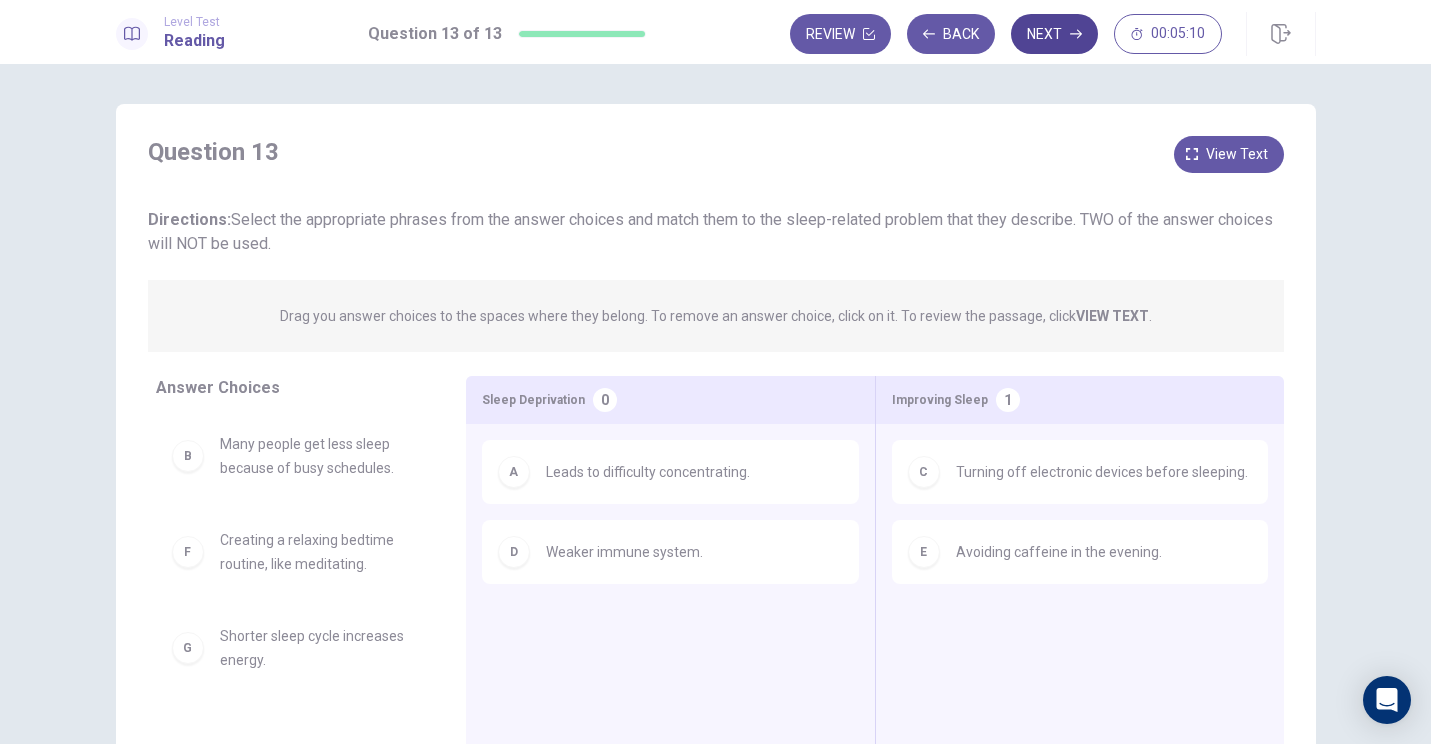 click on "Next" at bounding box center [1054, 34] 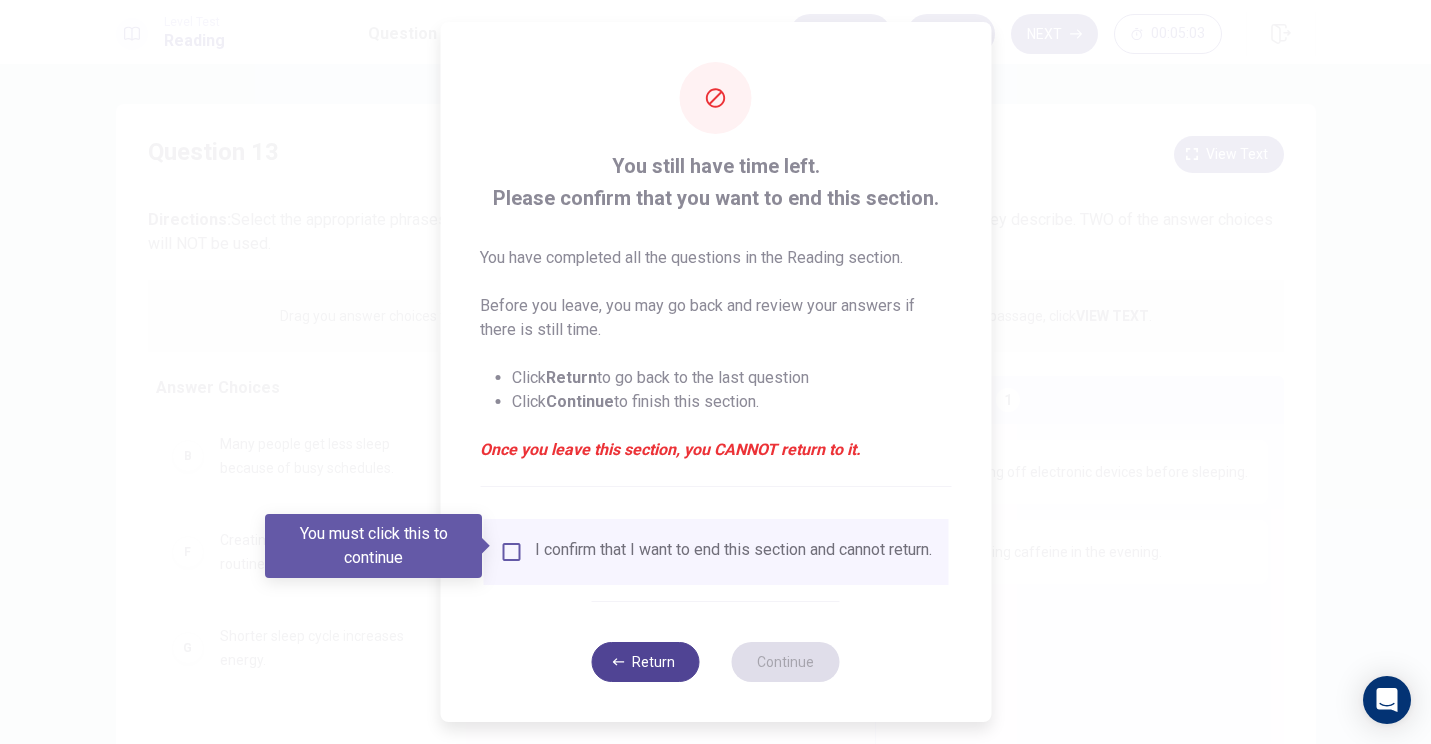 click on "Return" at bounding box center [646, 662] 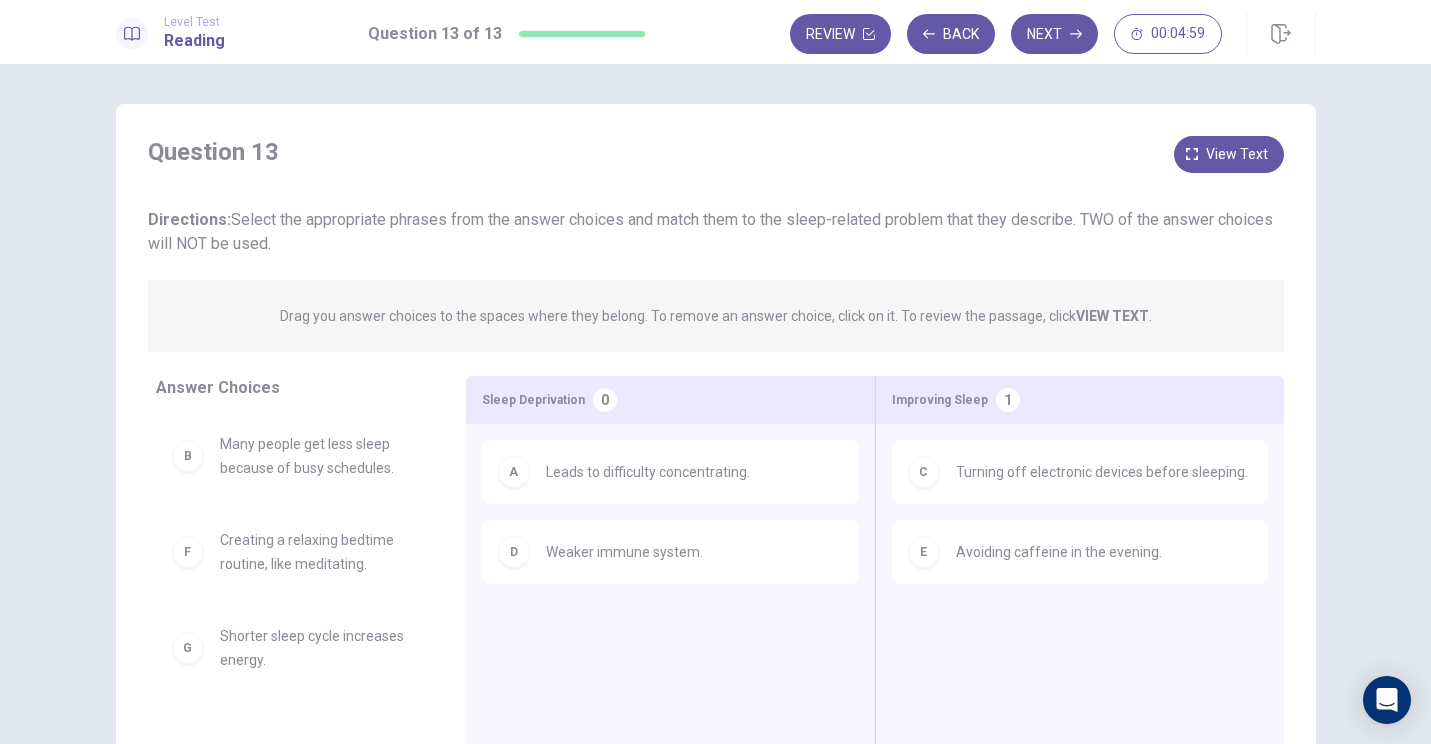 drag, startPoint x: 1417, startPoint y: 212, endPoint x: 1416, endPoint y: 230, distance: 18.027756 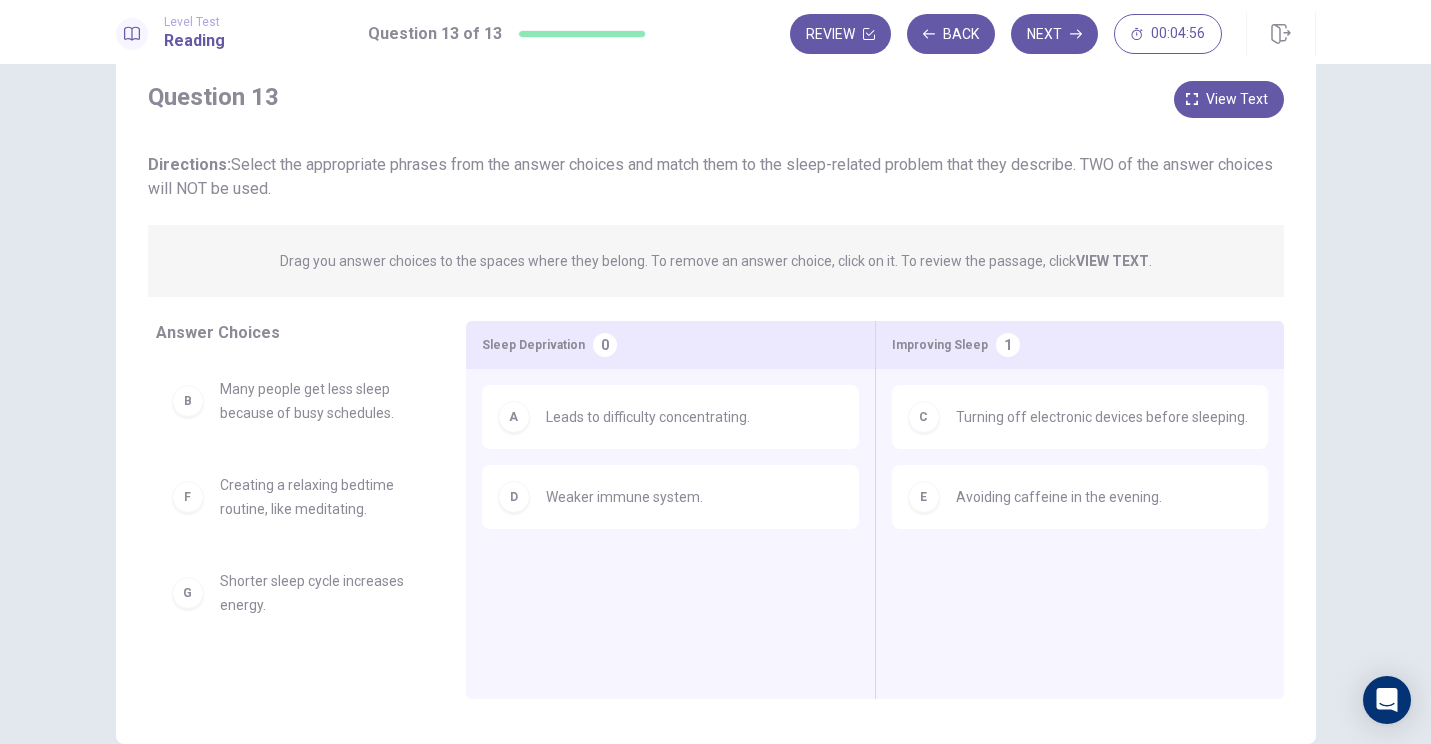scroll, scrollTop: 53, scrollLeft: 0, axis: vertical 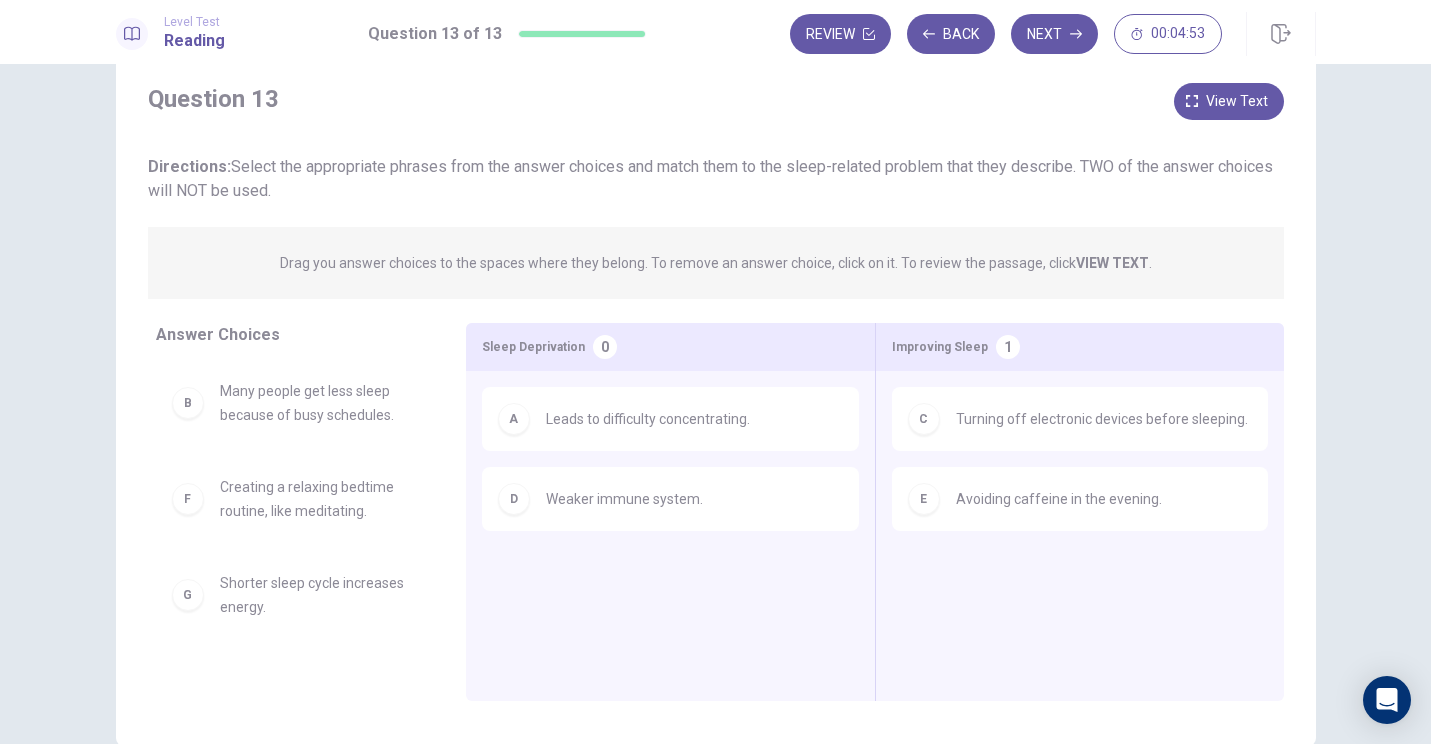 click on "0" at bounding box center [605, 347] 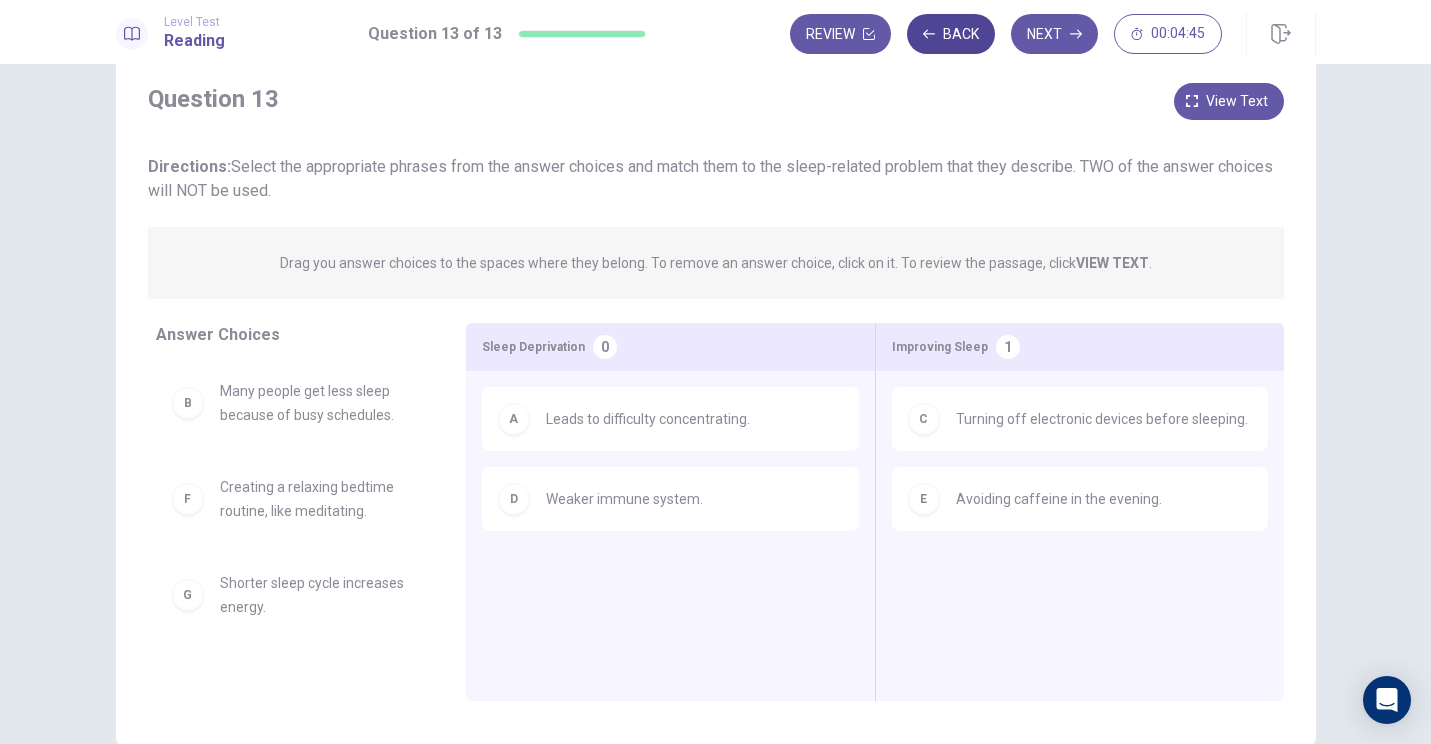 click at bounding box center (929, 34) 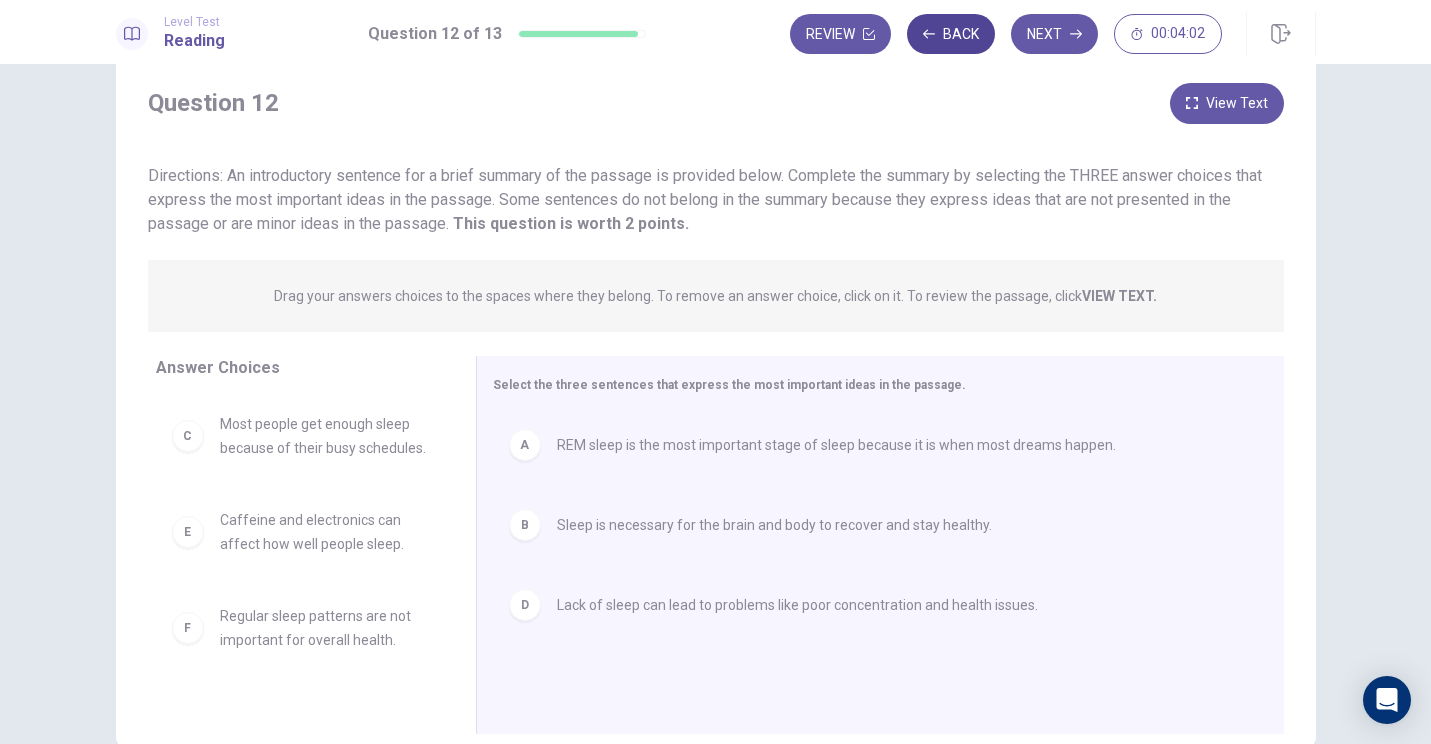 click on "Back" at bounding box center (951, 34) 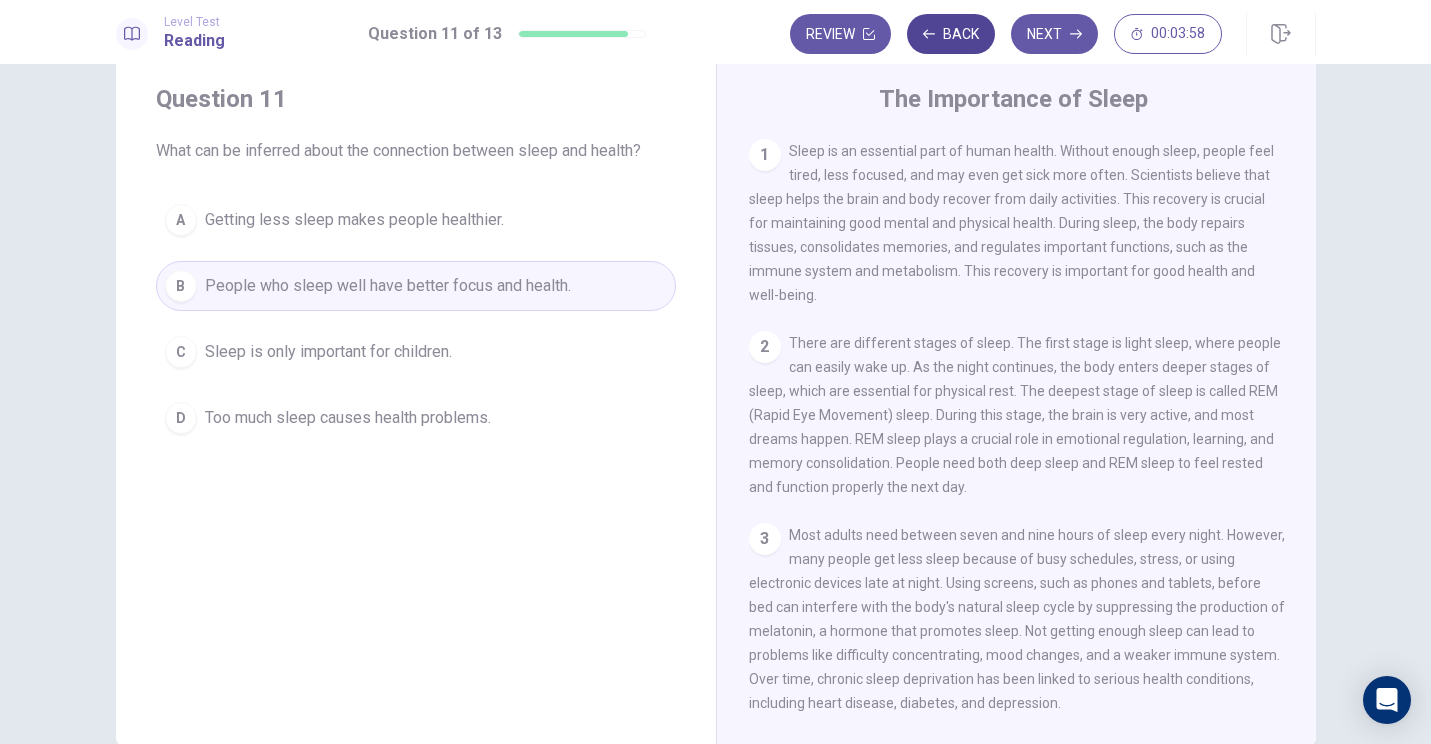 click on "Back" at bounding box center (951, 34) 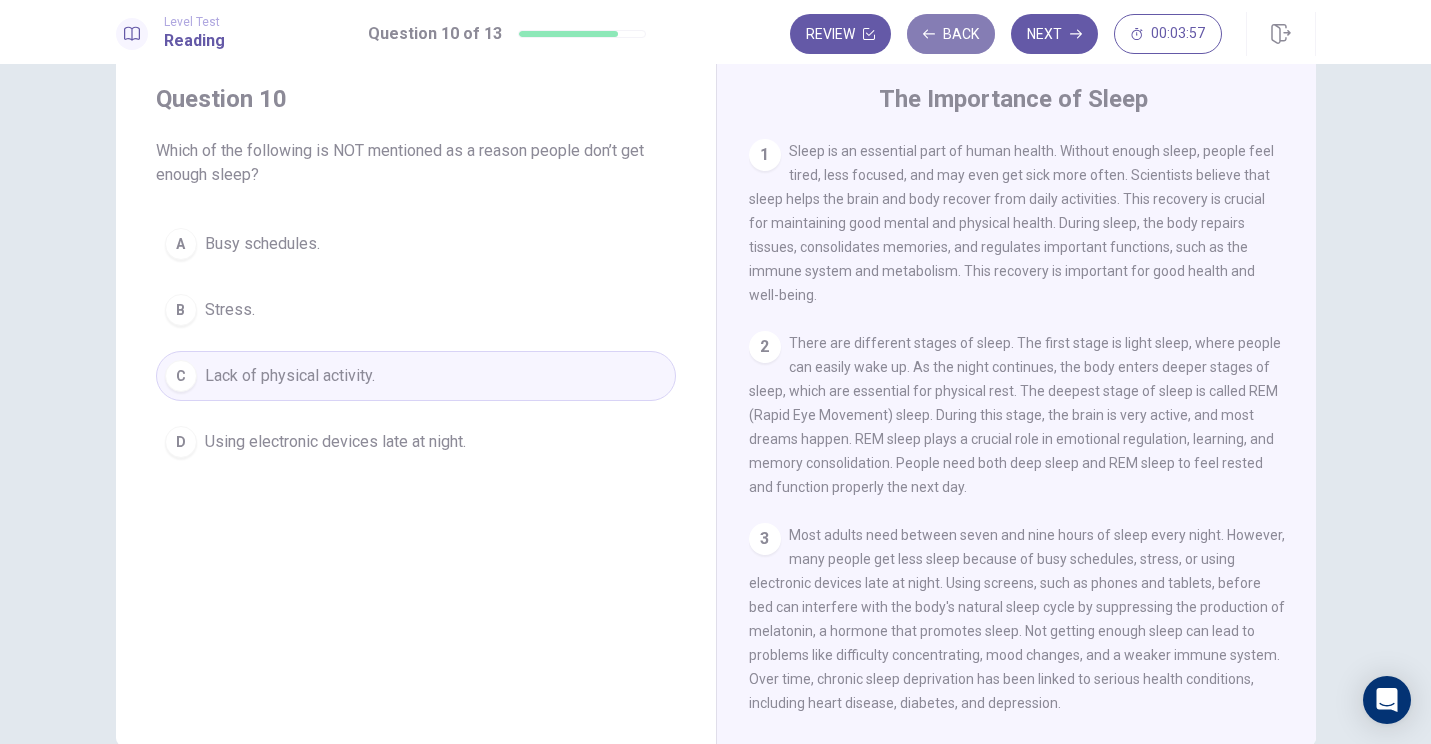 click on "Back" at bounding box center [951, 34] 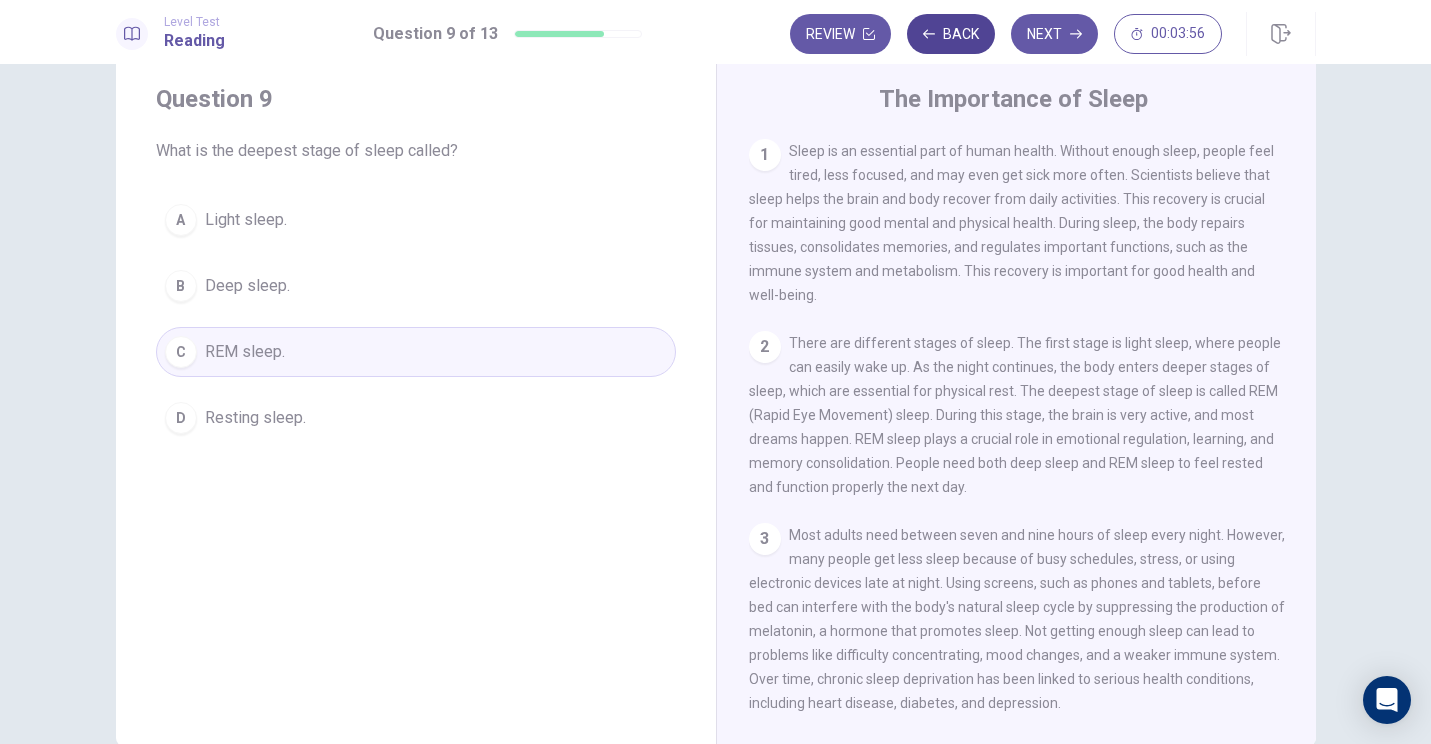click on "Back" at bounding box center [951, 34] 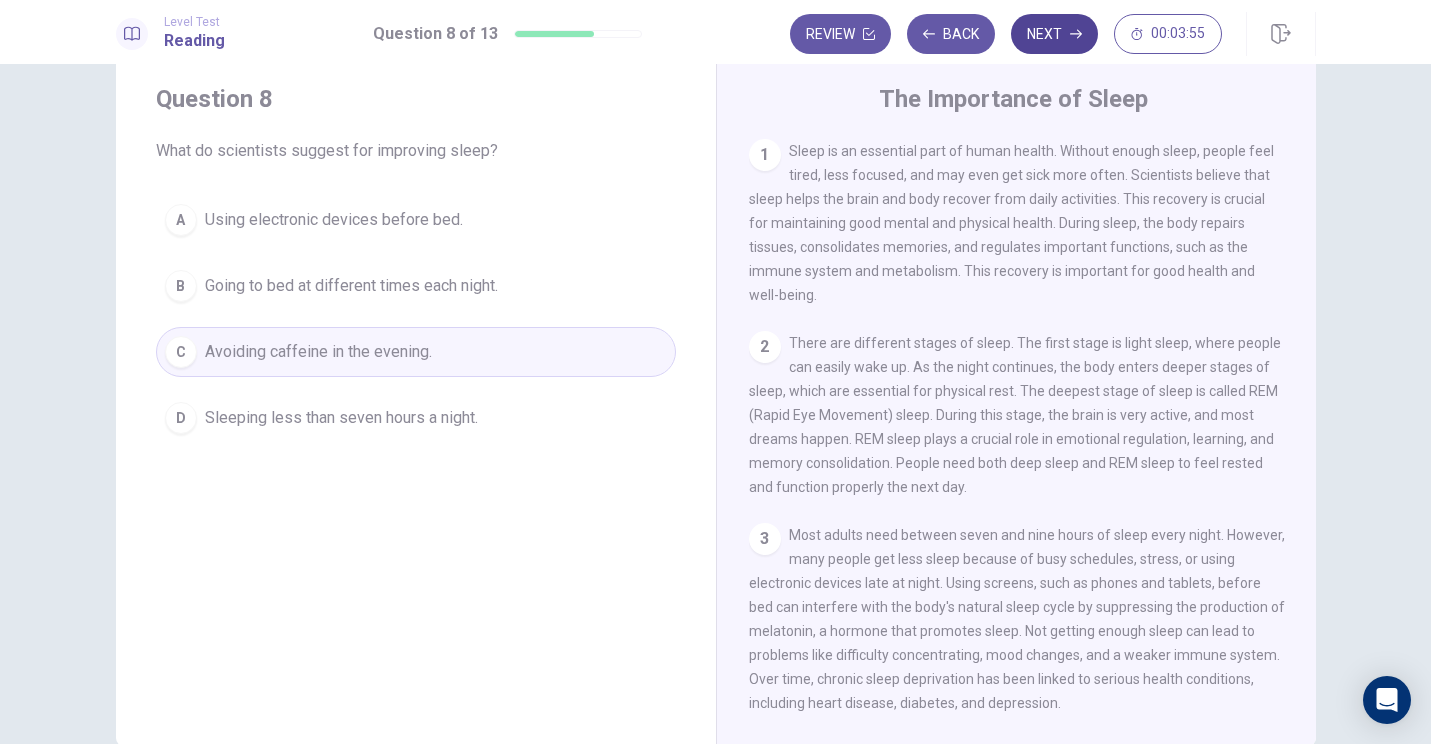 click on "Next" at bounding box center (1054, 34) 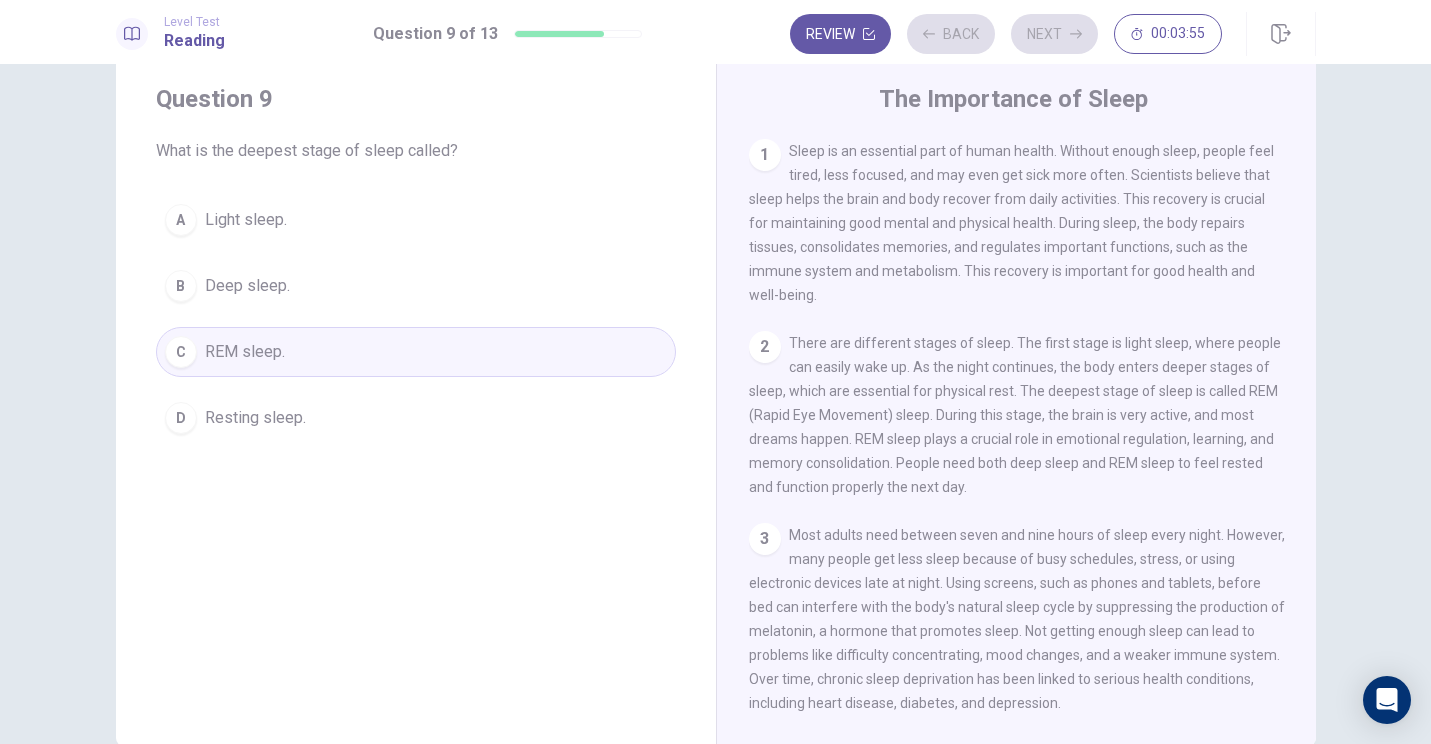 click on "Review Back Next 00:03:55" at bounding box center [1006, 34] 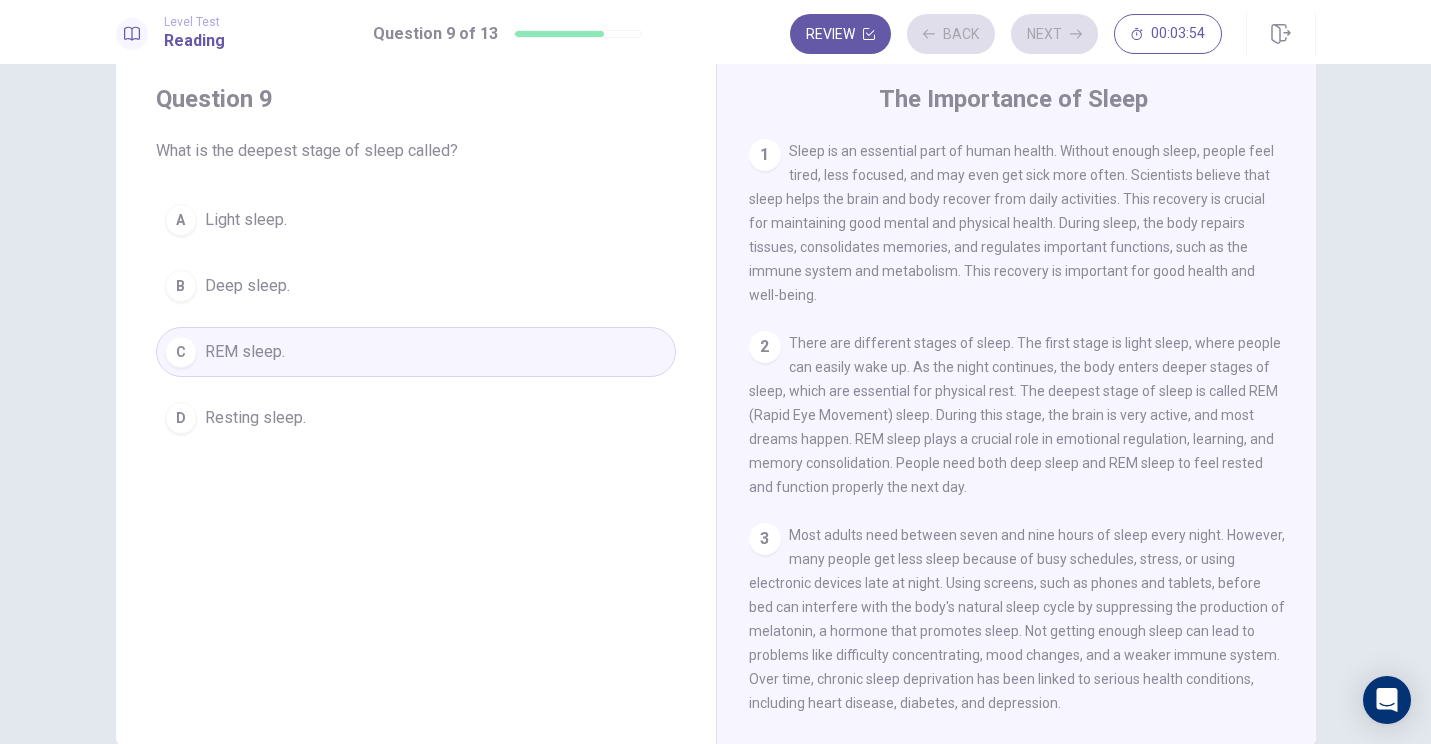 click on "Review Back Next 00:03:54" at bounding box center [1006, 34] 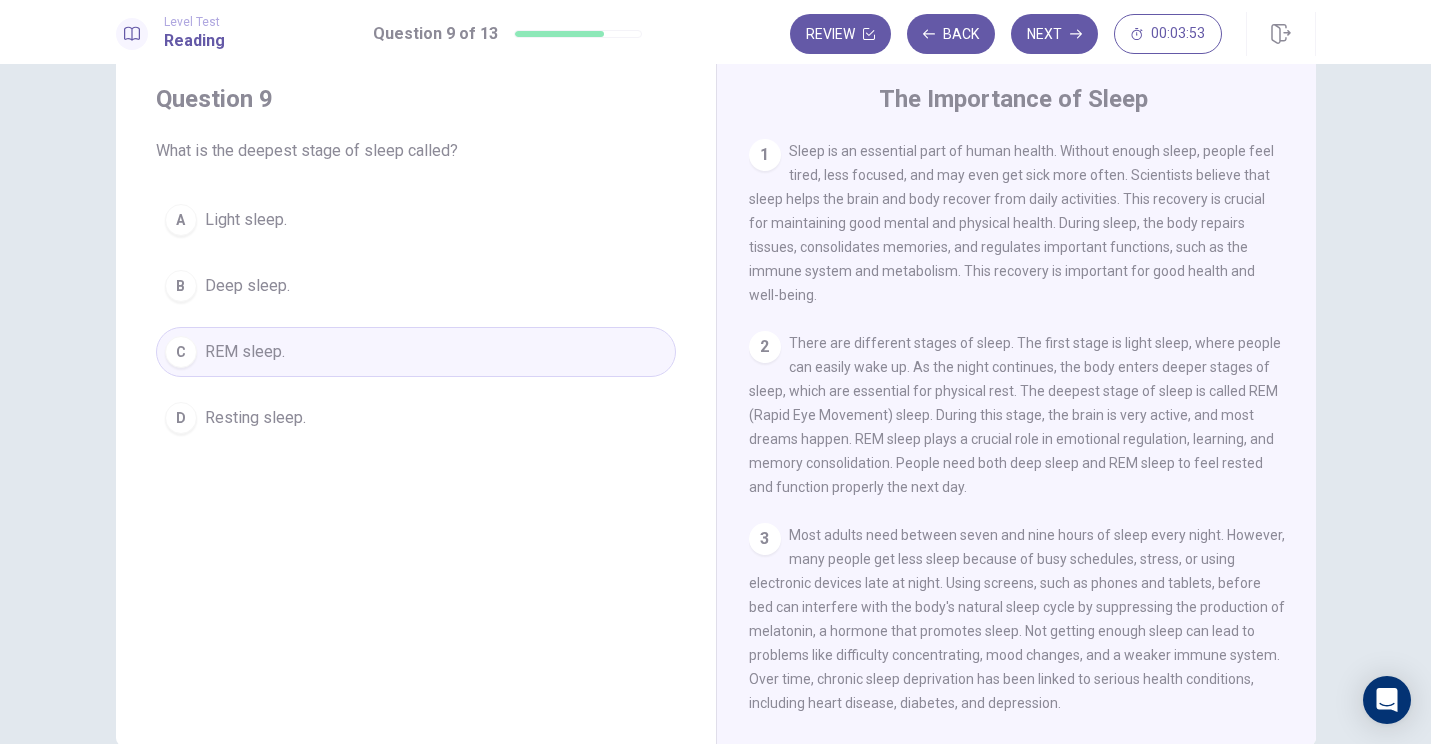 click on "Next" at bounding box center (1054, 34) 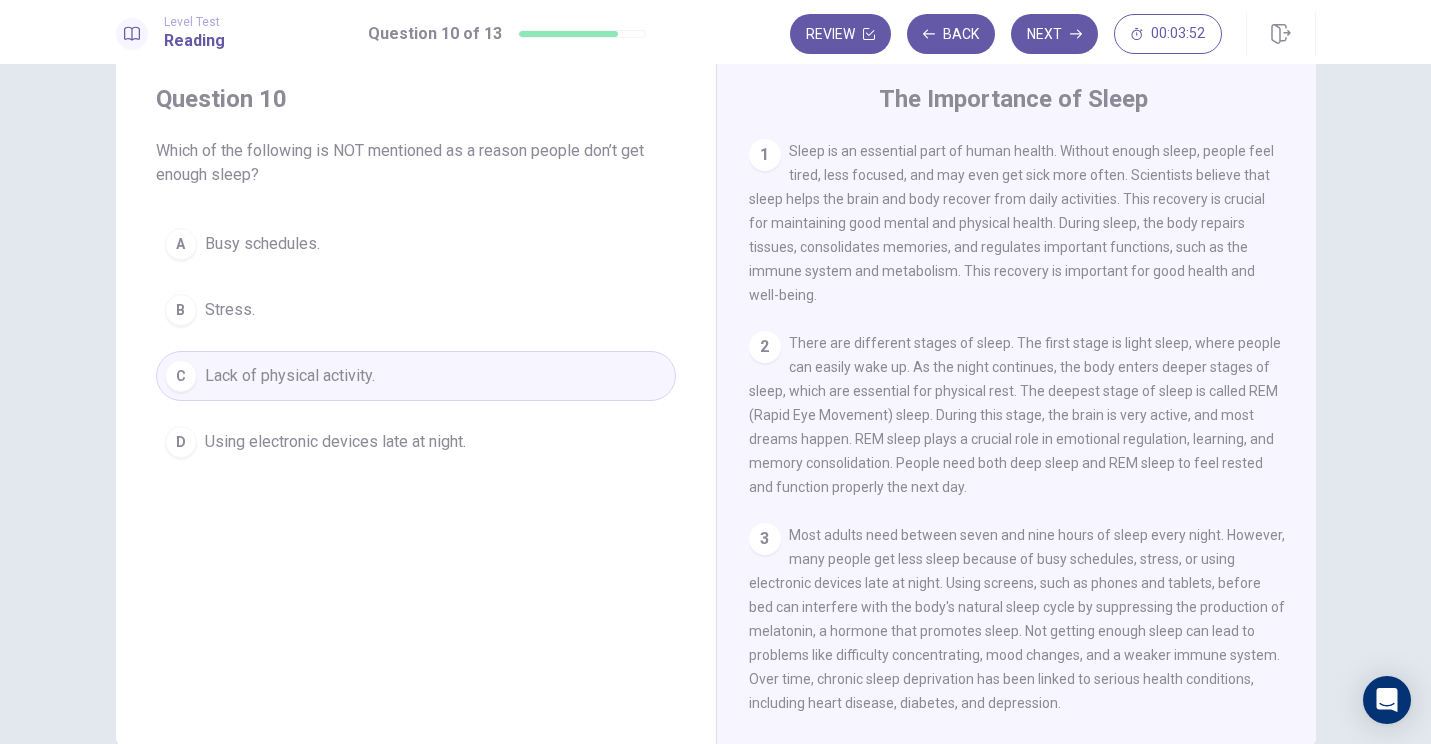 click on "Next" at bounding box center [1054, 34] 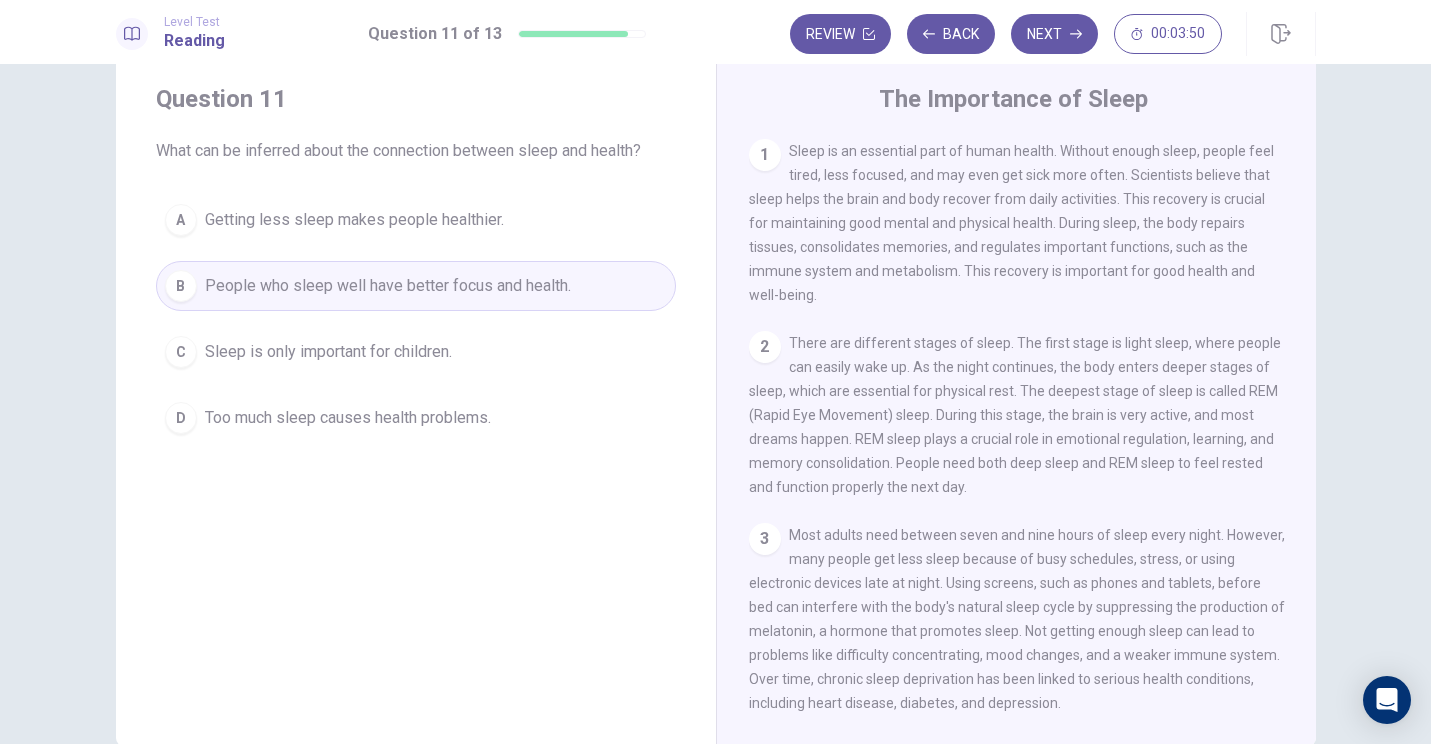 click on "Next" at bounding box center (1054, 34) 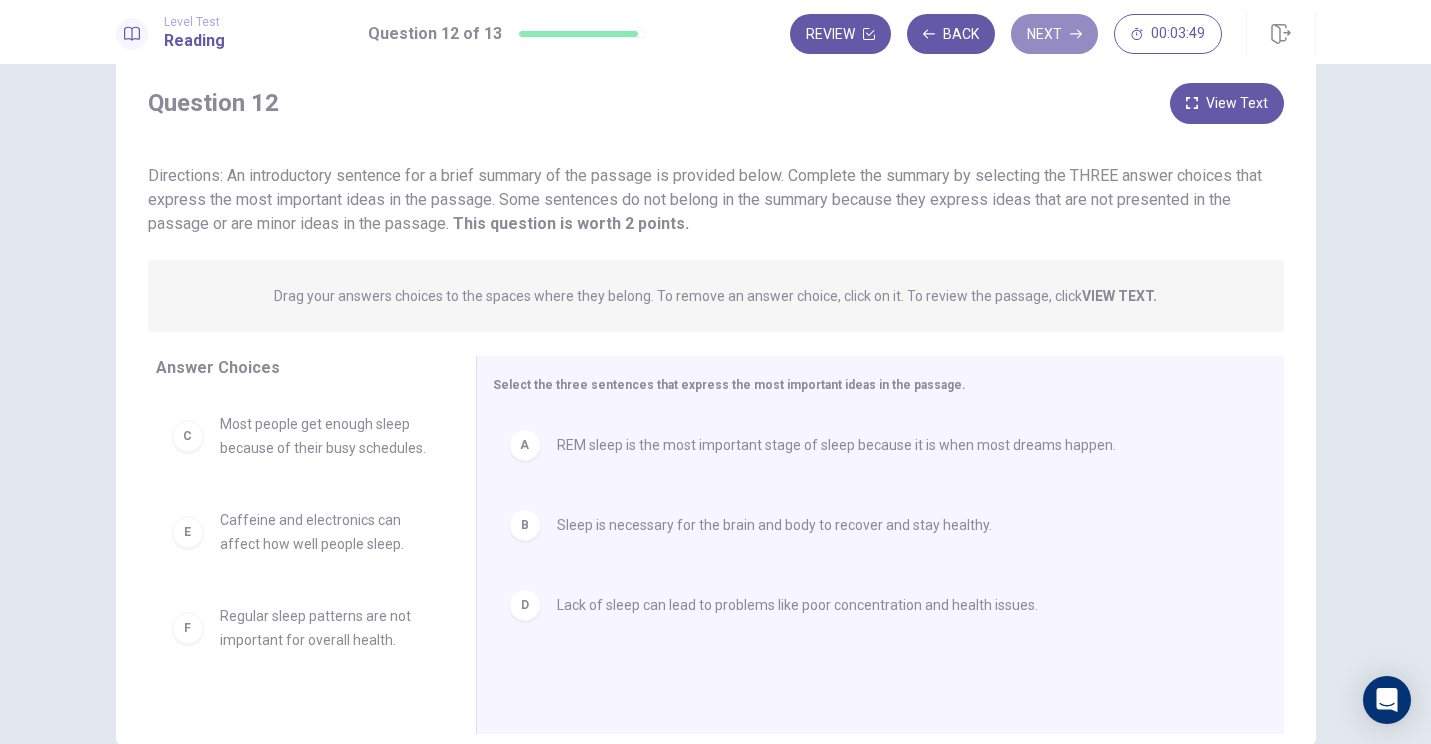 click on "Next" at bounding box center (1054, 34) 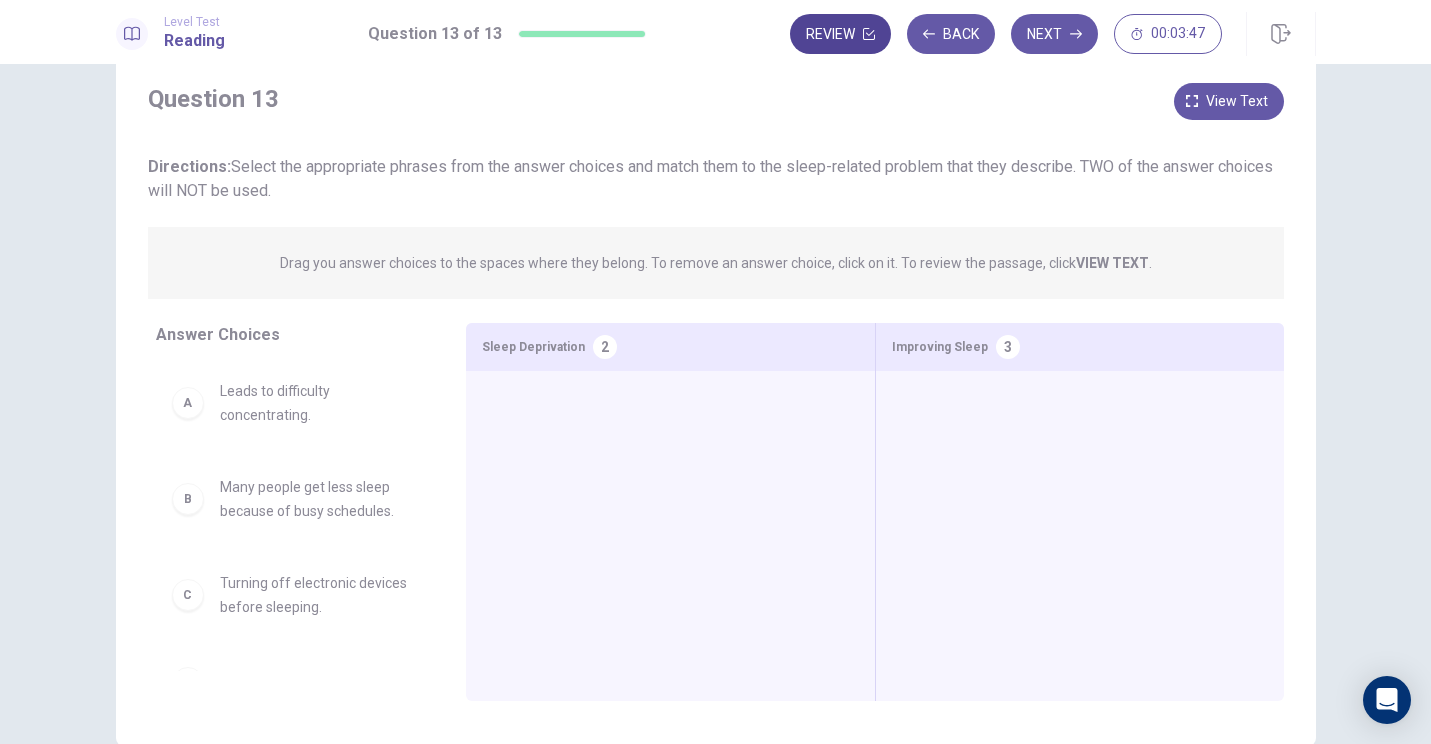 click on "Review" at bounding box center [840, 34] 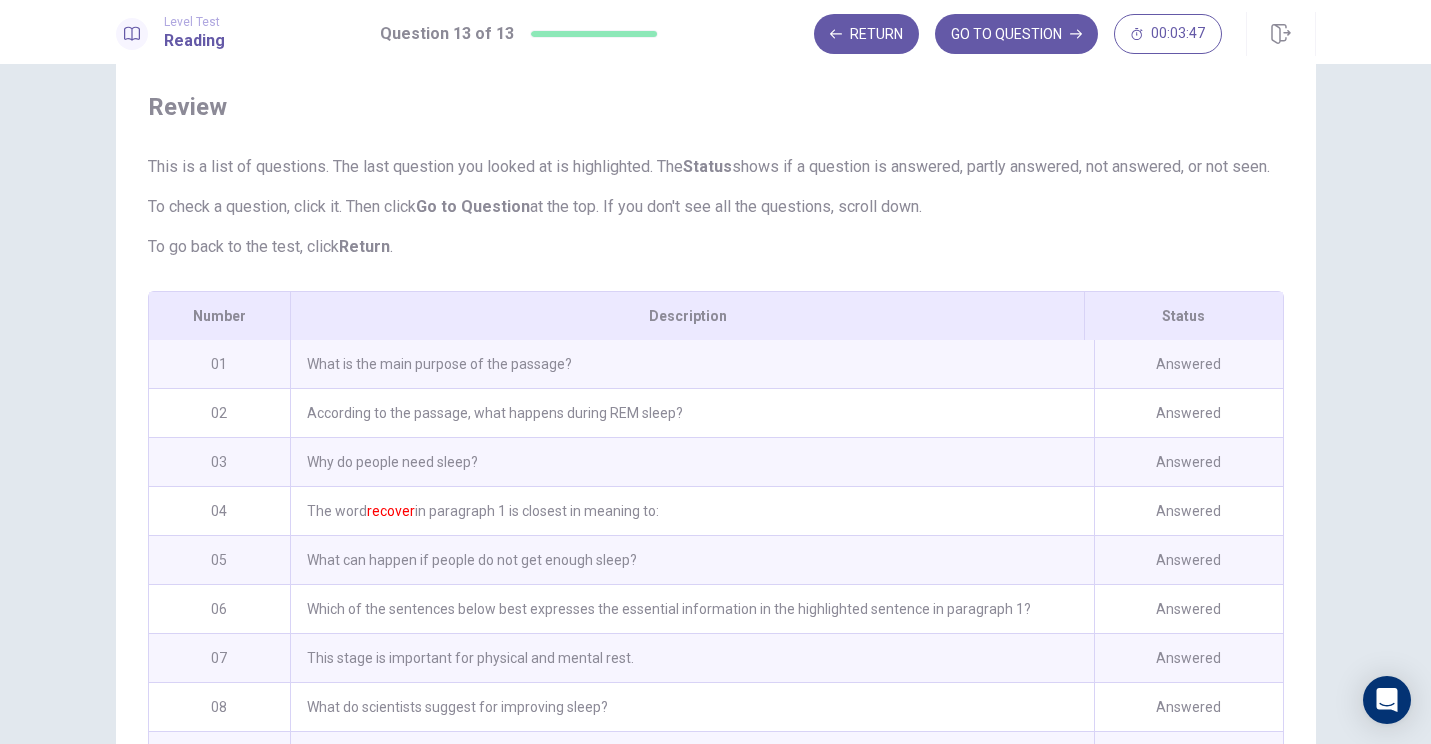 scroll, scrollTop: 233, scrollLeft: 0, axis: vertical 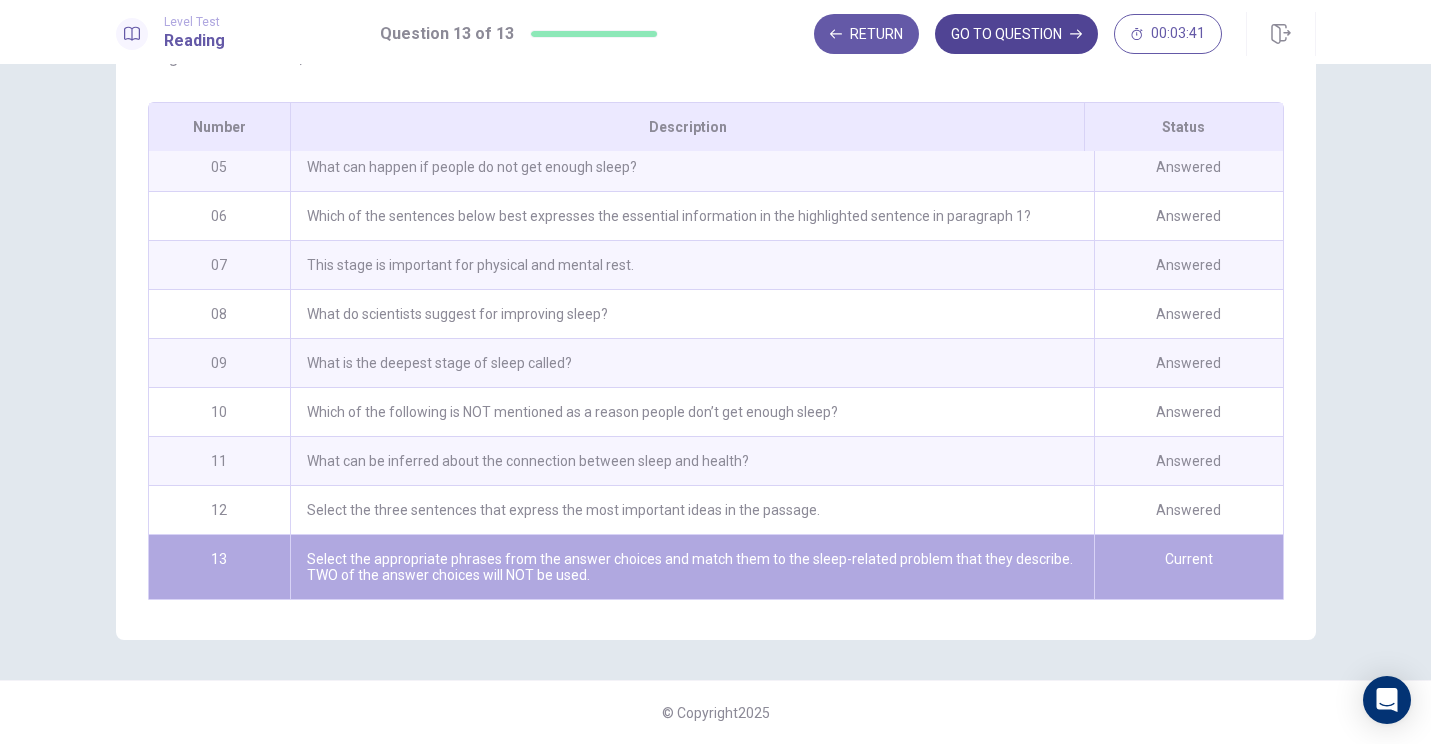 click on "GO TO QUESTION" at bounding box center (1016, 34) 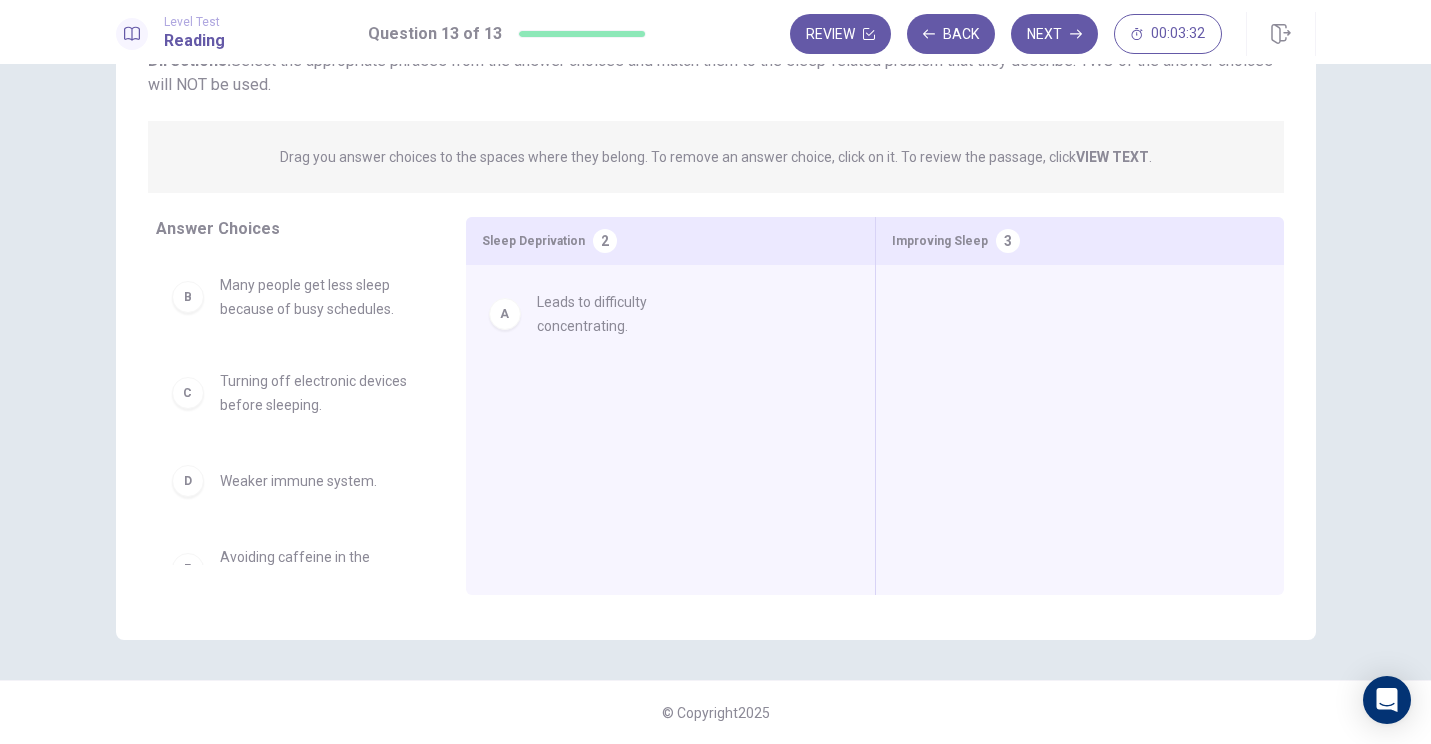 drag, startPoint x: 268, startPoint y: 307, endPoint x: 600, endPoint y: 329, distance: 332.72812 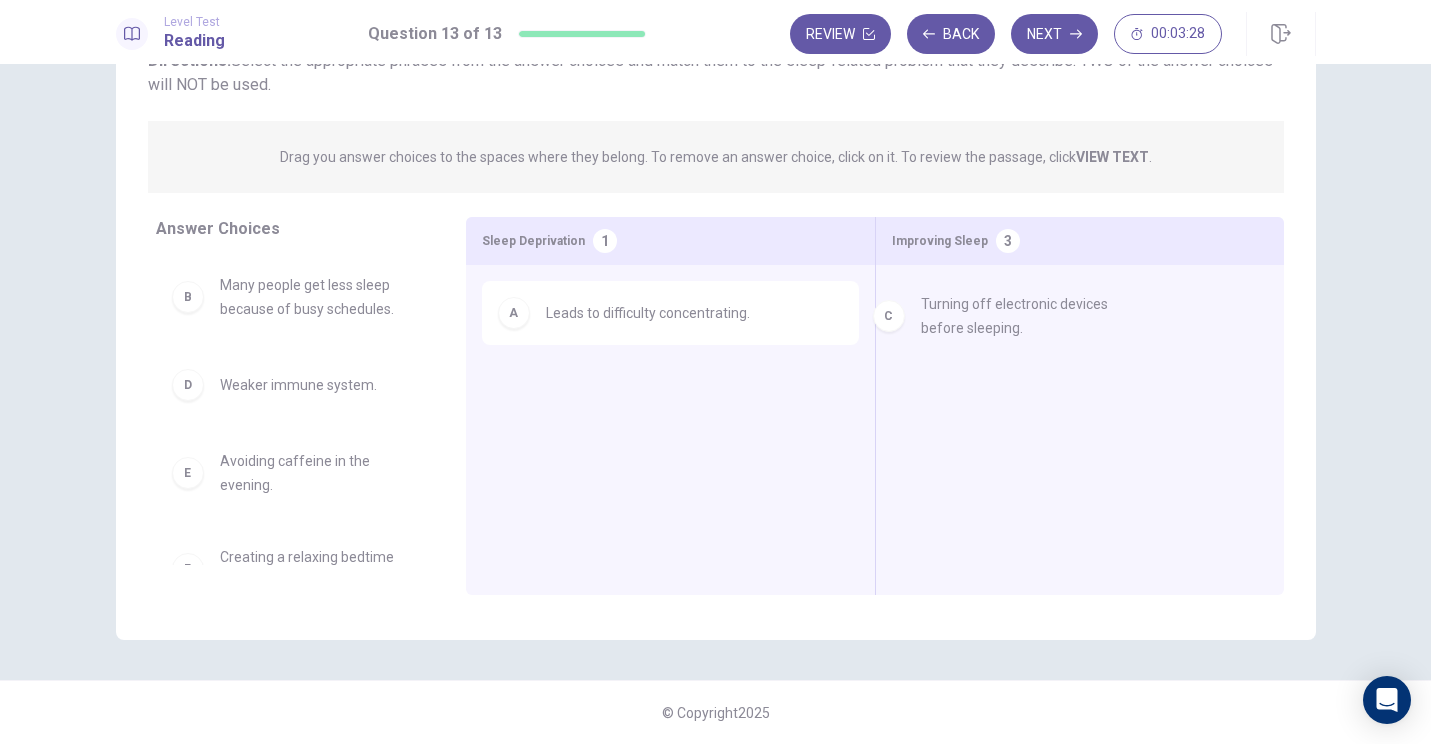 drag, startPoint x: 241, startPoint y: 399, endPoint x: 961, endPoint y: 325, distance: 723.7928 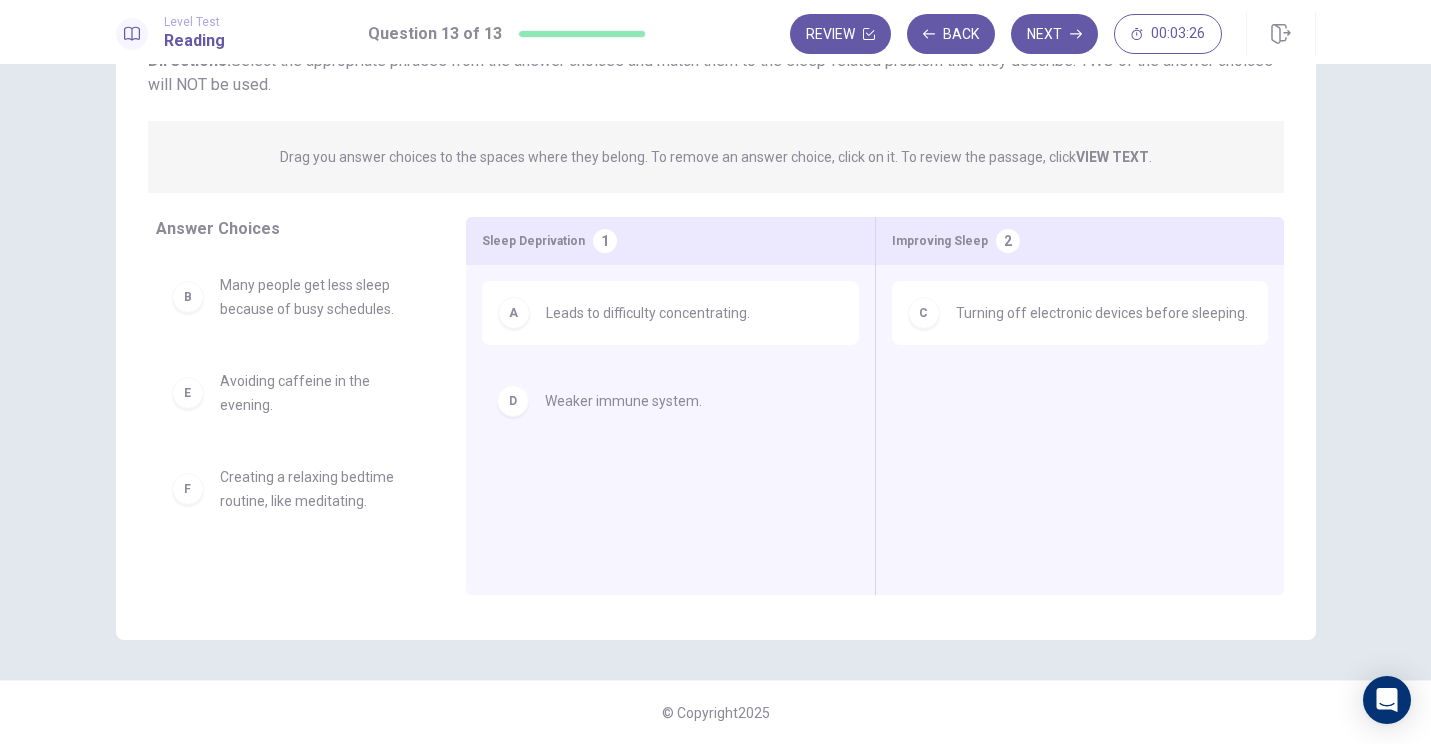 drag, startPoint x: 287, startPoint y: 393, endPoint x: 656, endPoint y: 412, distance: 369.48883 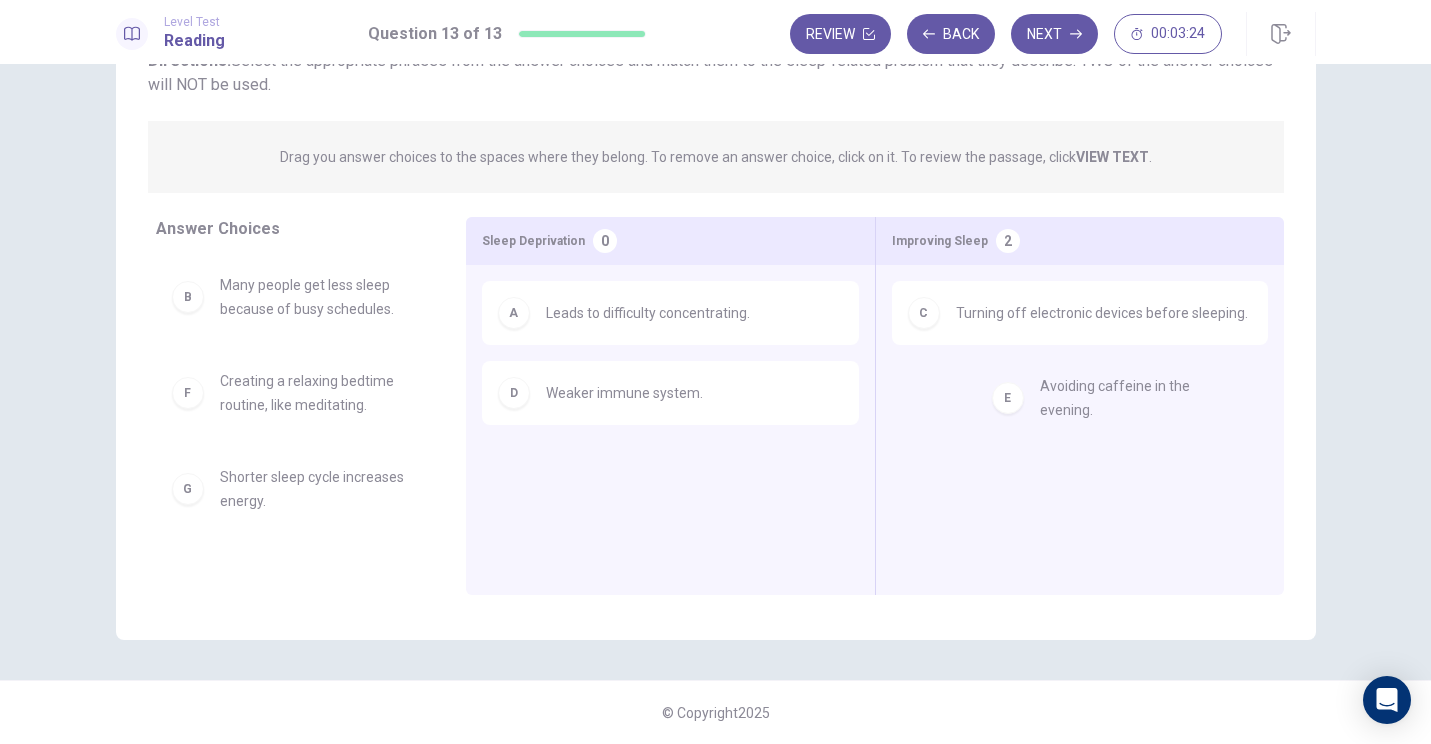 drag, startPoint x: 293, startPoint y: 389, endPoint x: 1102, endPoint y: 398, distance: 809.05005 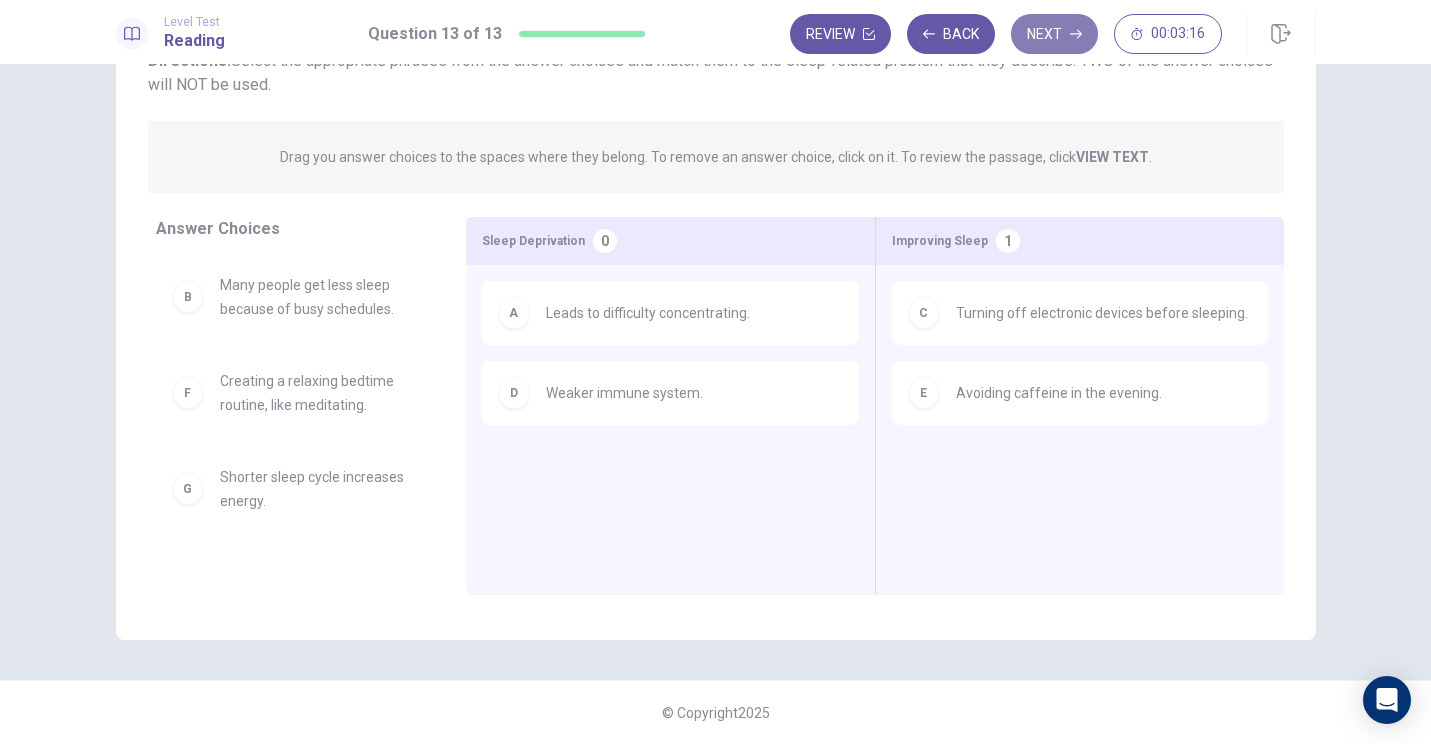 click on "Next" at bounding box center [1054, 34] 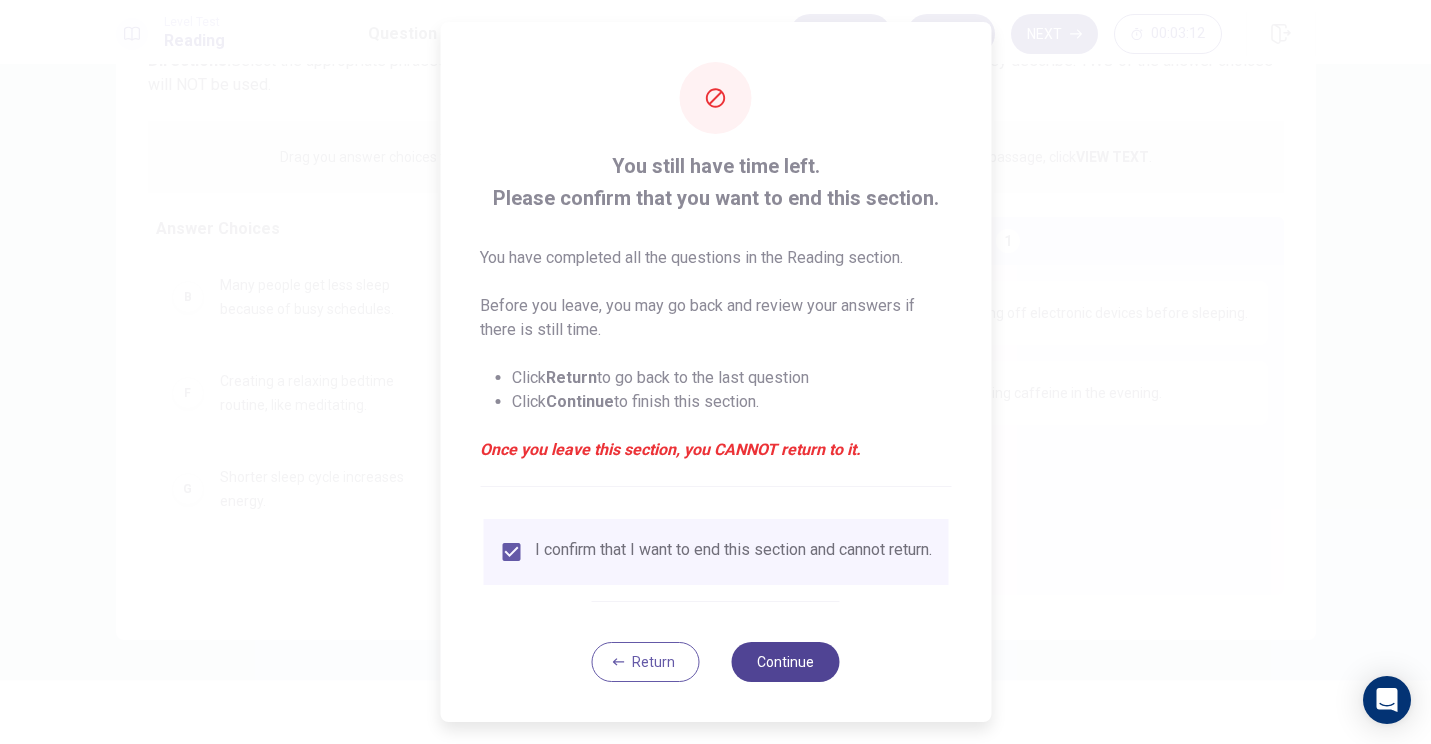 click on "Continue" at bounding box center [786, 662] 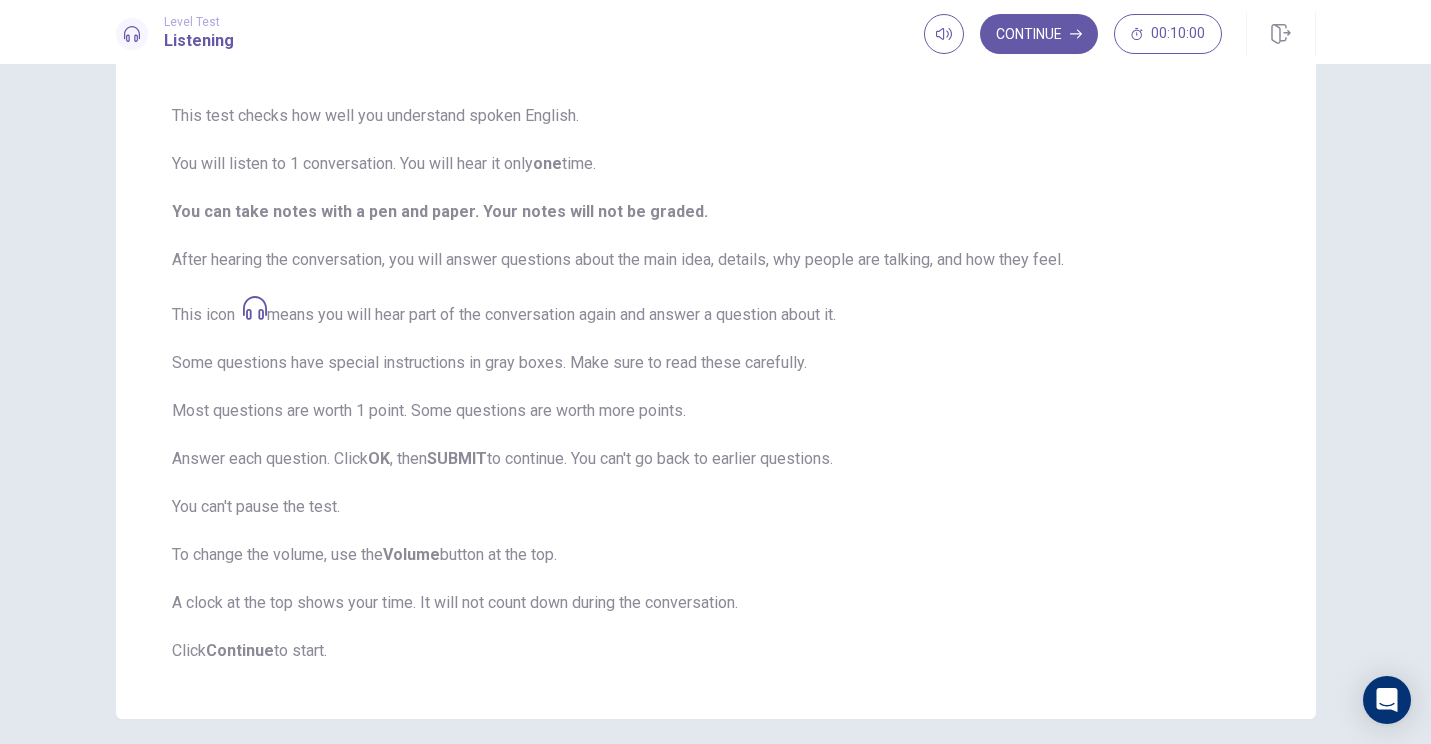 scroll, scrollTop: 214, scrollLeft: 0, axis: vertical 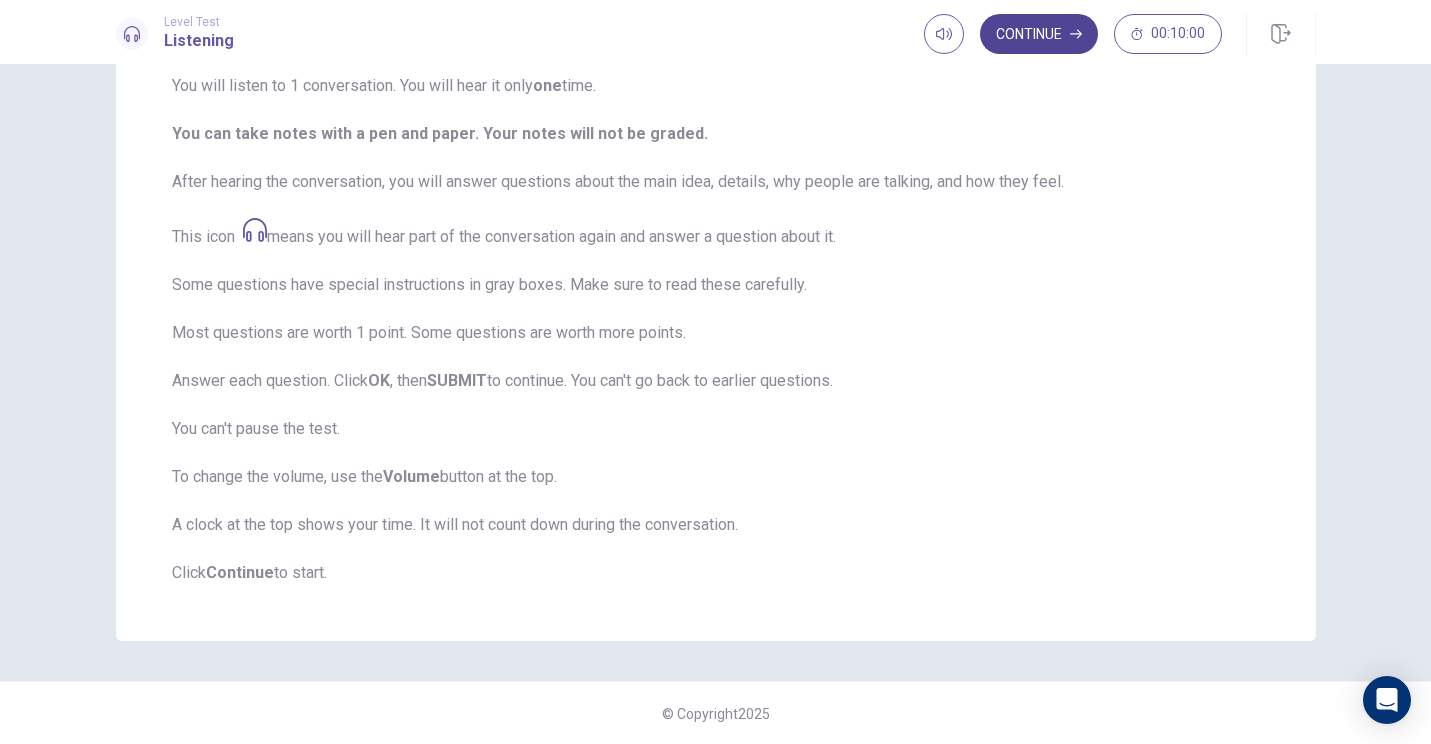 click on "Continue" at bounding box center [1039, 34] 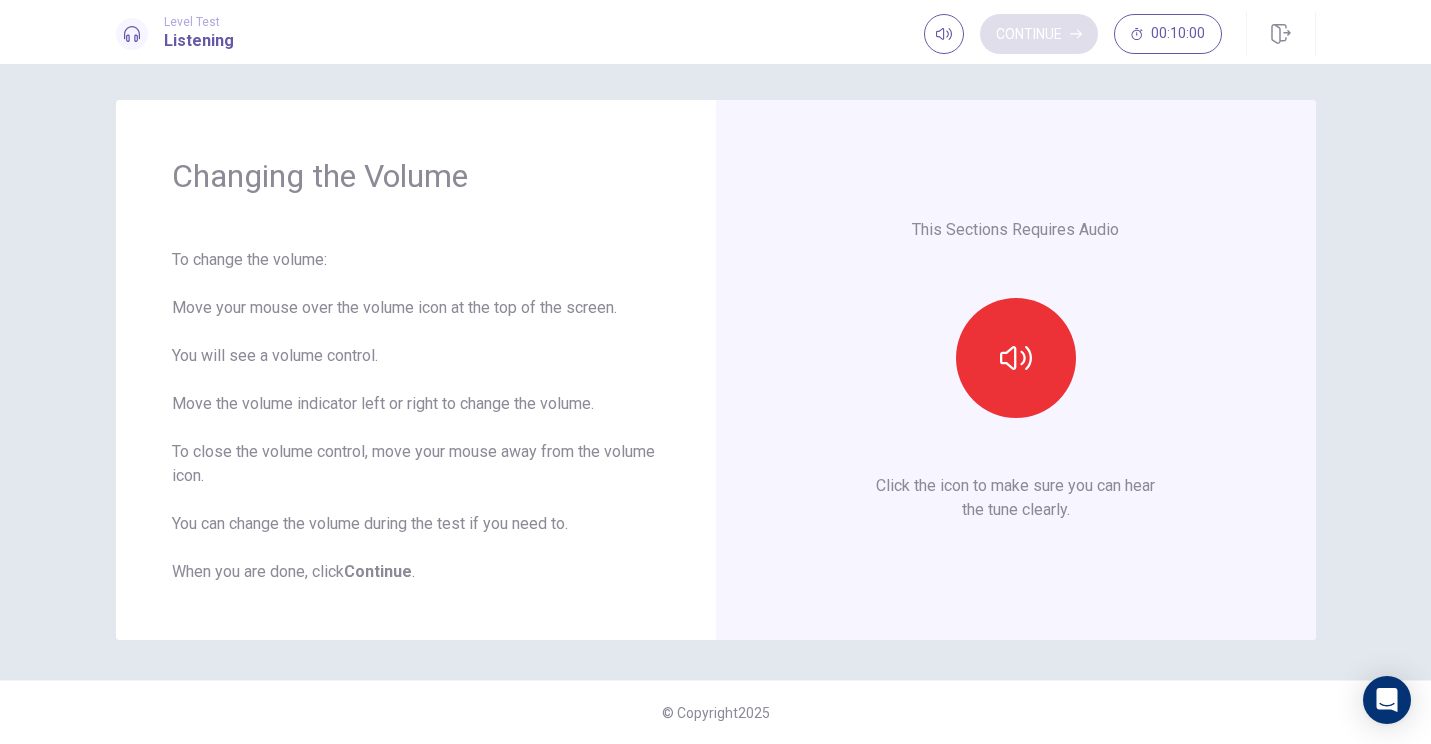 scroll, scrollTop: 4, scrollLeft: 0, axis: vertical 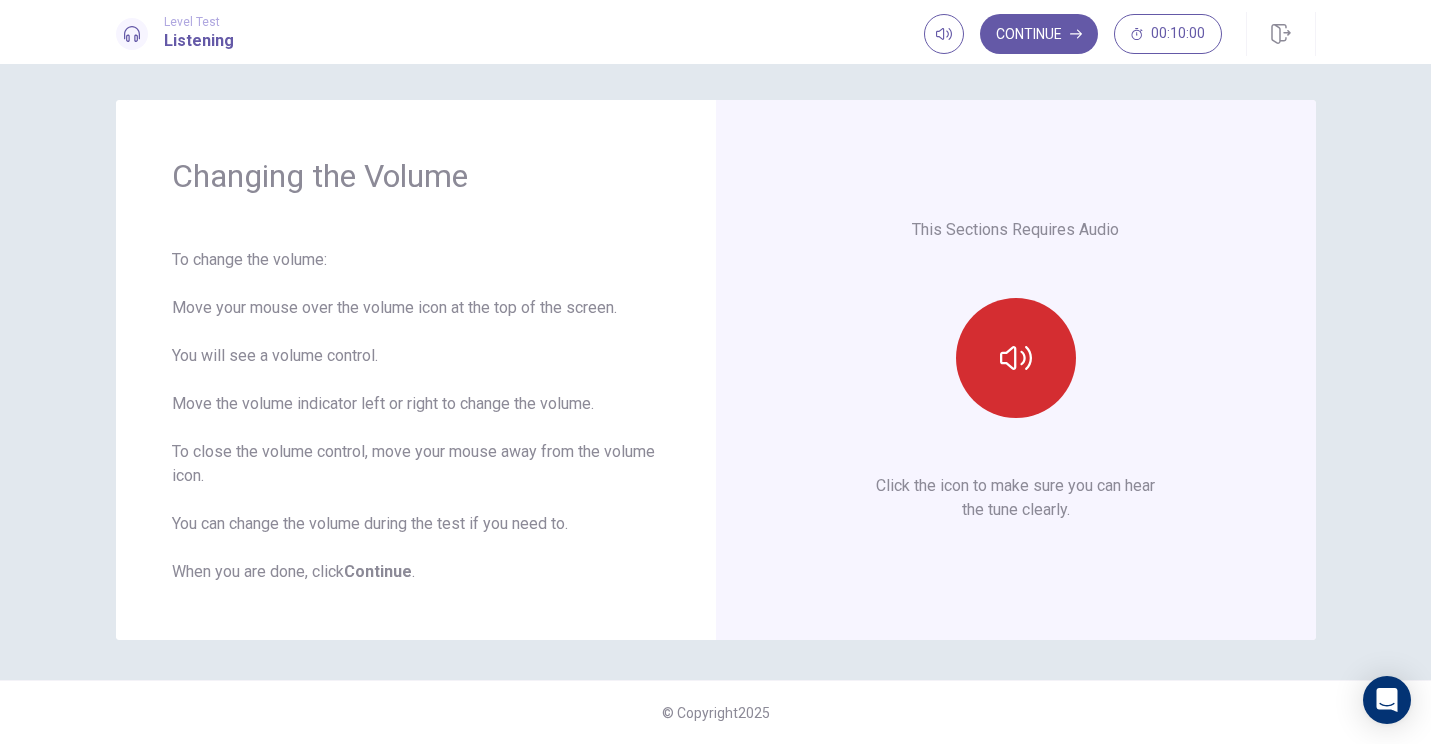 click at bounding box center (1016, 358) 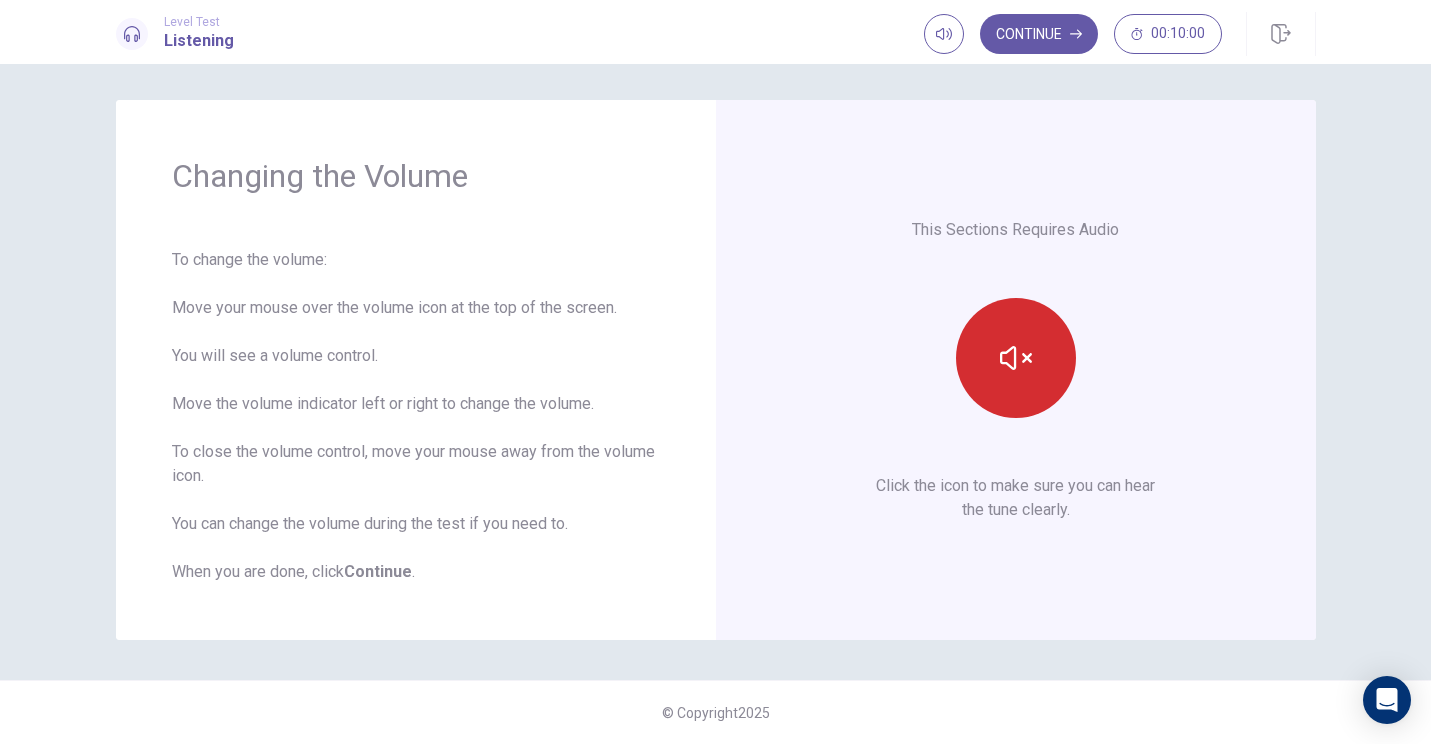 click at bounding box center (1016, 358) 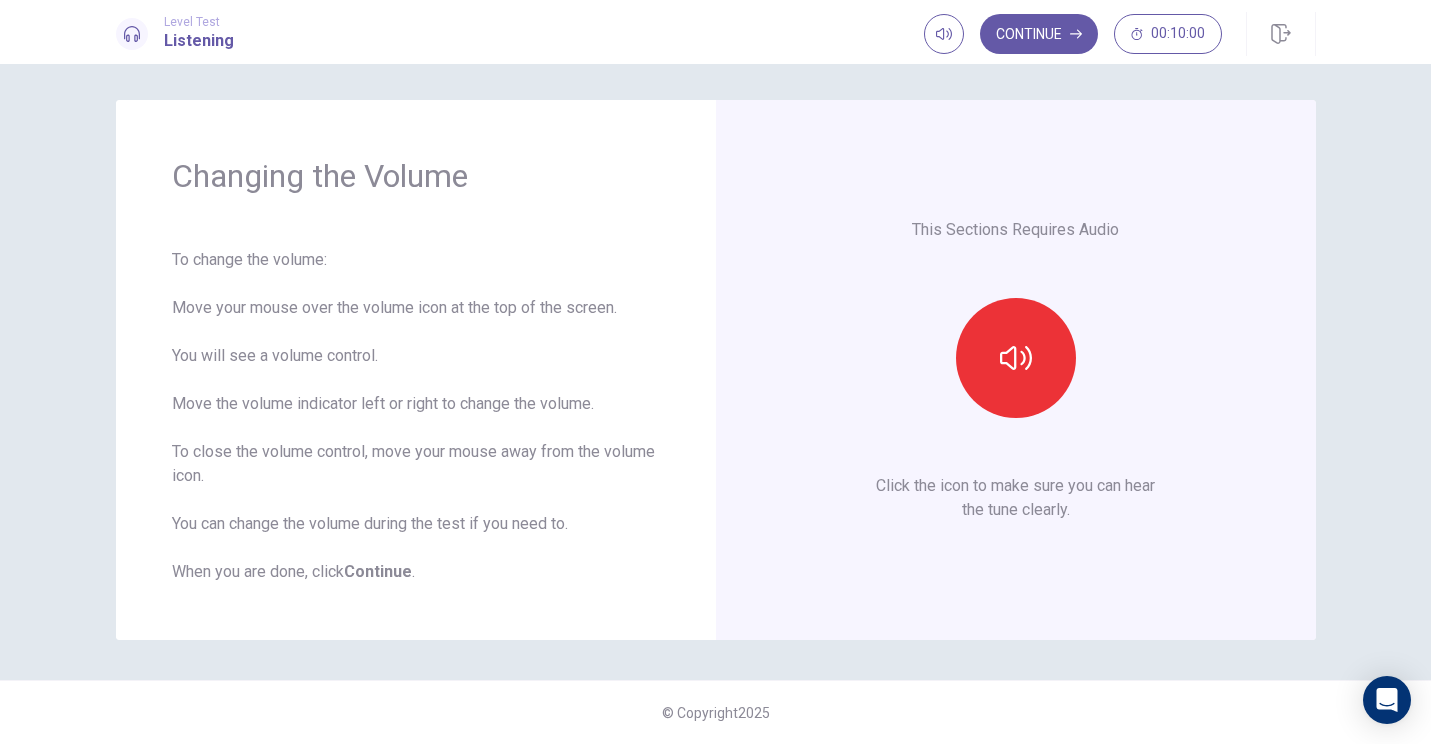 click on "Continue" at bounding box center [1039, 34] 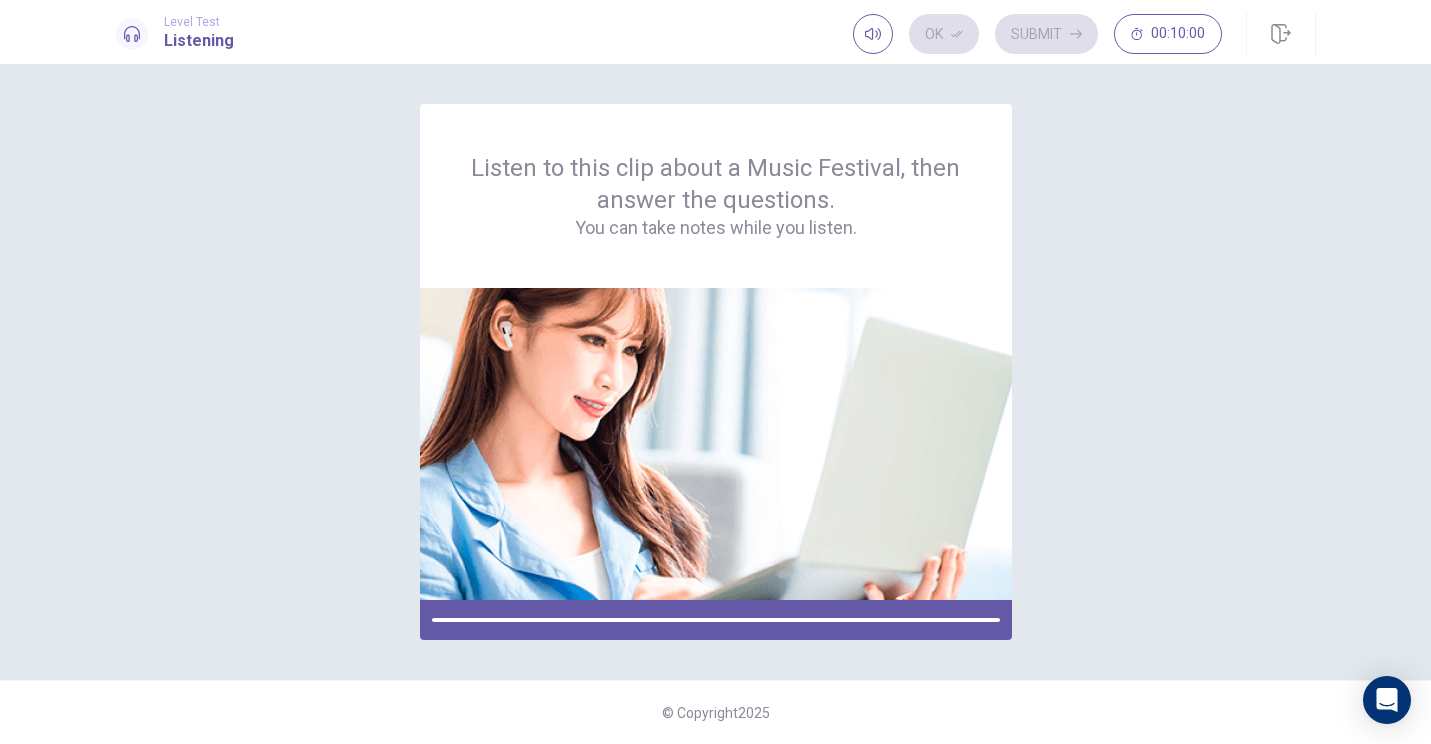 scroll, scrollTop: 0, scrollLeft: 0, axis: both 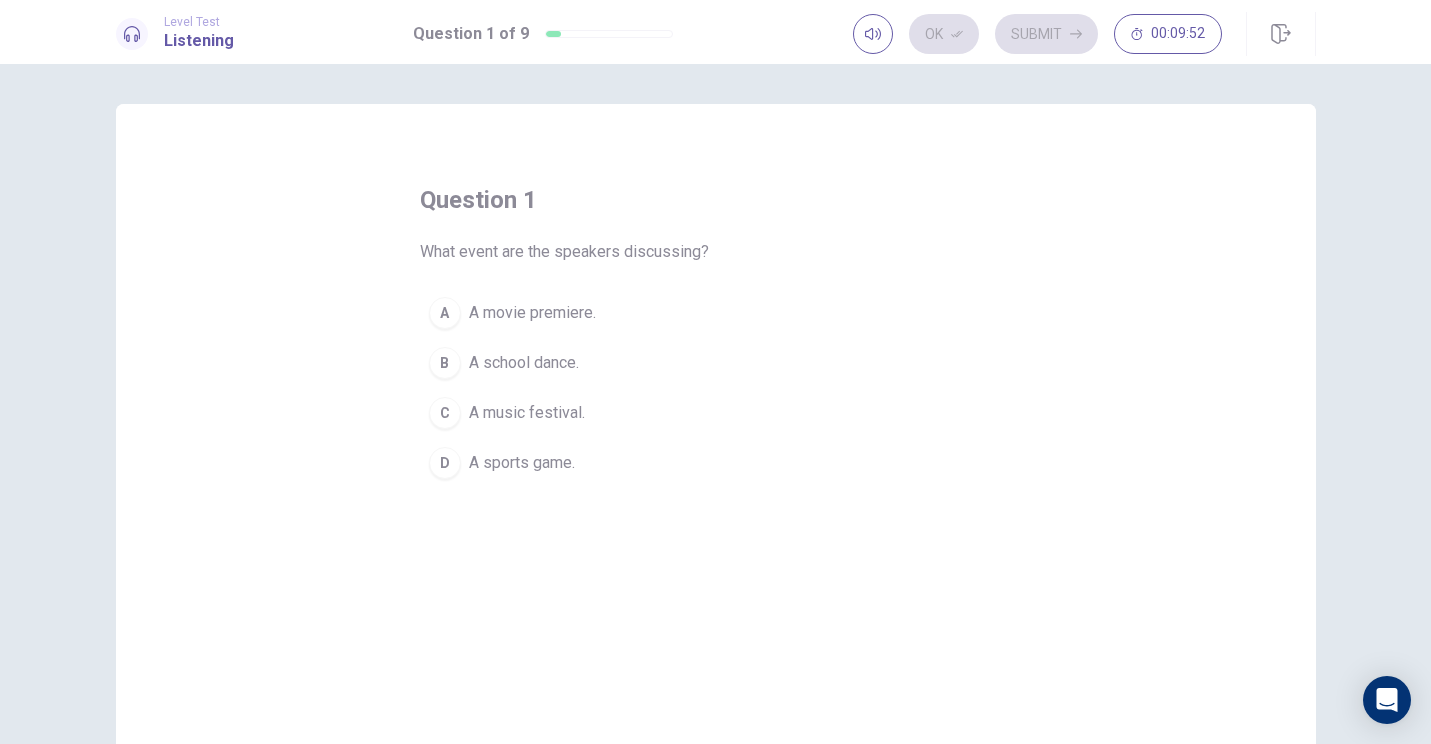 click on "A music festival." at bounding box center (532, 313) 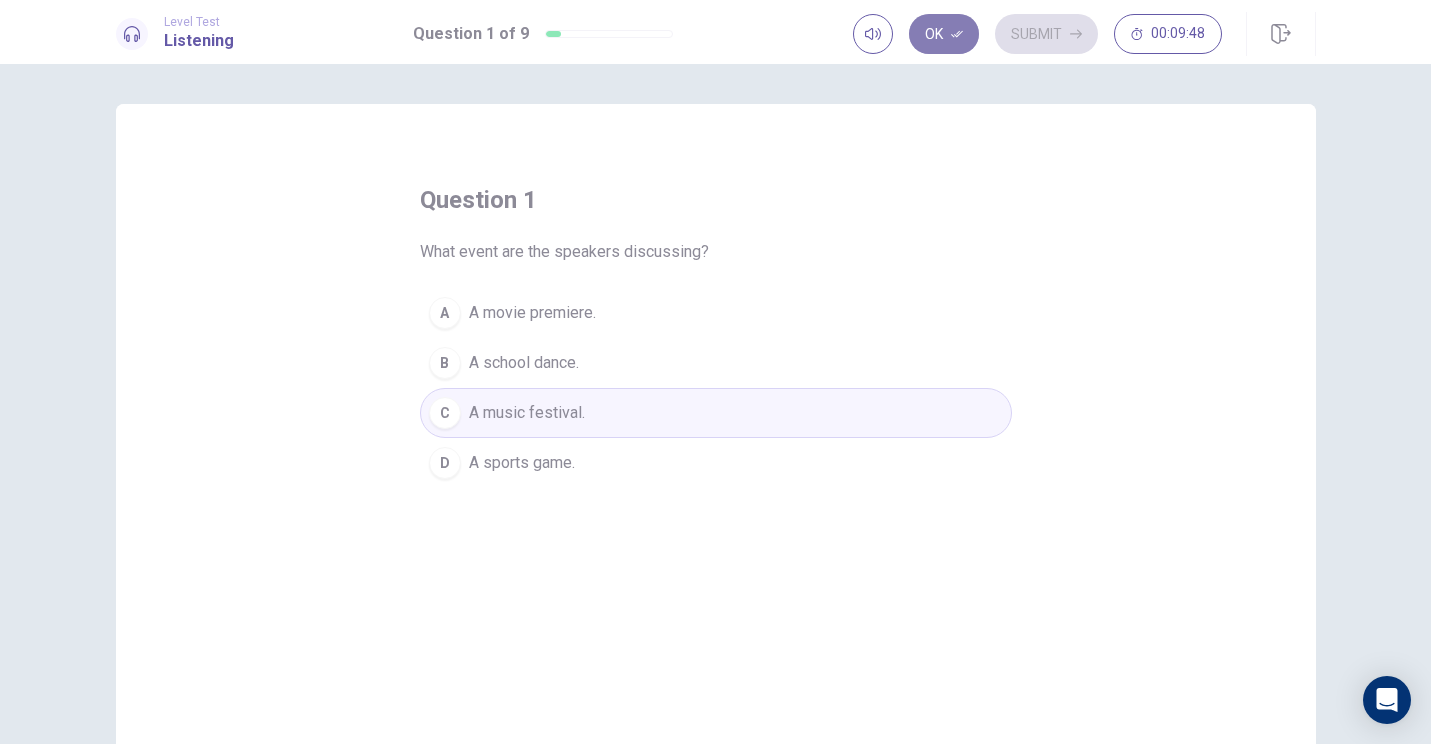 click on "Ok" at bounding box center [944, 34] 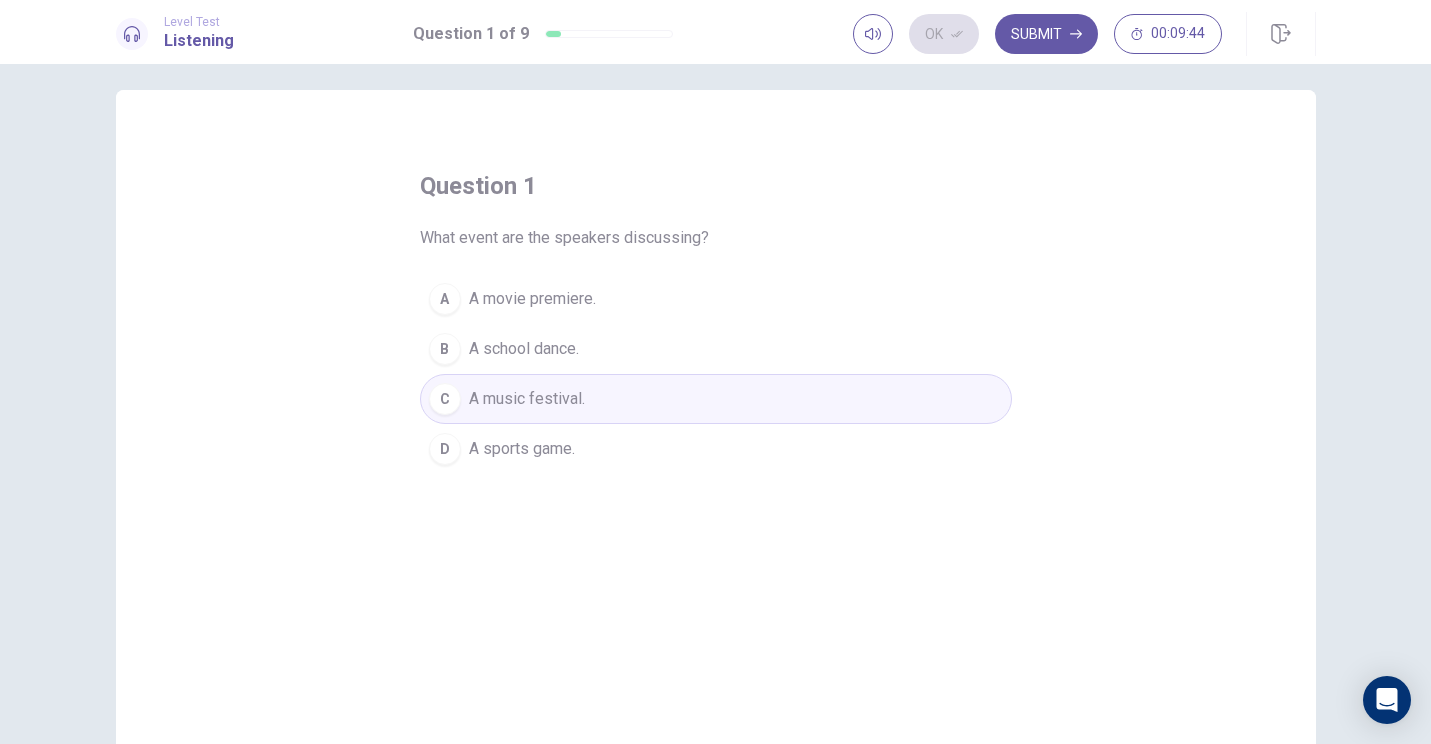 scroll, scrollTop: 0, scrollLeft: 0, axis: both 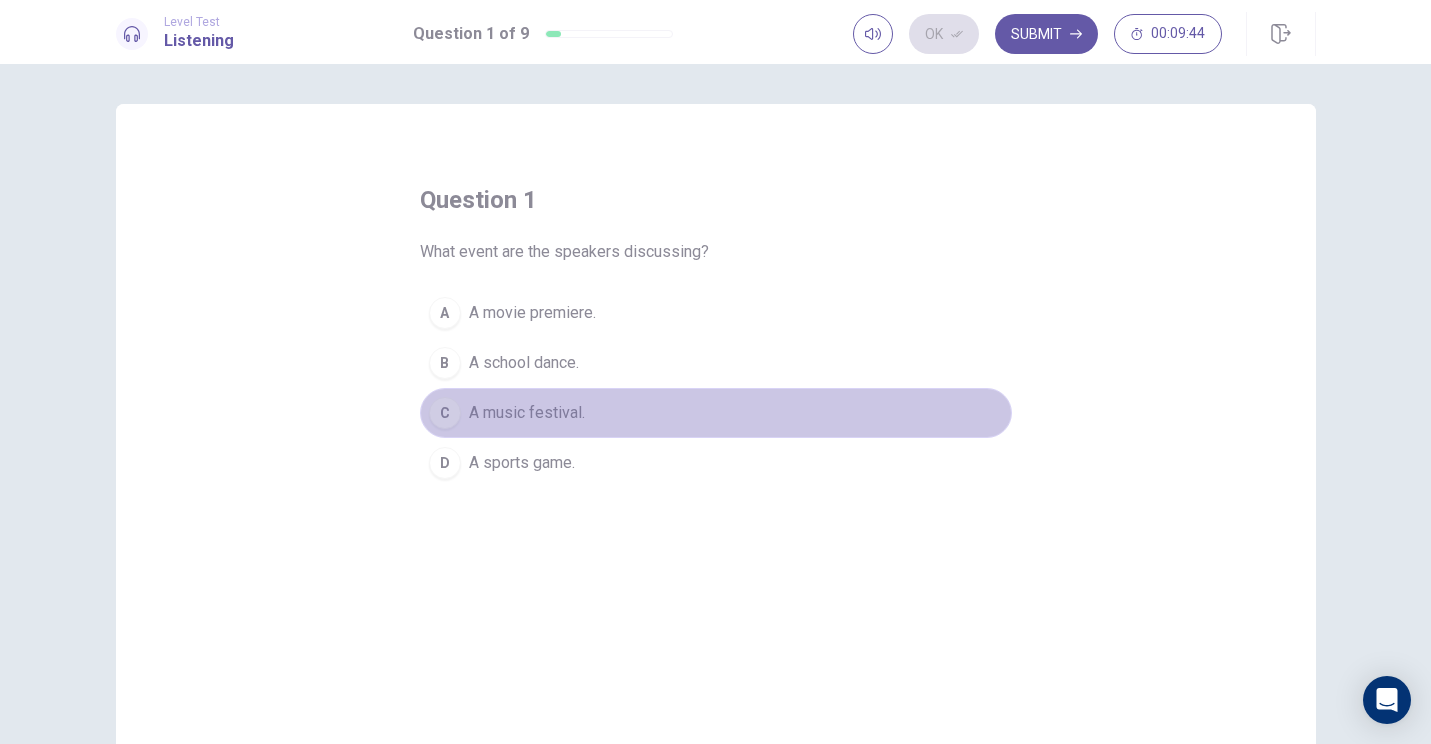 click on "C A music festival." at bounding box center [716, 413] 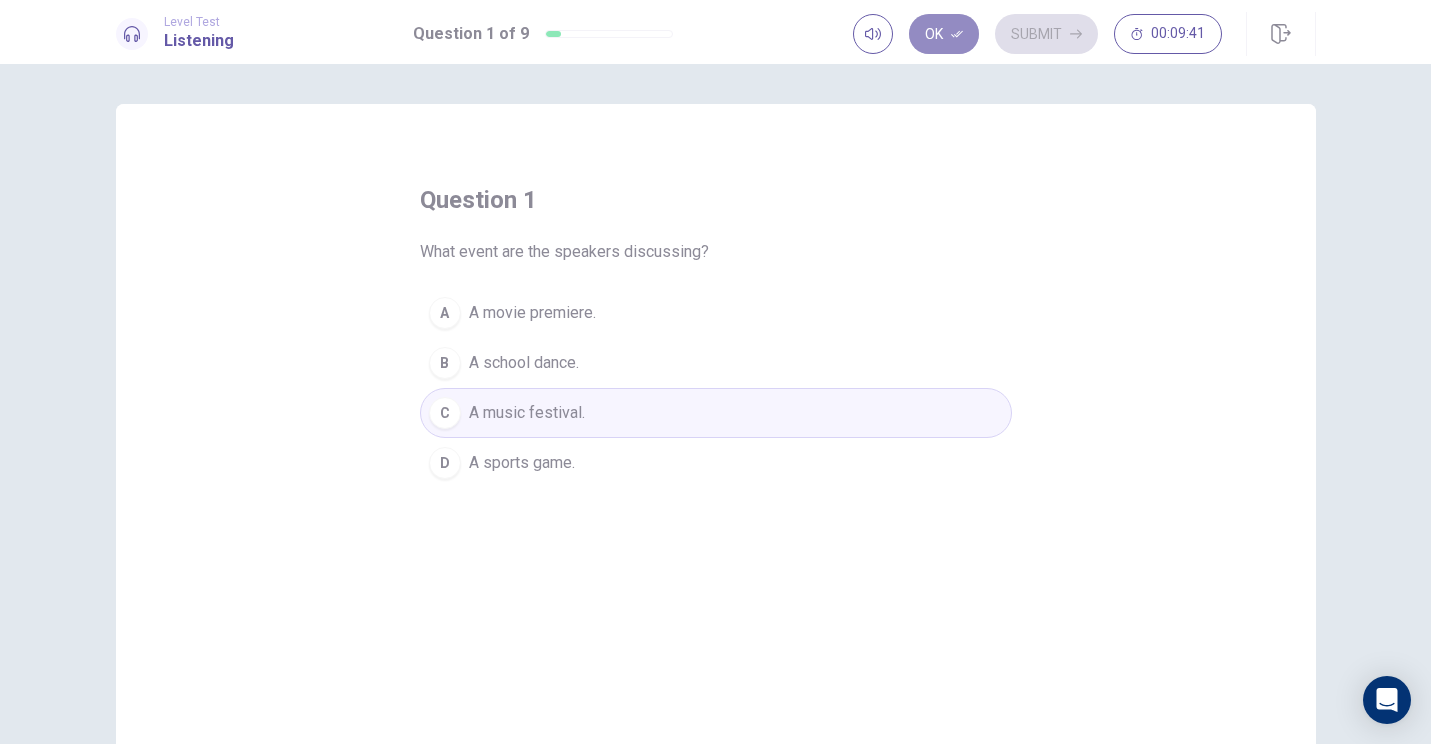 click on "Ok" at bounding box center [944, 34] 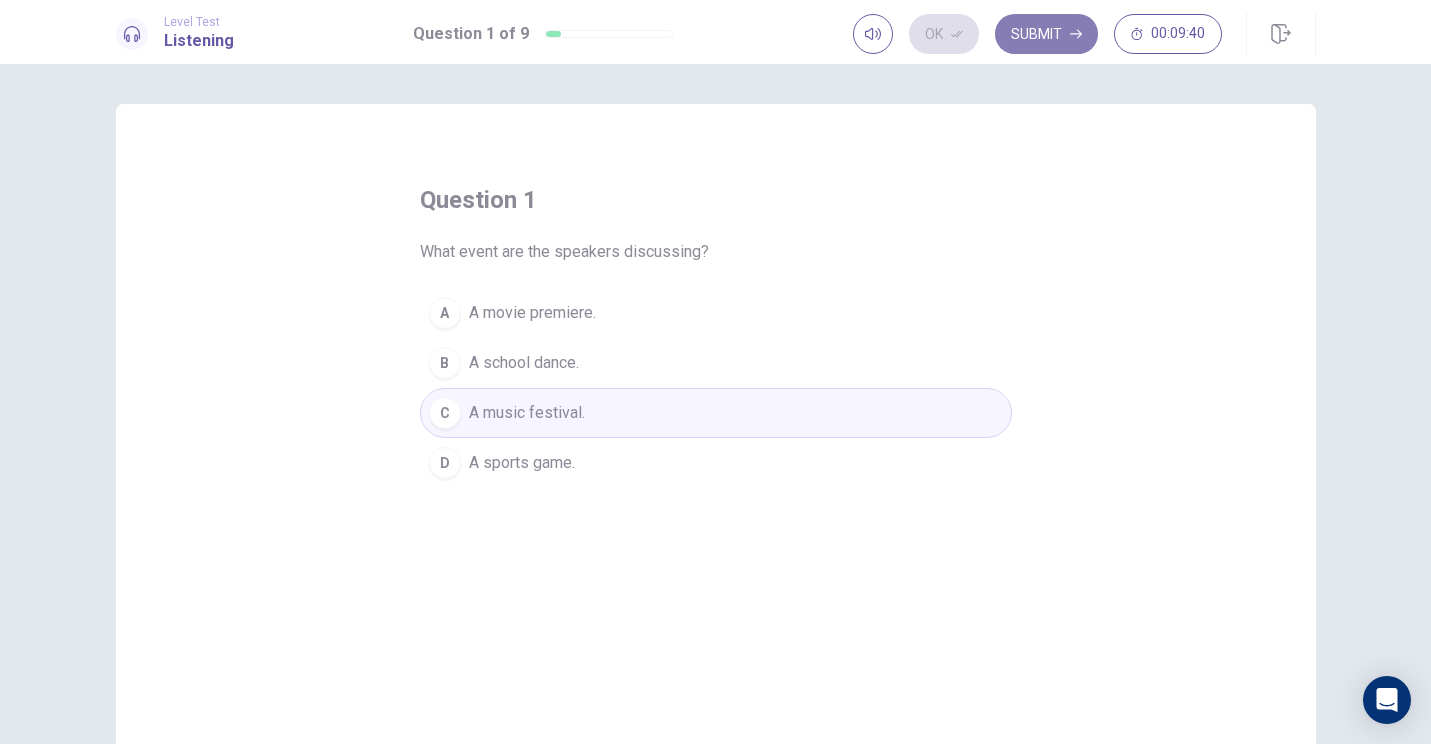 click on "Submit" at bounding box center (1046, 34) 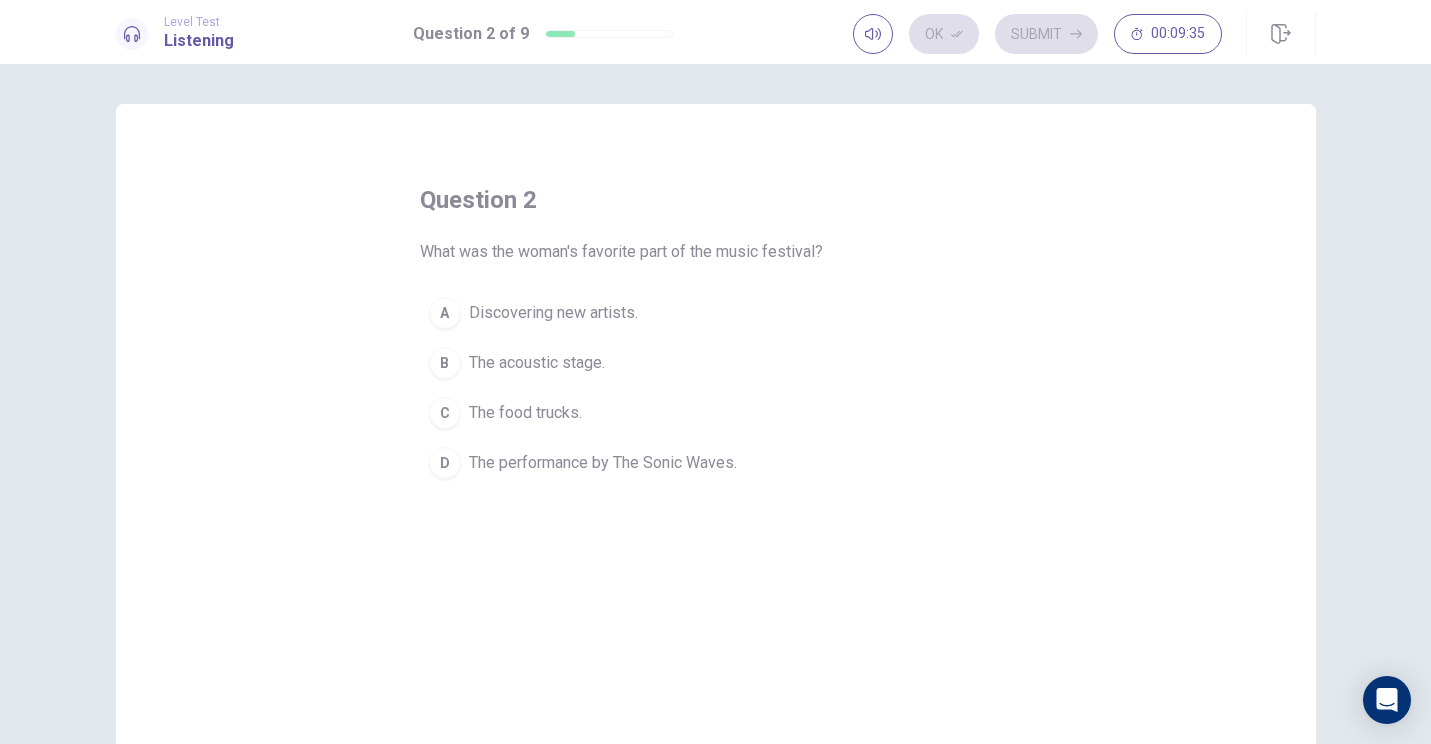 click on "The acoustic stage." at bounding box center [553, 313] 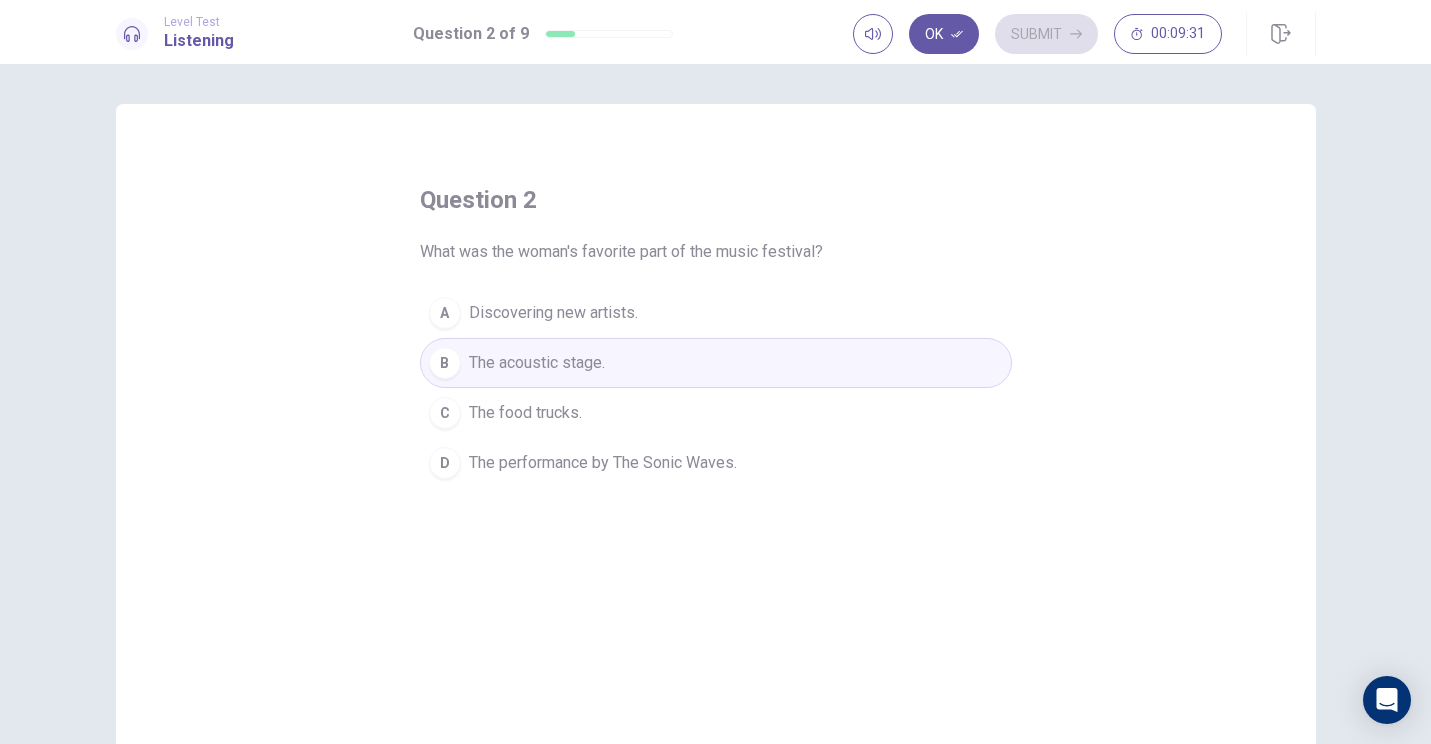 click on "The performance by The Sonic Waves." at bounding box center (553, 313) 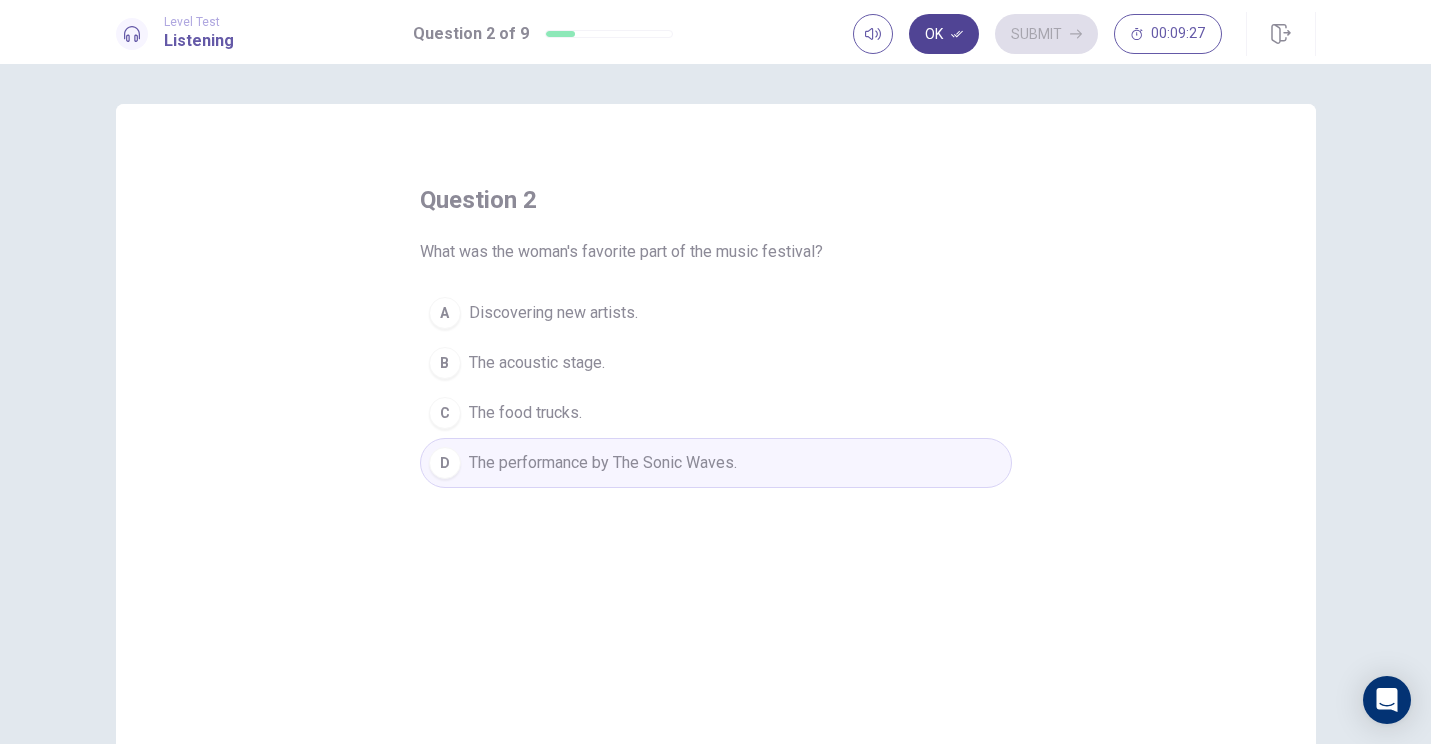 click on "Ok" at bounding box center [944, 34] 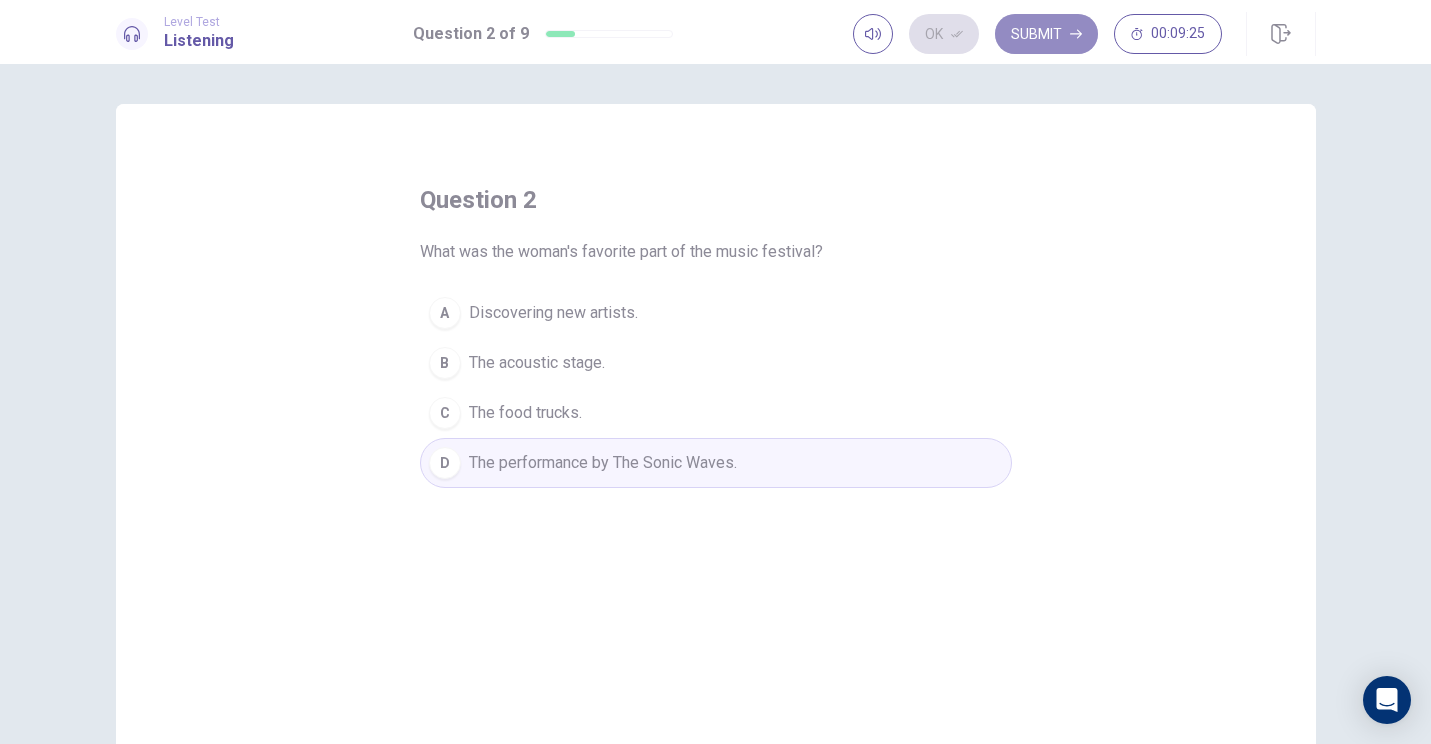 click on "Submit" at bounding box center (1046, 34) 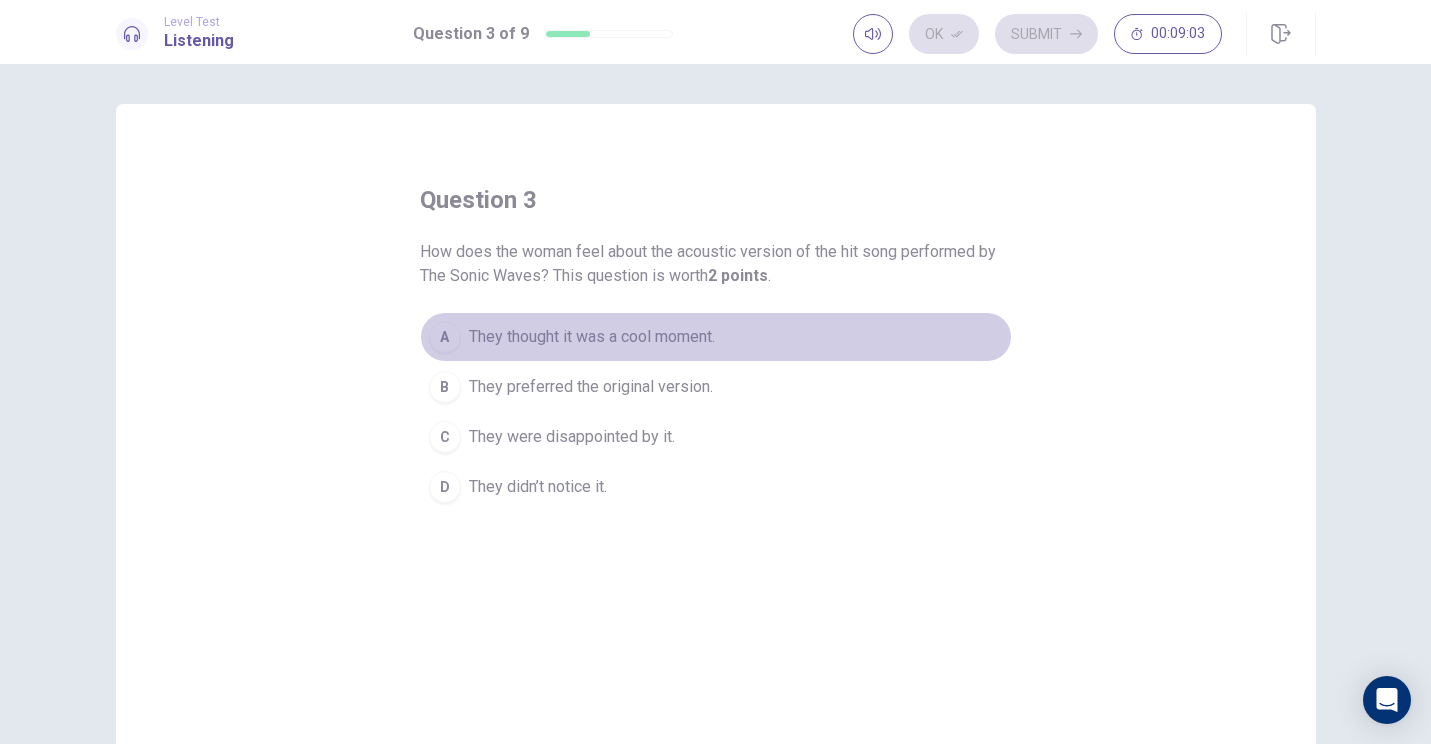 click on "They thought it was a cool moment." at bounding box center (592, 337) 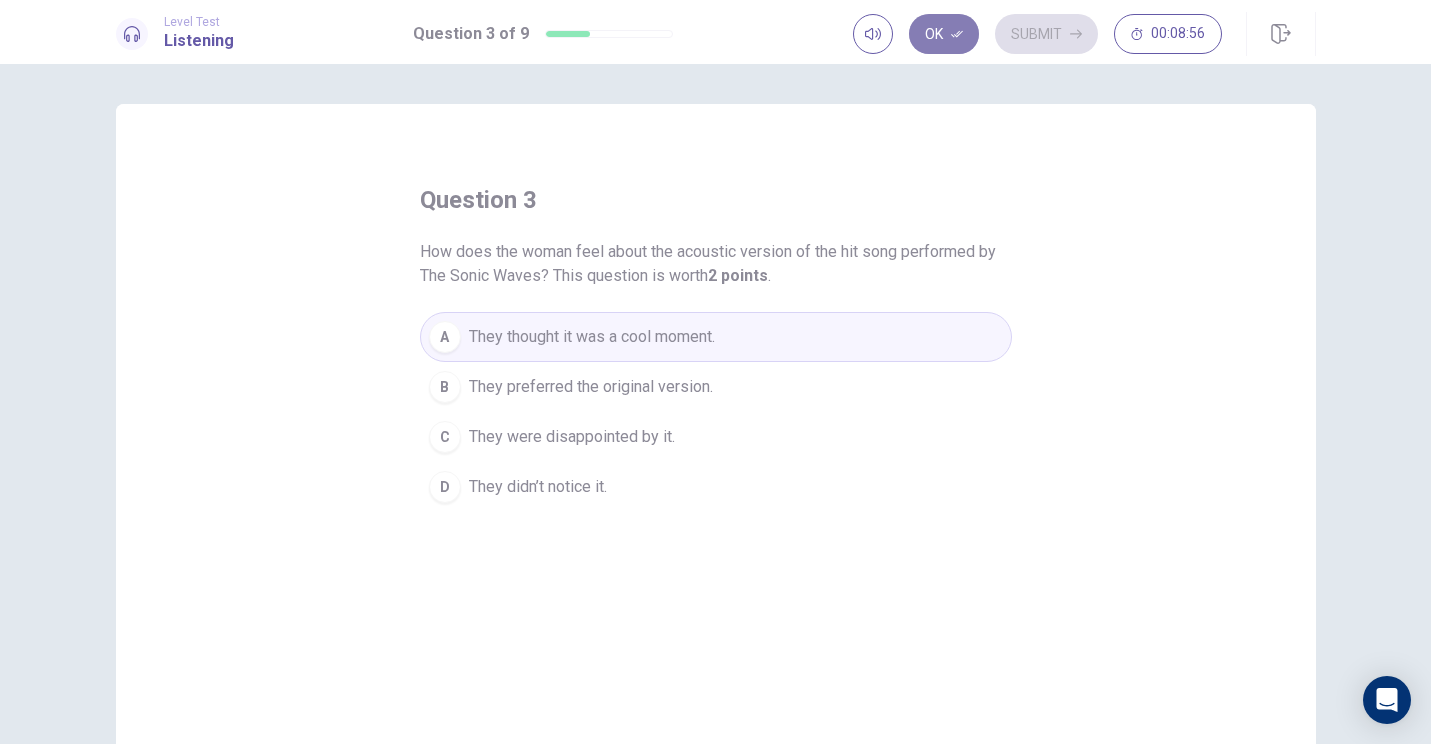 click on "Ok" at bounding box center [944, 34] 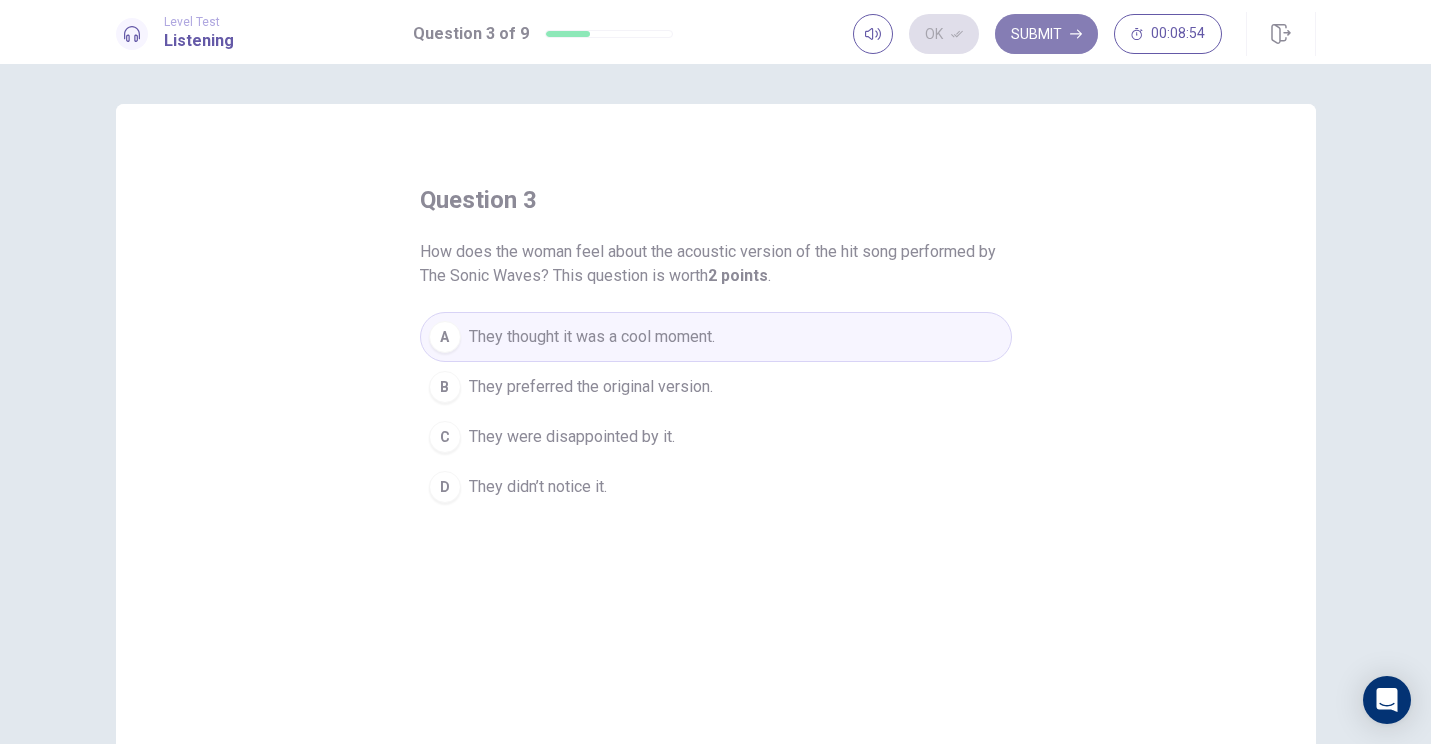 click on "Submit" at bounding box center (1046, 34) 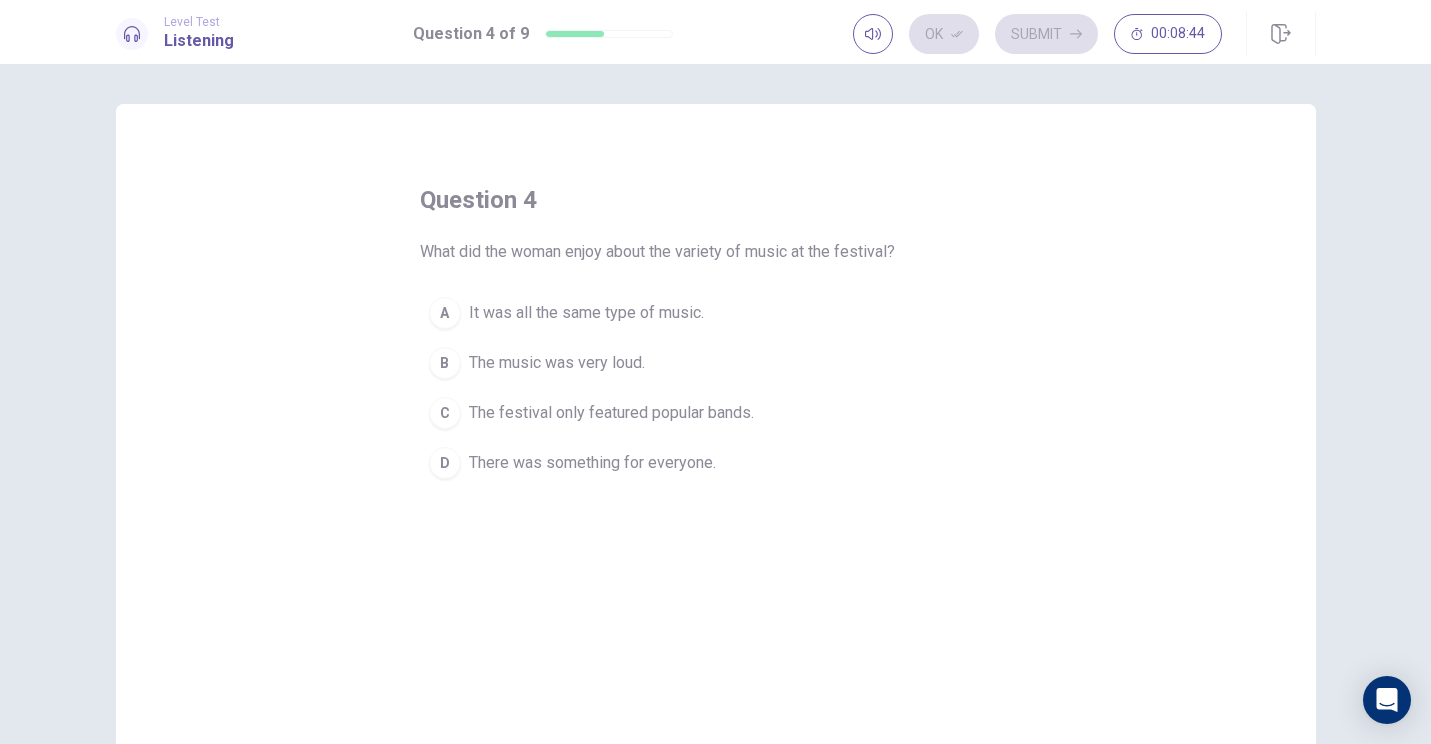 click on "There was something for everyone." at bounding box center [586, 313] 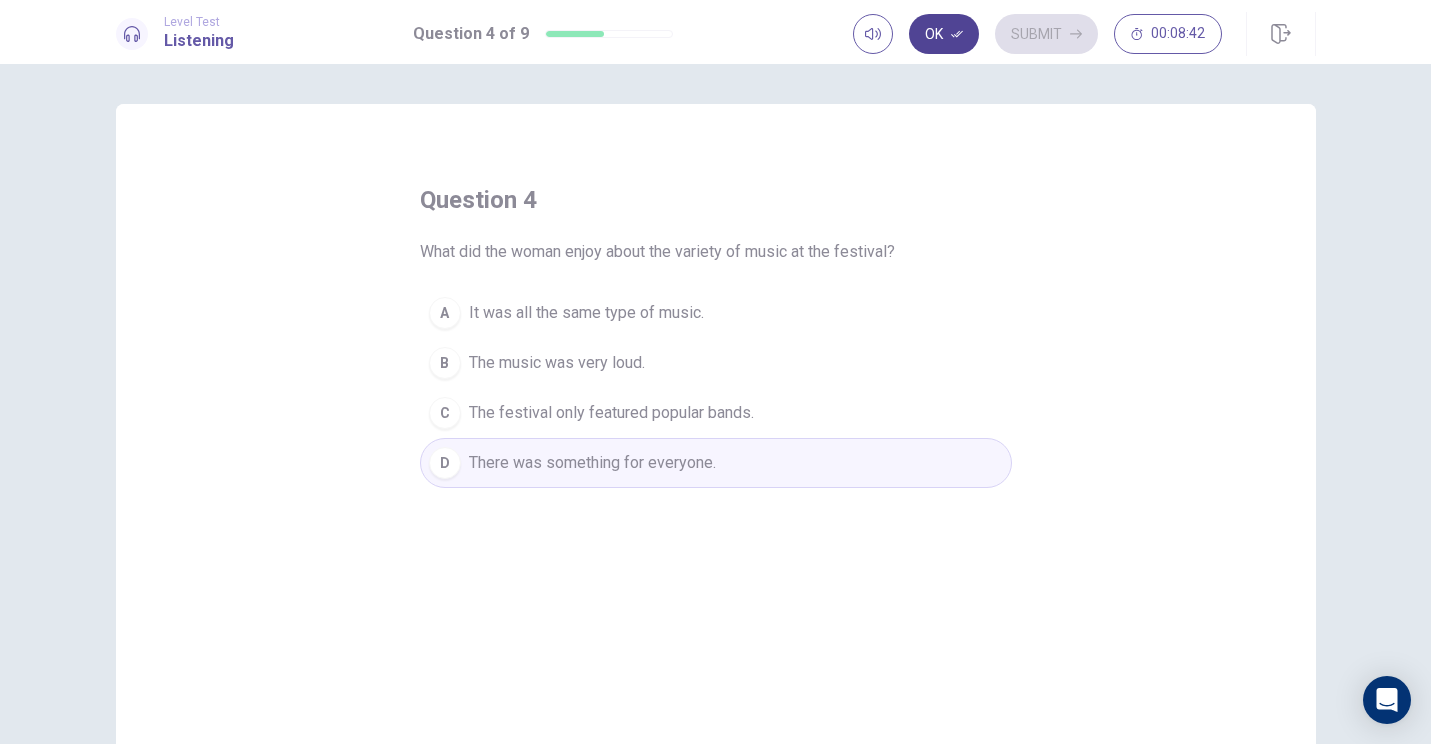 click at bounding box center (957, 34) 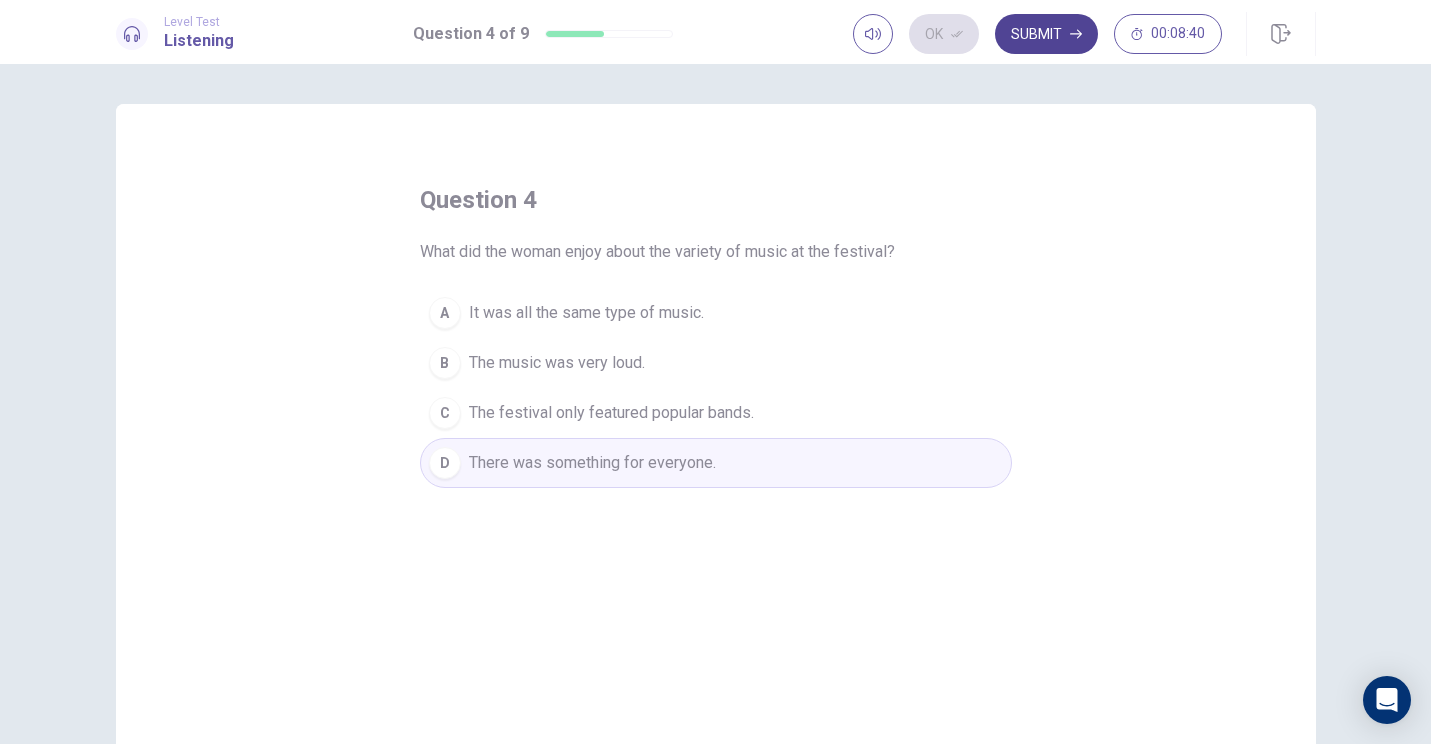 click on "Submit" at bounding box center [1046, 34] 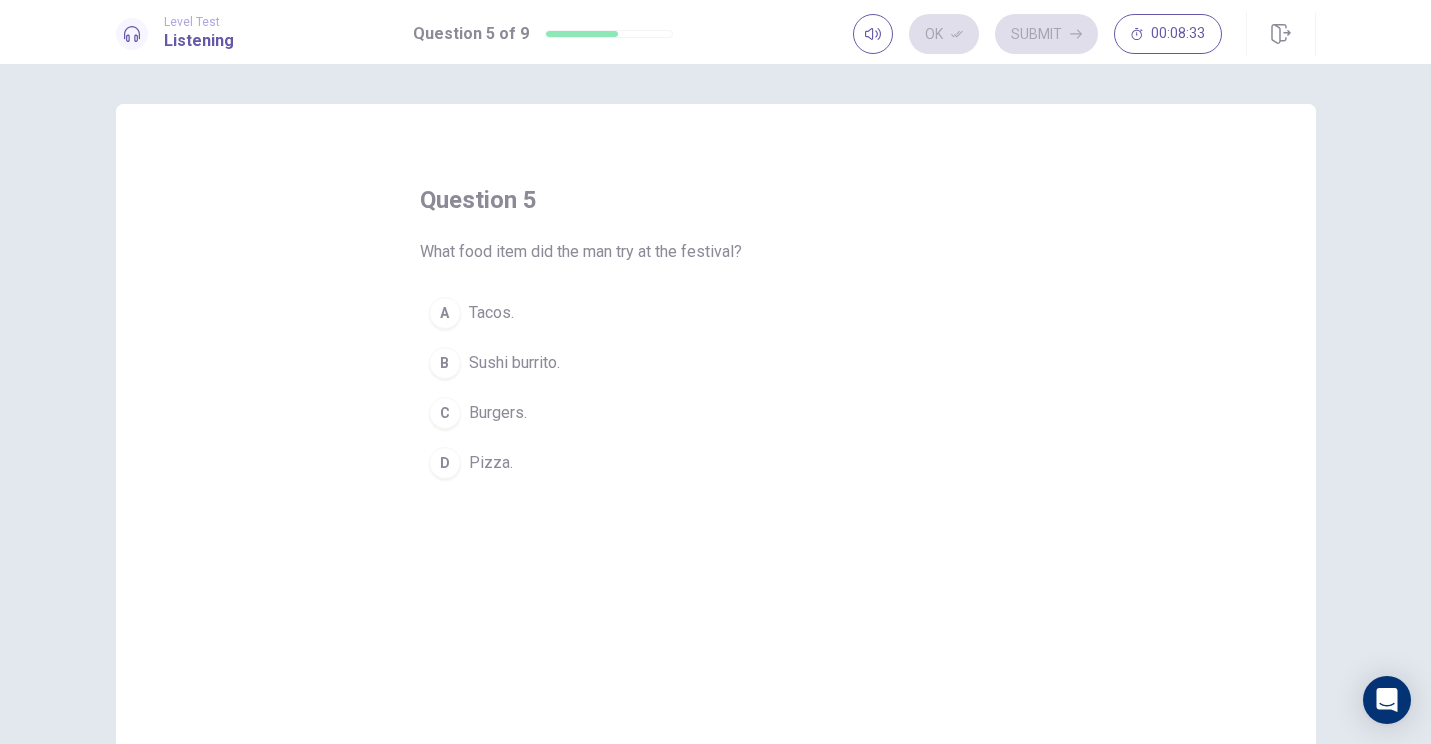 click on "Sushi burrito." at bounding box center [491, 313] 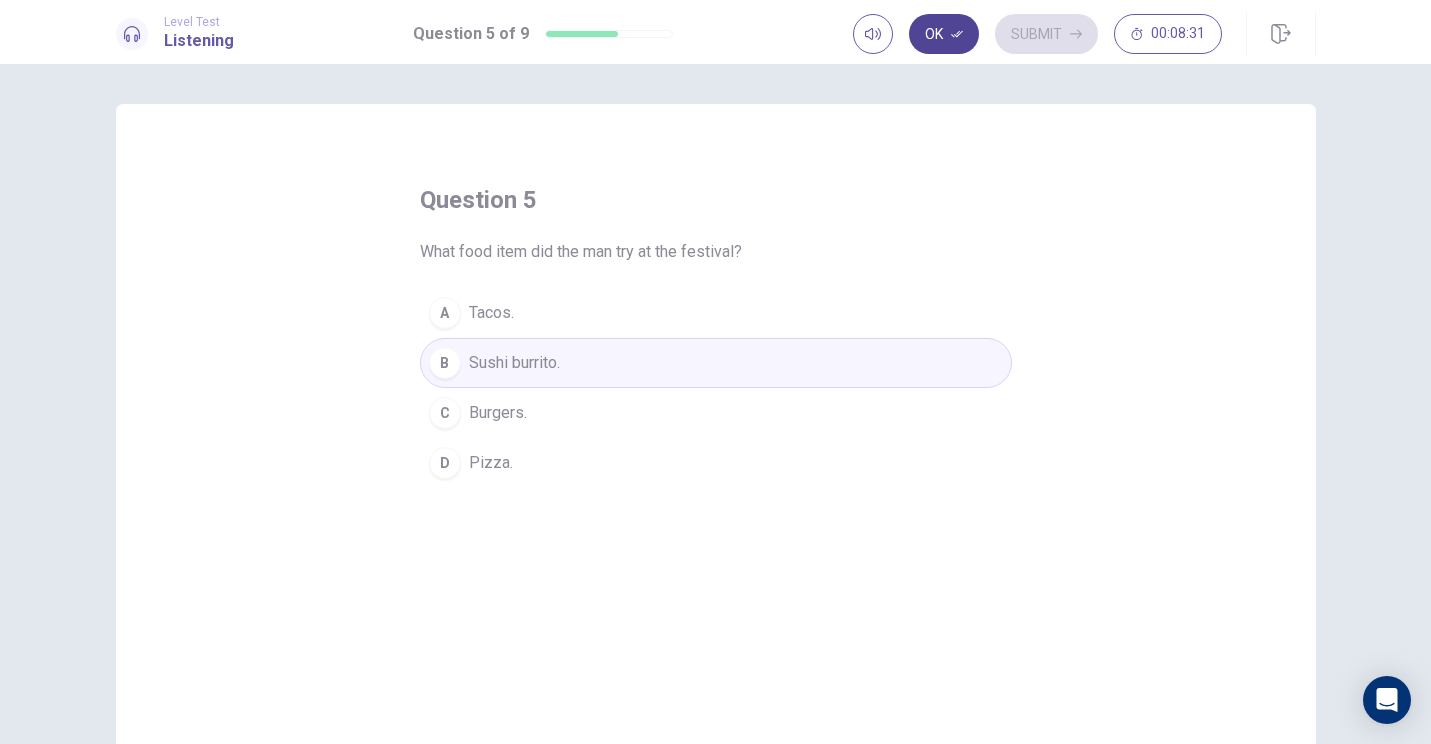 click on "Ok" at bounding box center (944, 34) 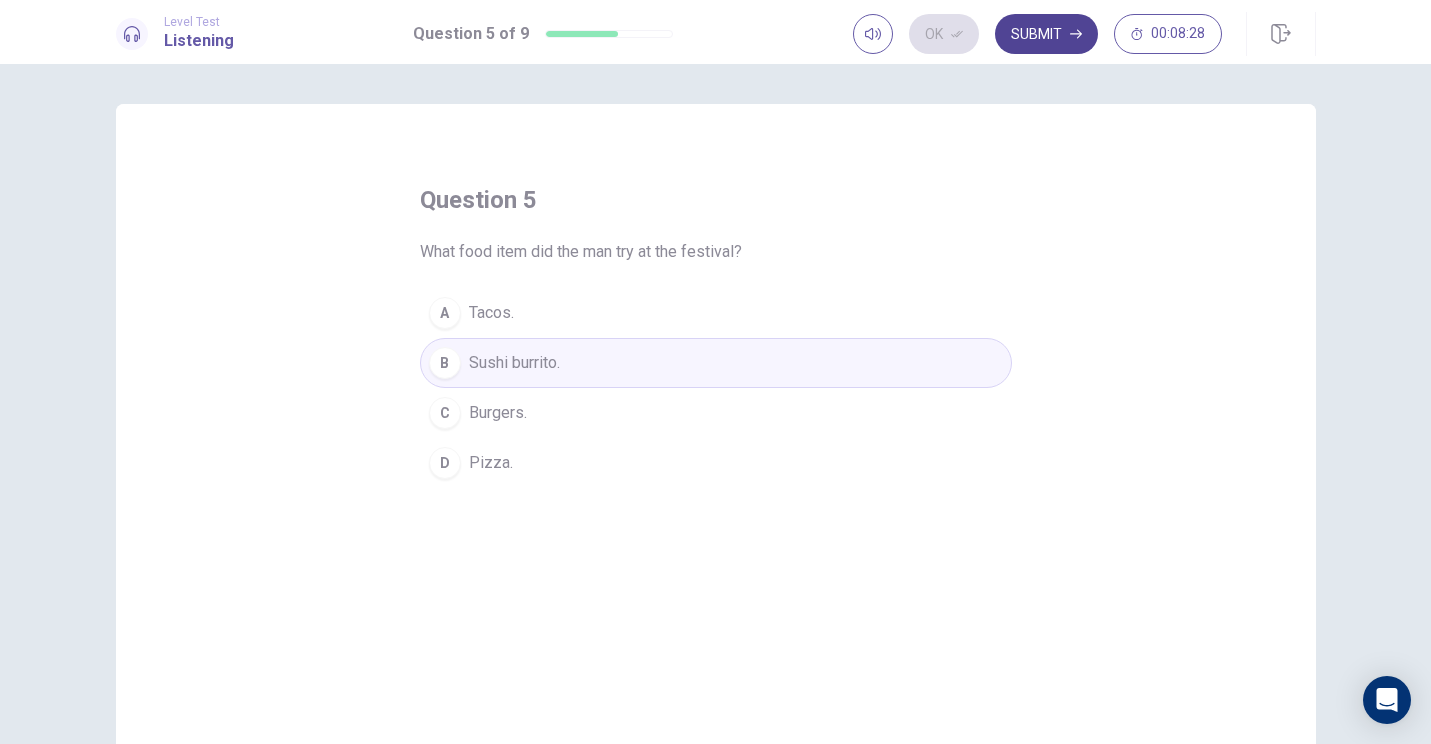 click on "Submit" at bounding box center [1046, 34] 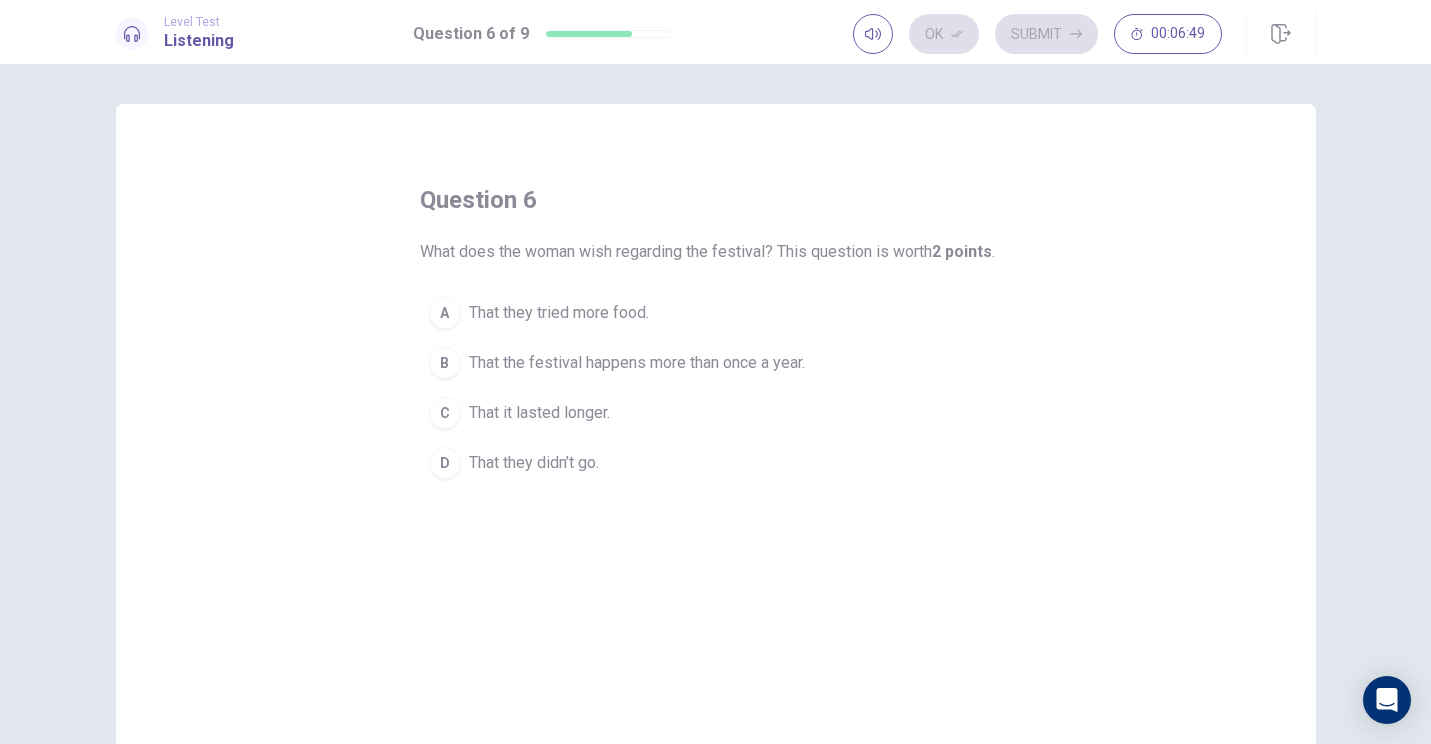 click on "That they tried more food." at bounding box center (559, 313) 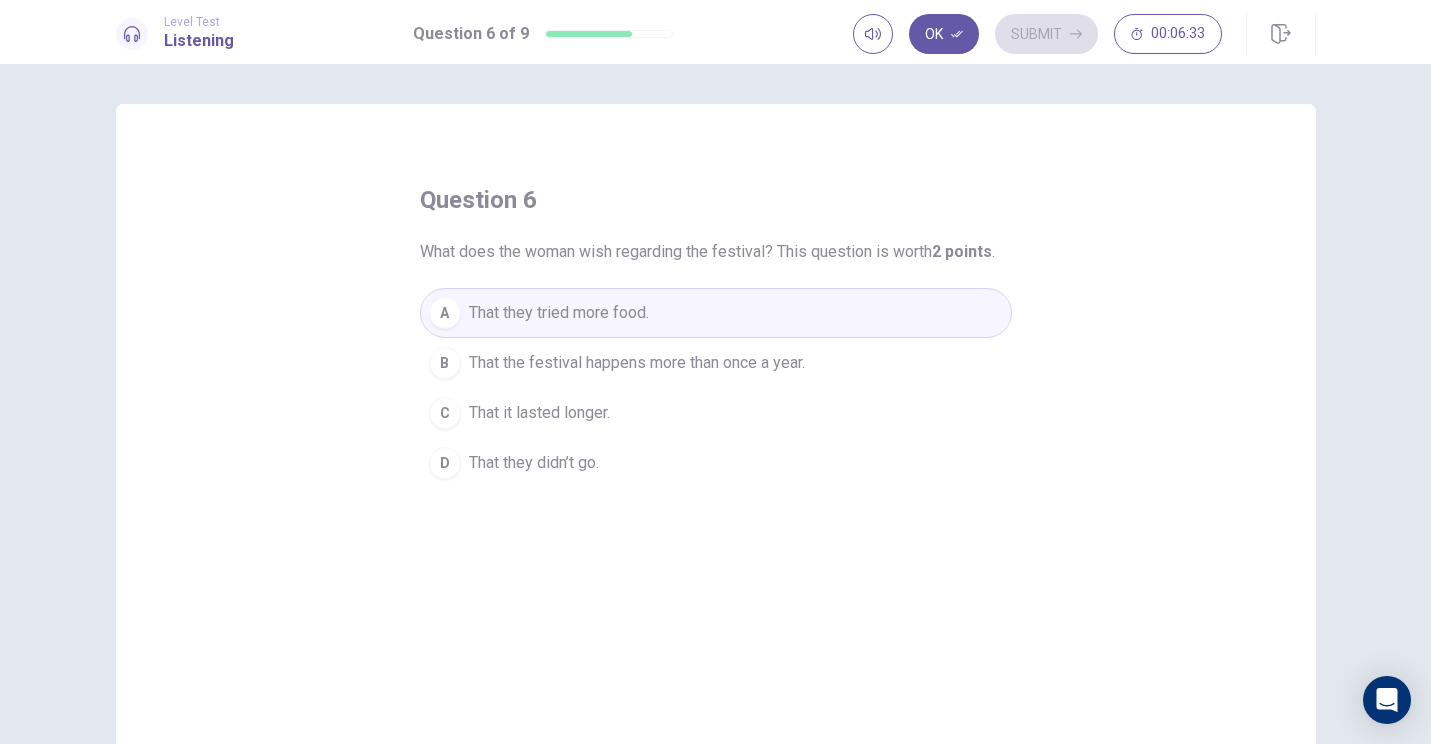 click on "That the festival happens more than once a year." at bounding box center (637, 363) 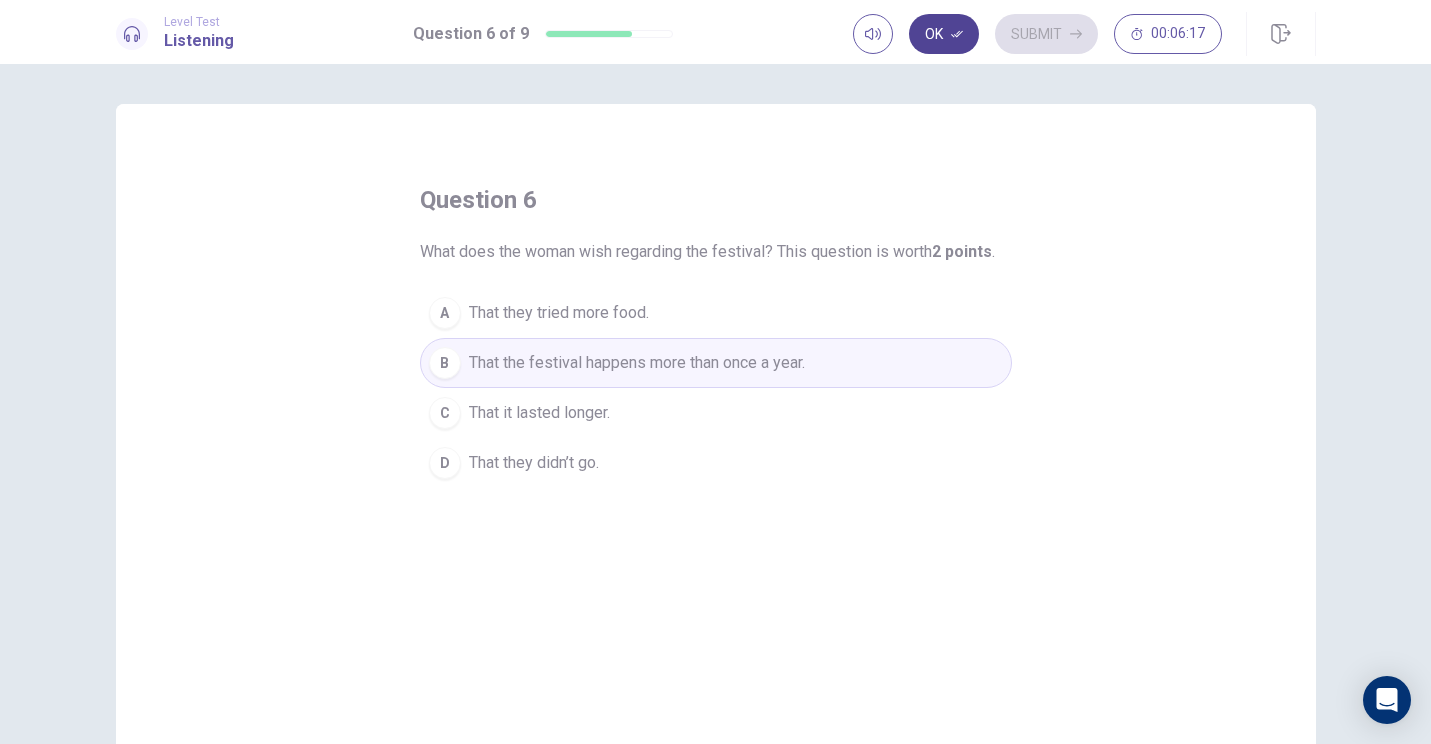 click on "Ok" at bounding box center [944, 34] 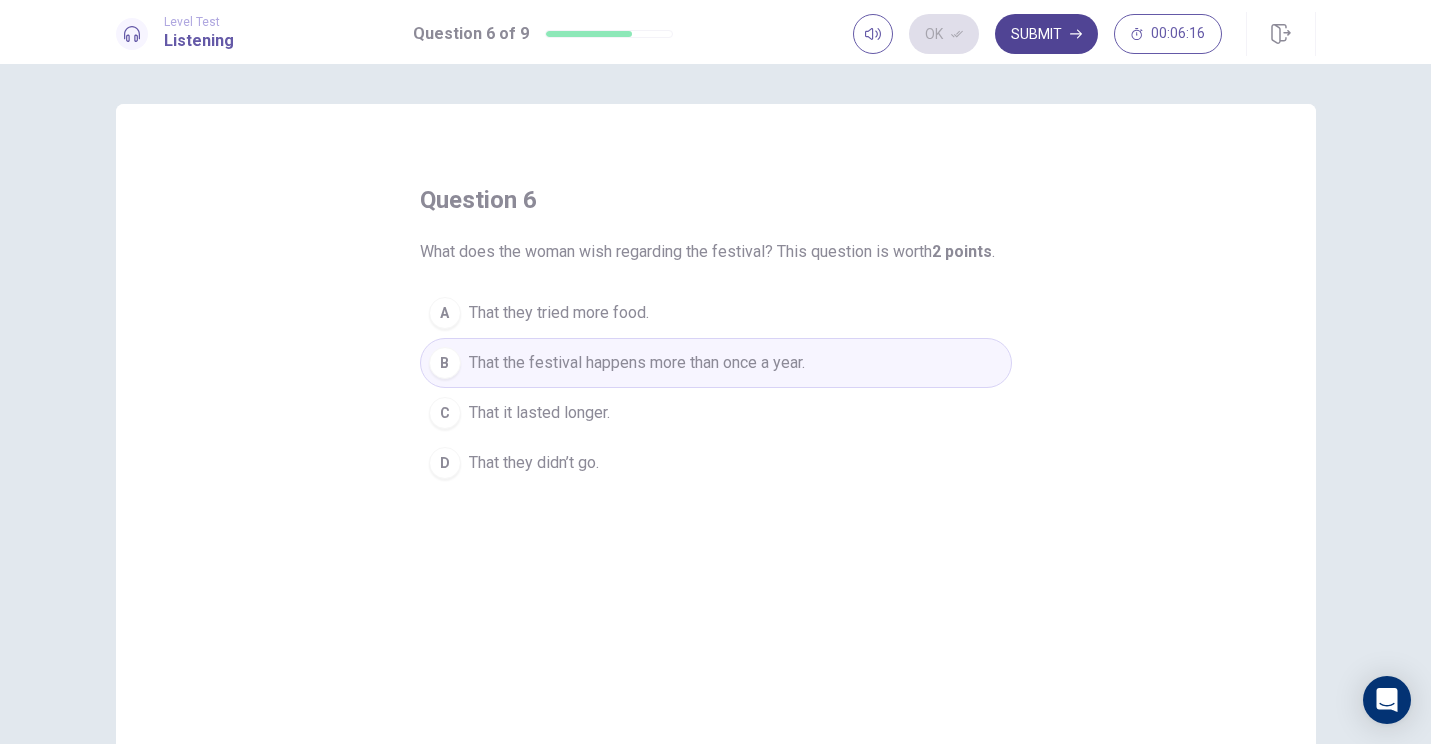 click on "Submit" at bounding box center (1046, 34) 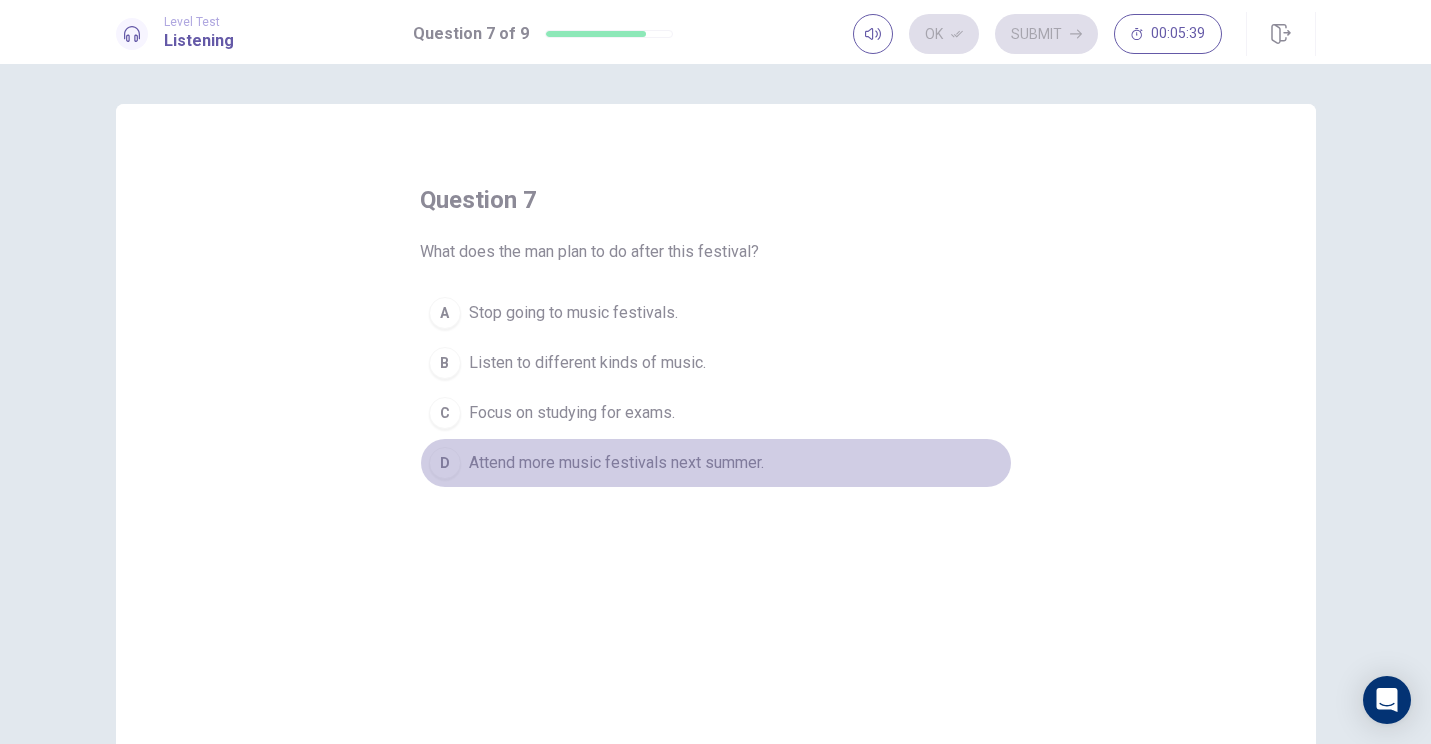 click on "Attend more music festivals next summer." at bounding box center [573, 313] 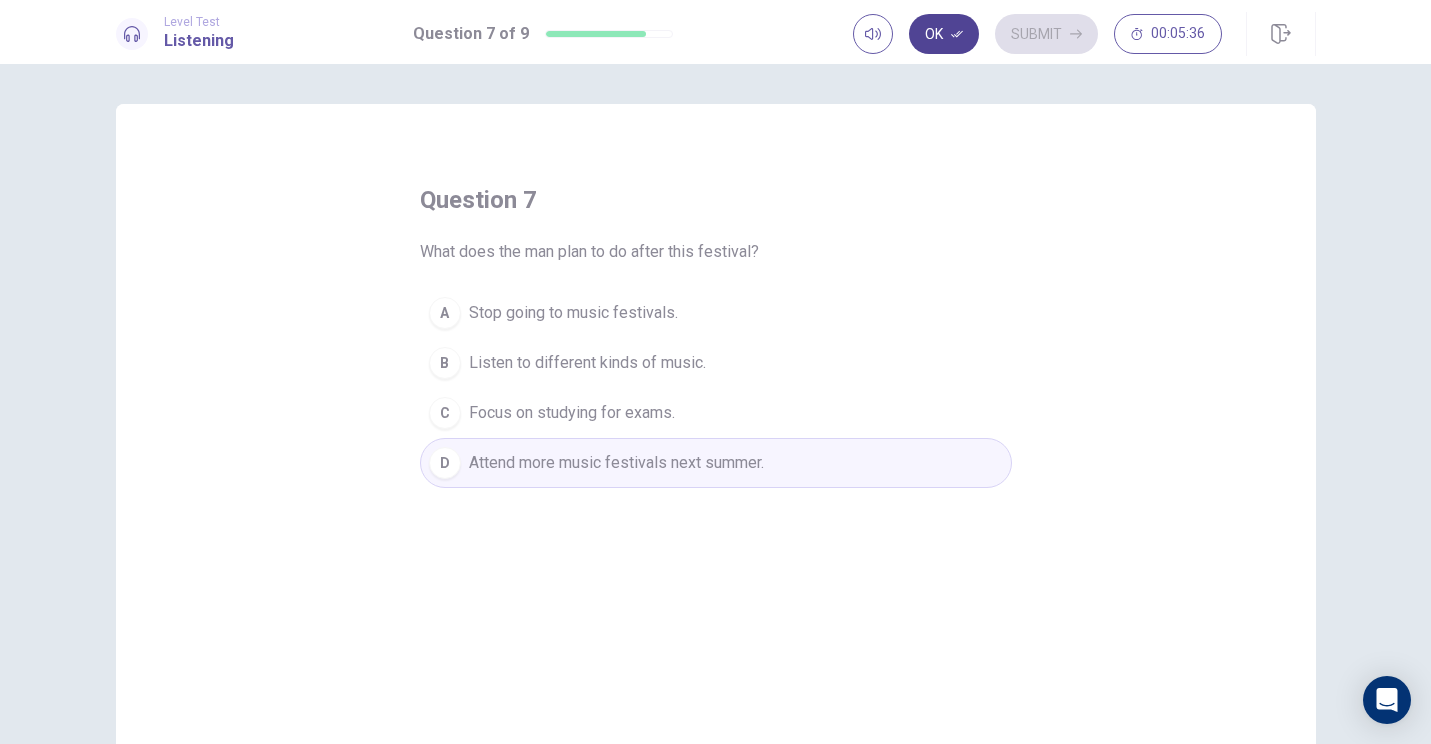click on "Ok" at bounding box center [944, 34] 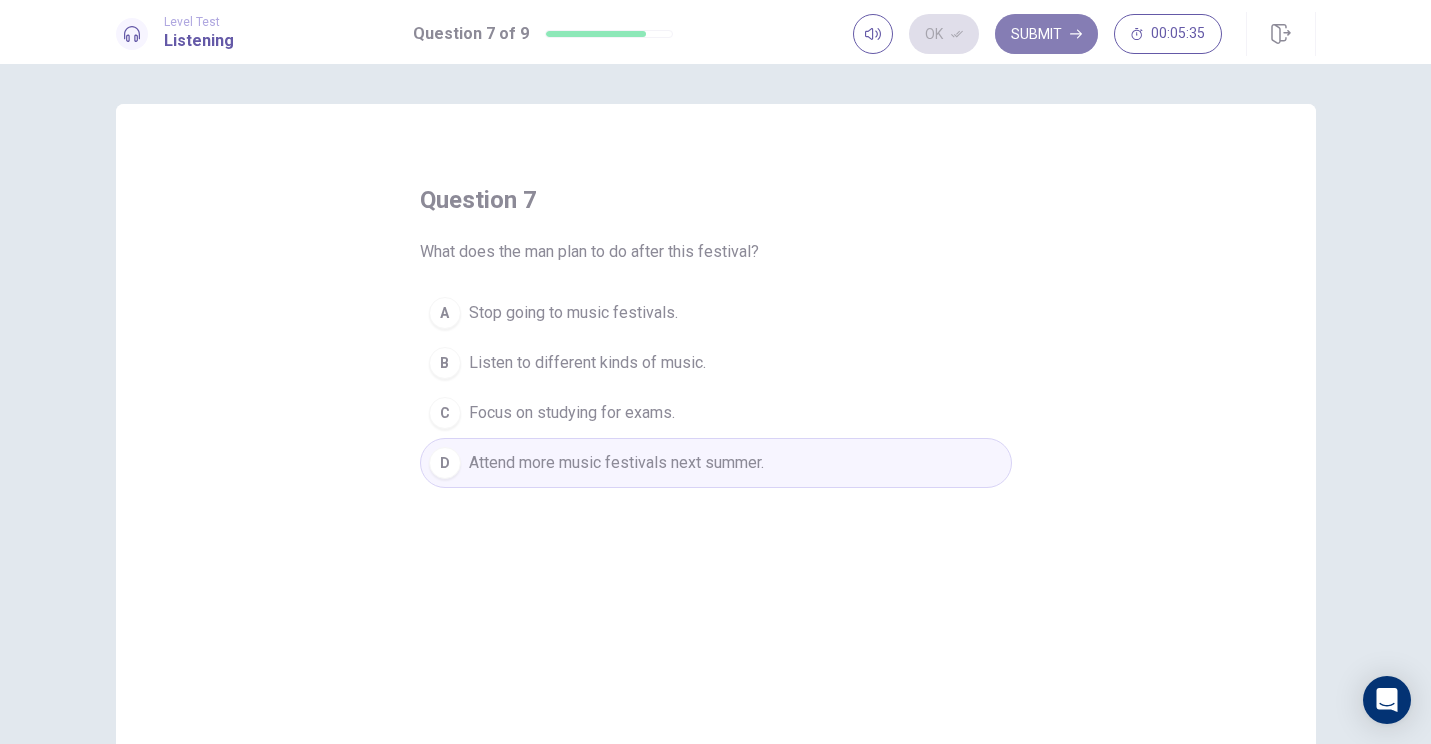 click on "Submit" at bounding box center (1046, 34) 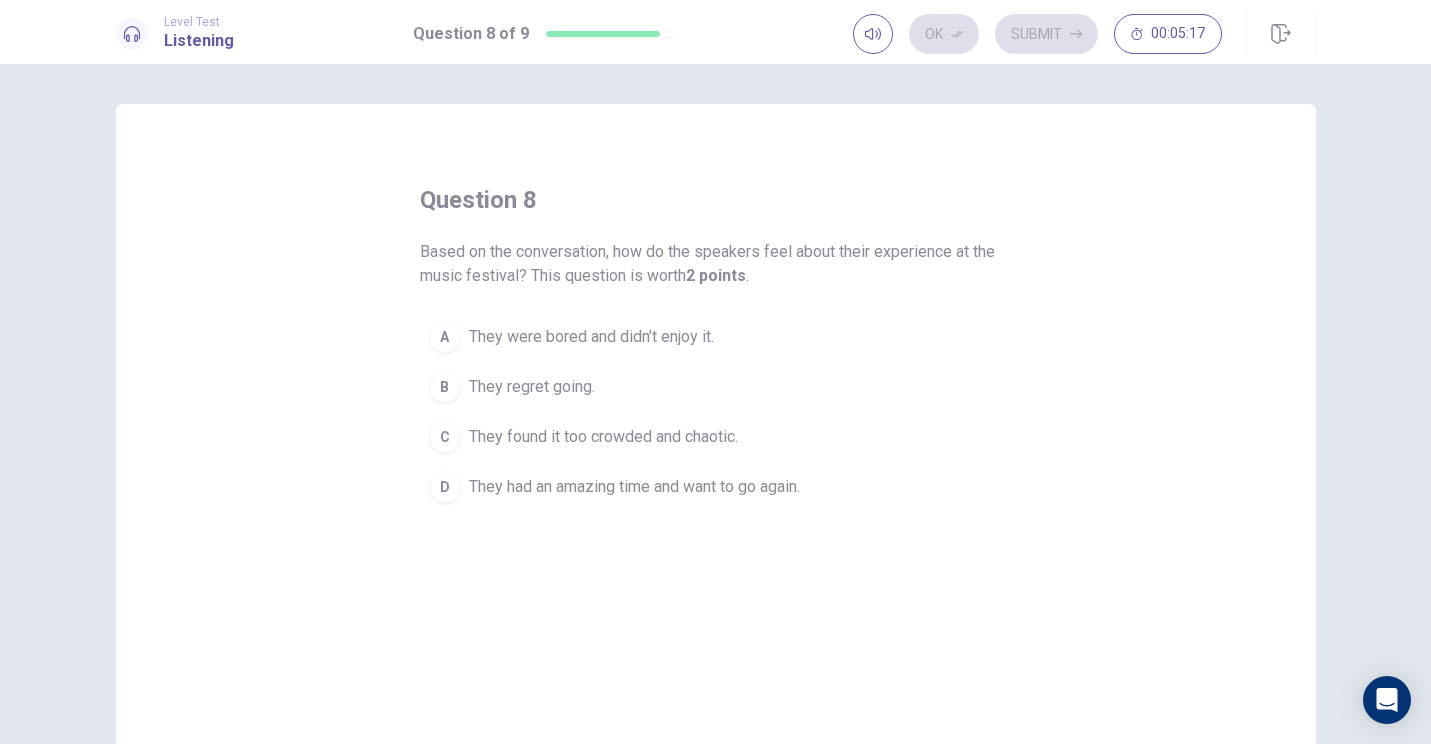 click on "They had an amazing time and want to go again." at bounding box center [591, 337] 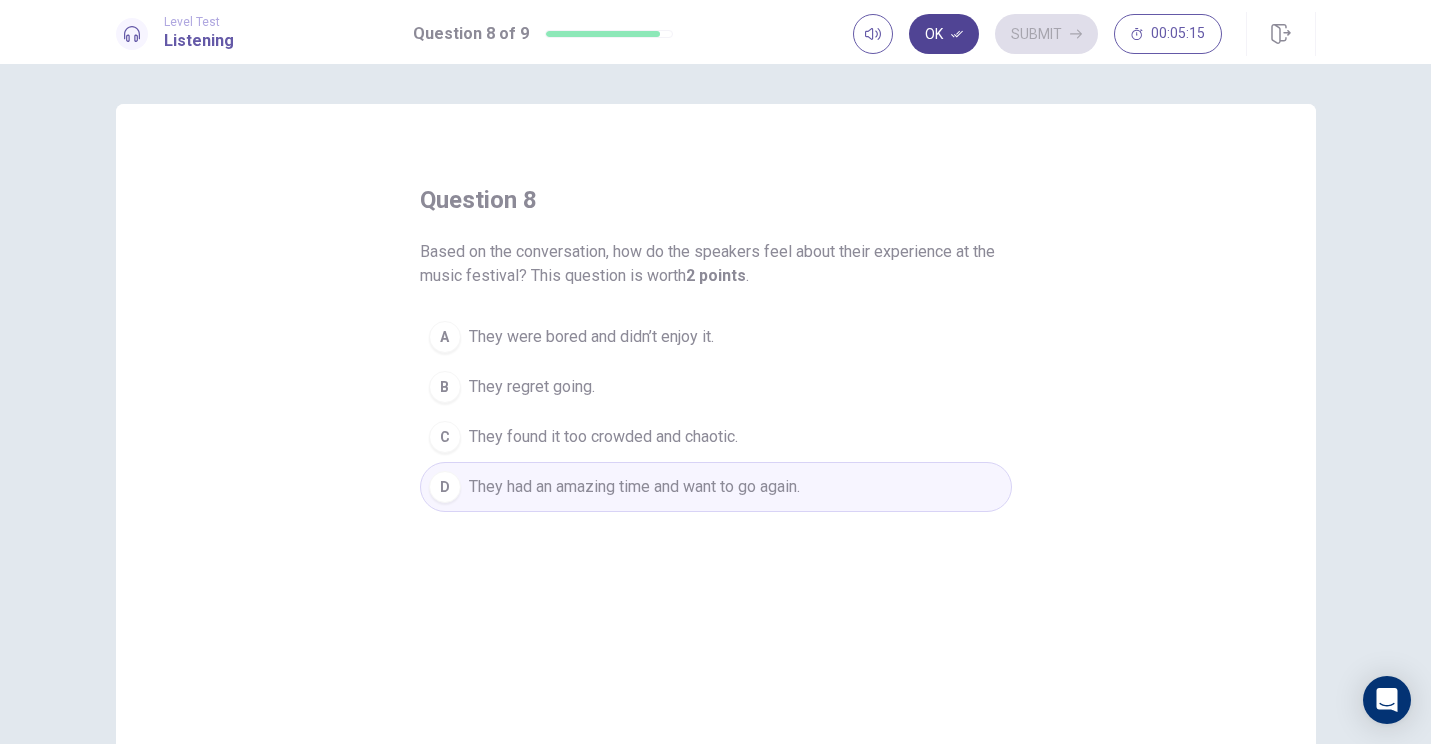 click on "Ok" at bounding box center [944, 34] 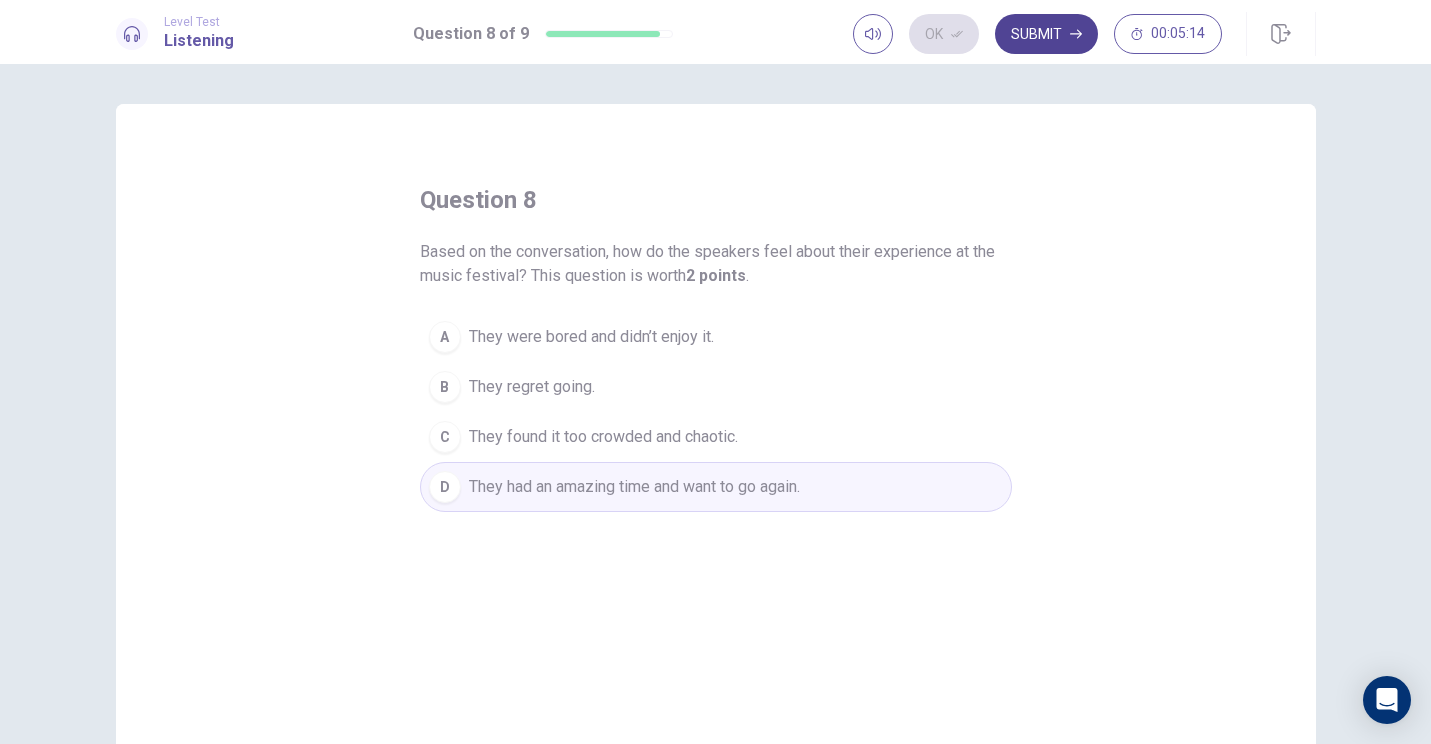 click on "Submit" at bounding box center (1046, 34) 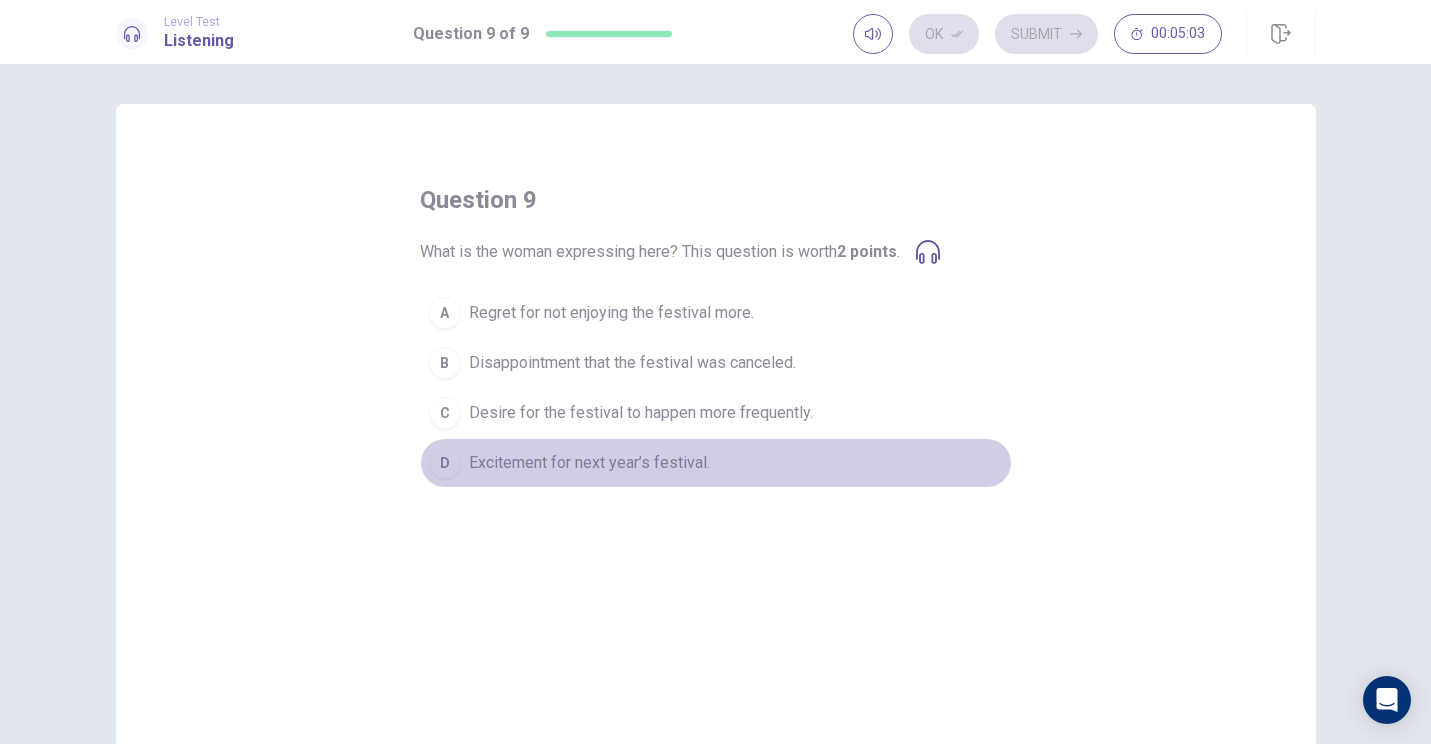 click on "Excitement for next year’s festival." at bounding box center (611, 313) 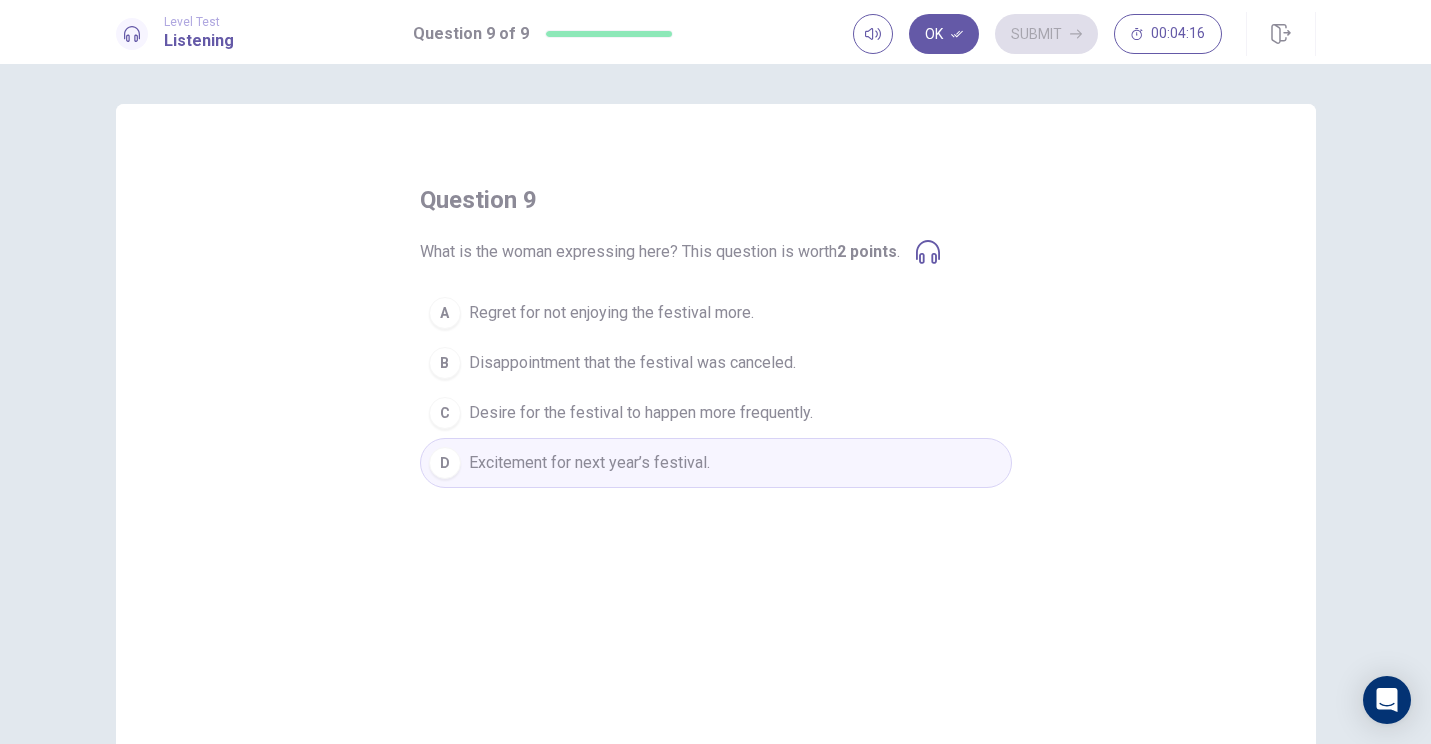 type 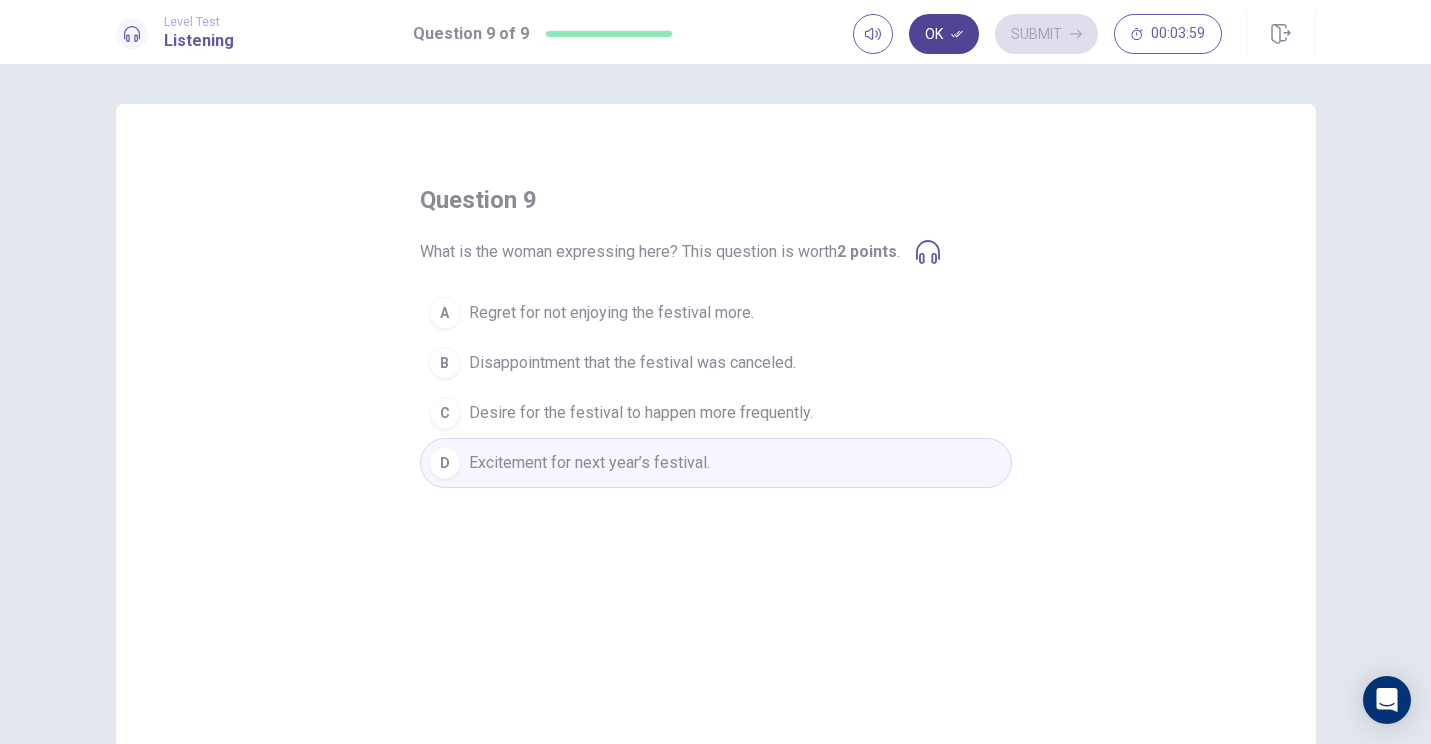 click on "Ok" at bounding box center [944, 34] 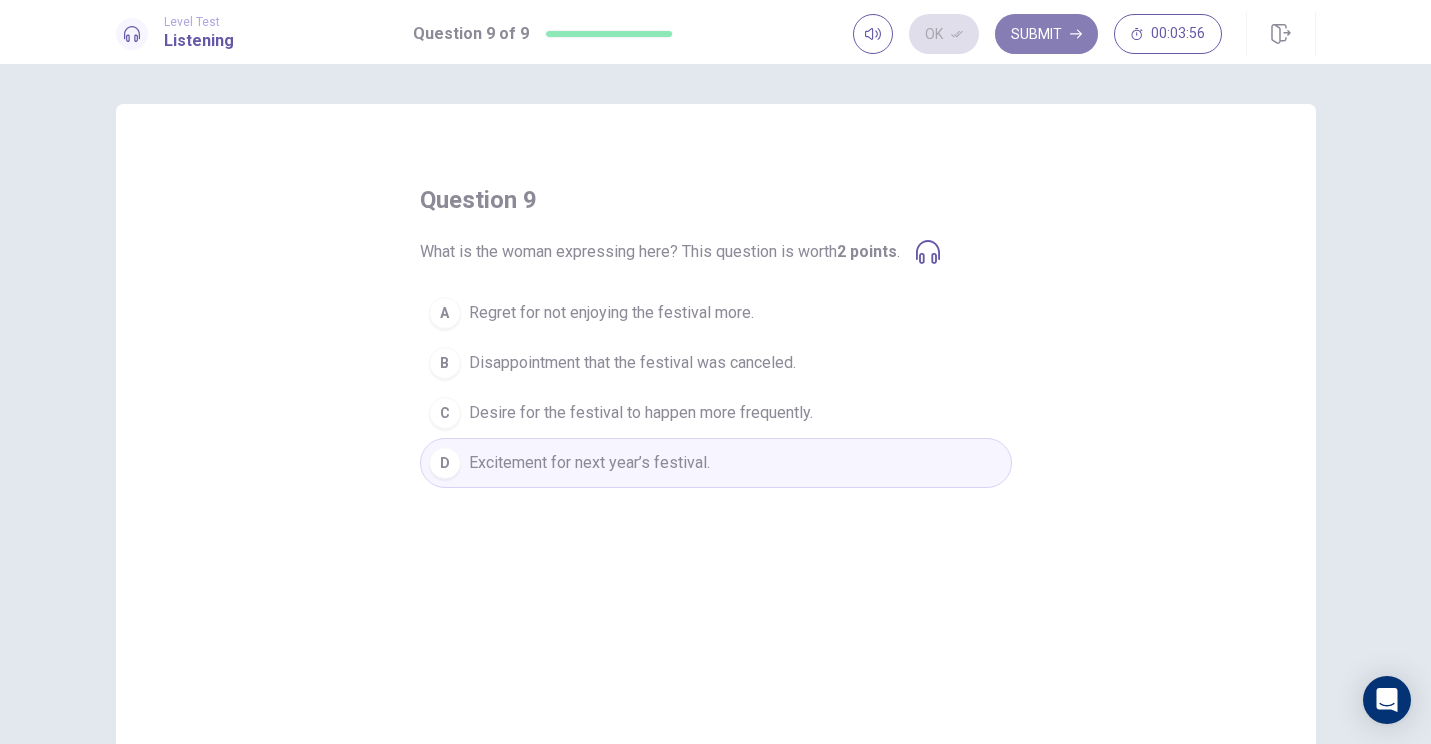 click on "Submit" at bounding box center [1046, 34] 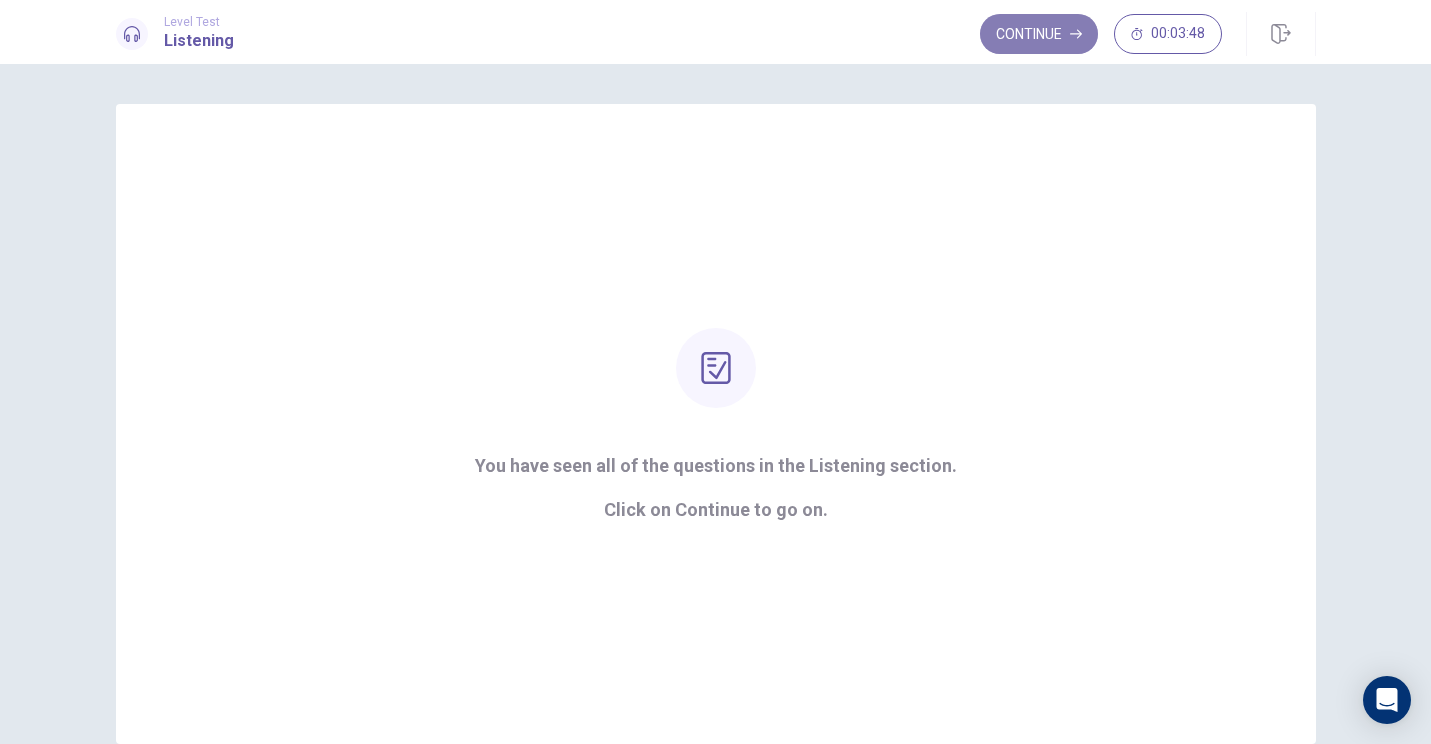 click on "Continue" at bounding box center (1039, 34) 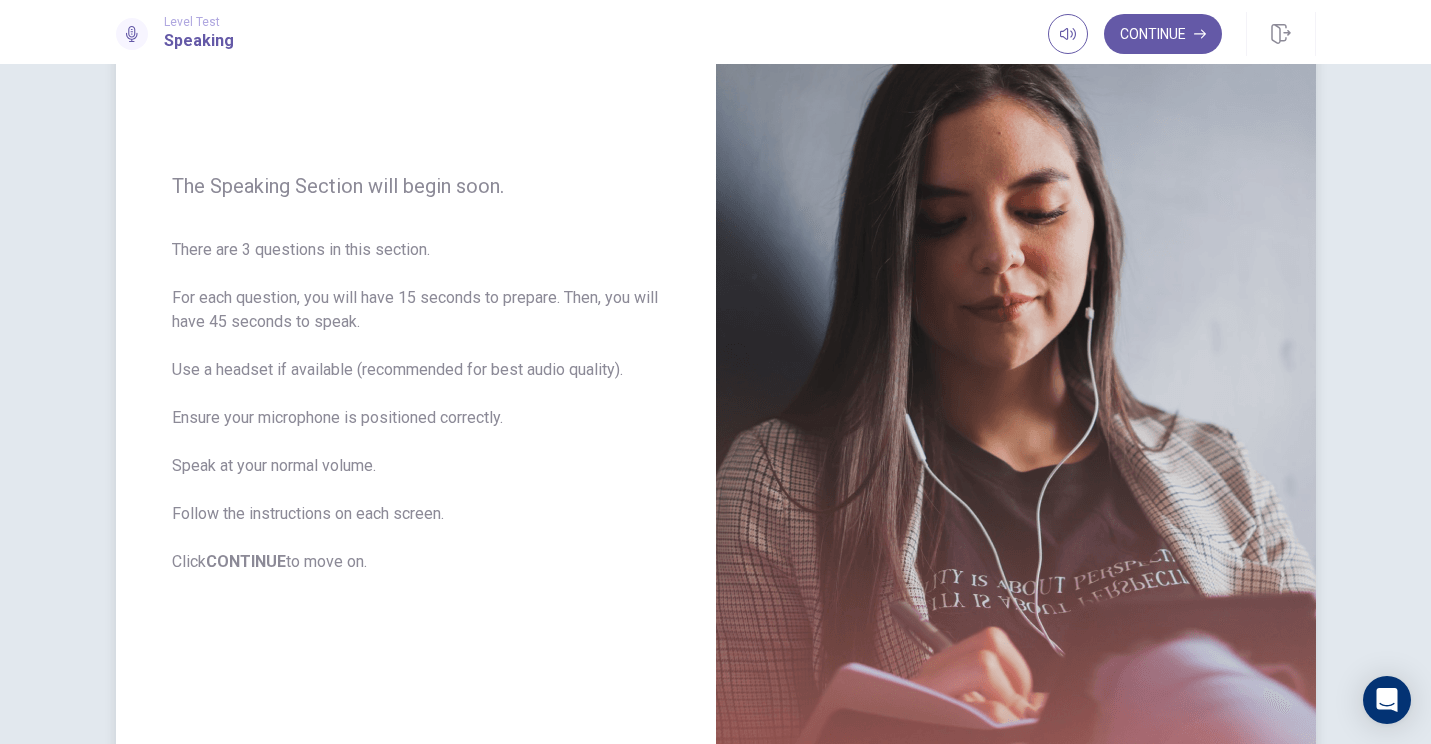 scroll, scrollTop: 166, scrollLeft: 0, axis: vertical 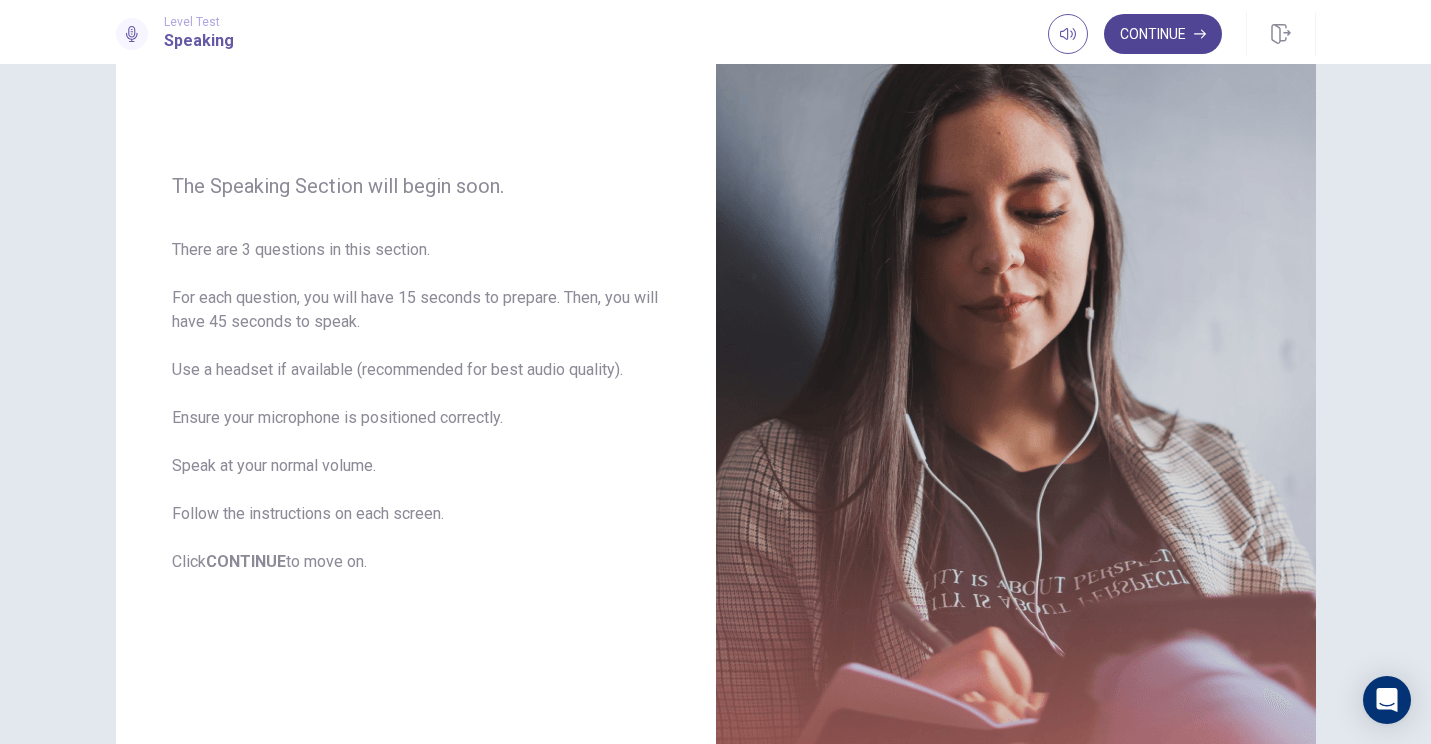 click on "Continue" at bounding box center [1163, 34] 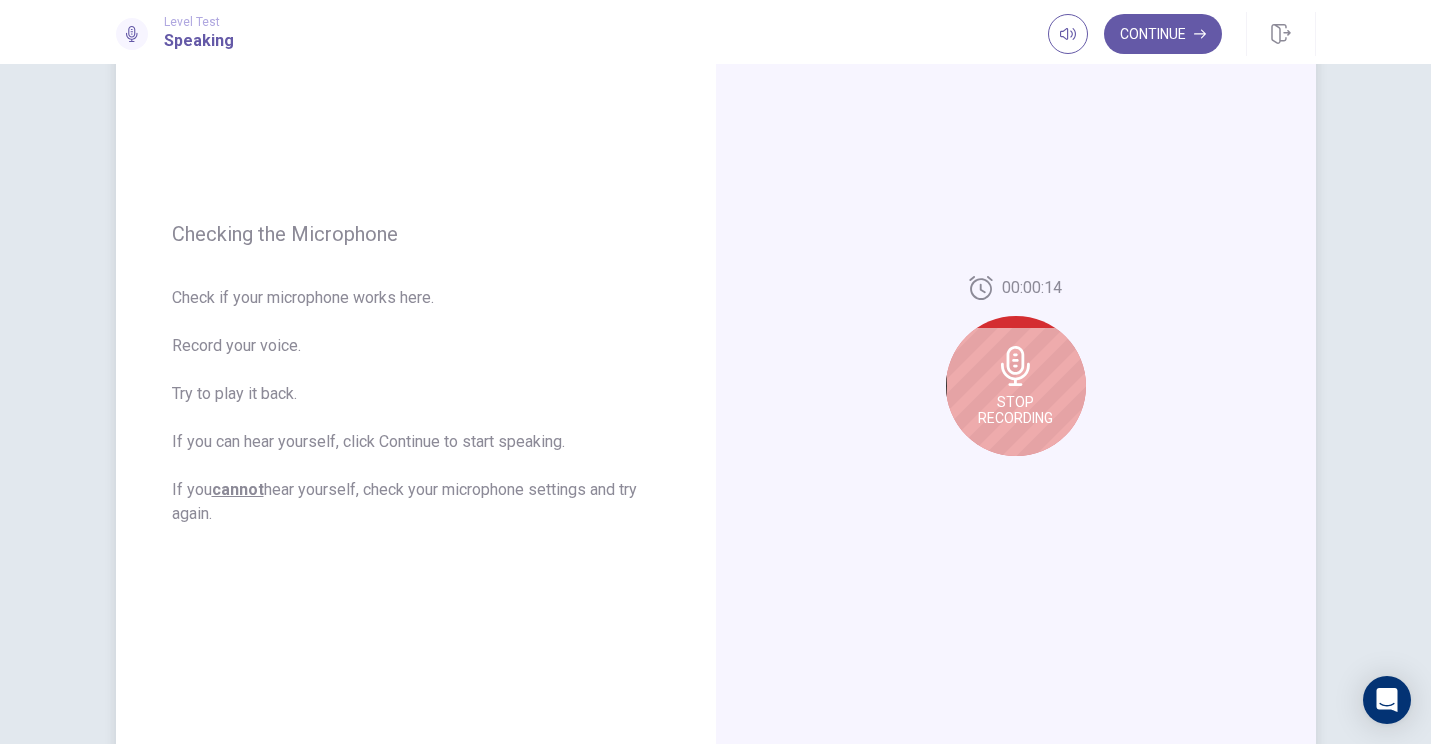 click at bounding box center [1016, 366] 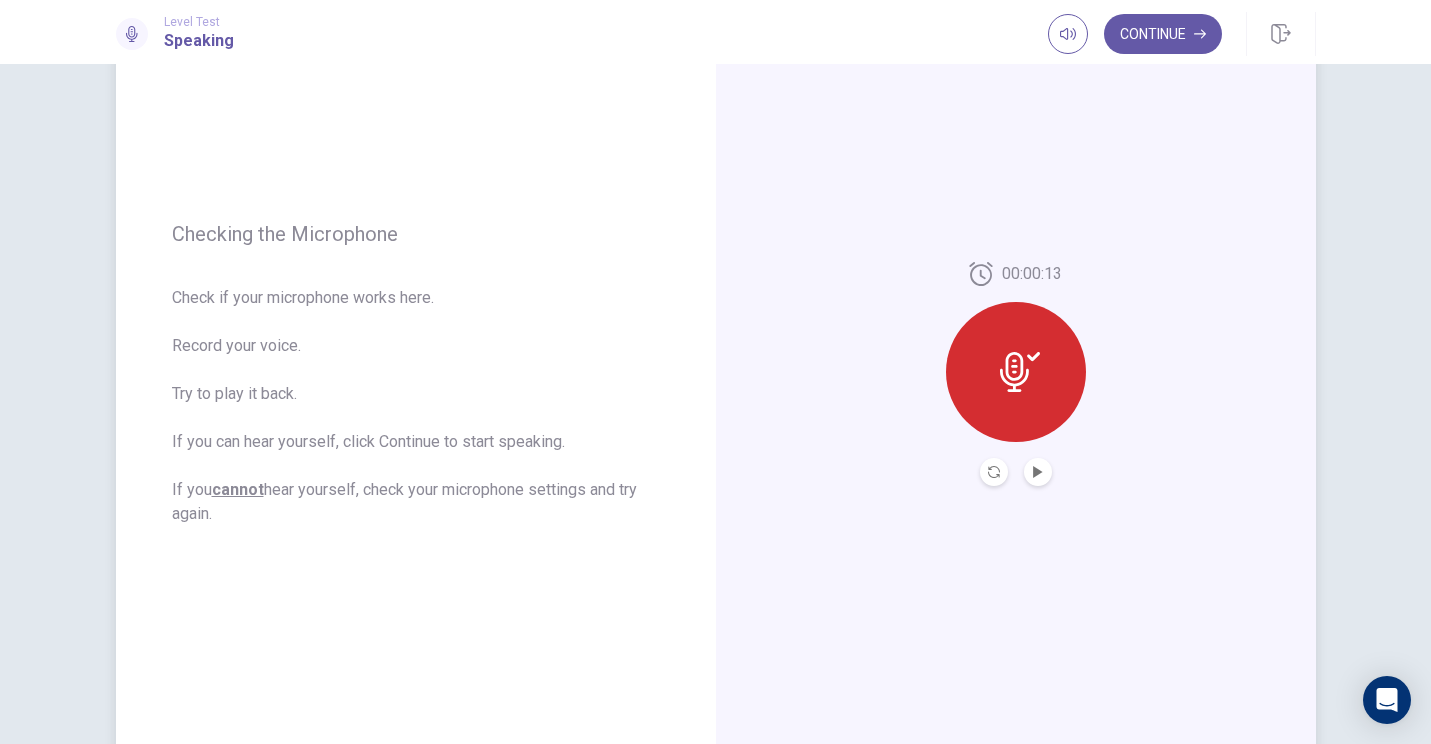 click at bounding box center (1014, 372) 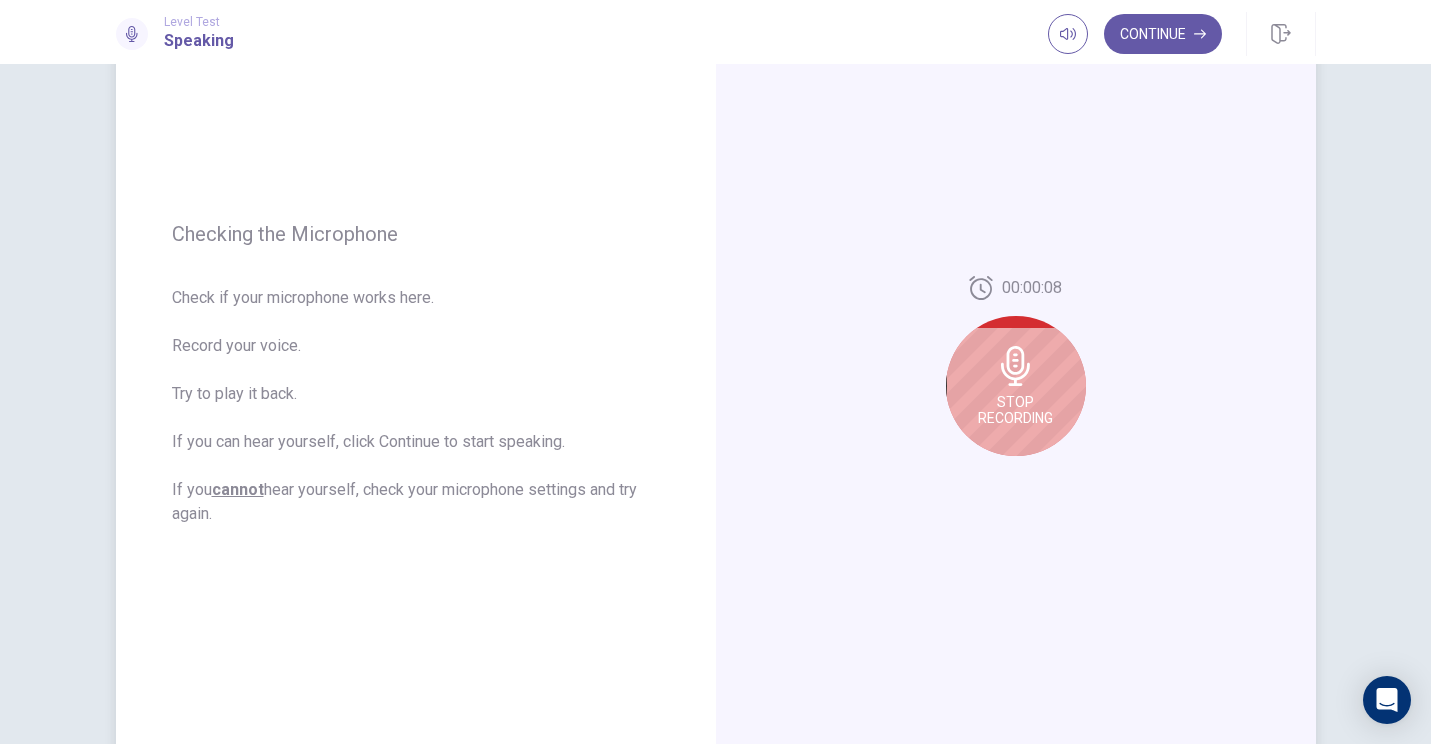 click at bounding box center [1015, 366] 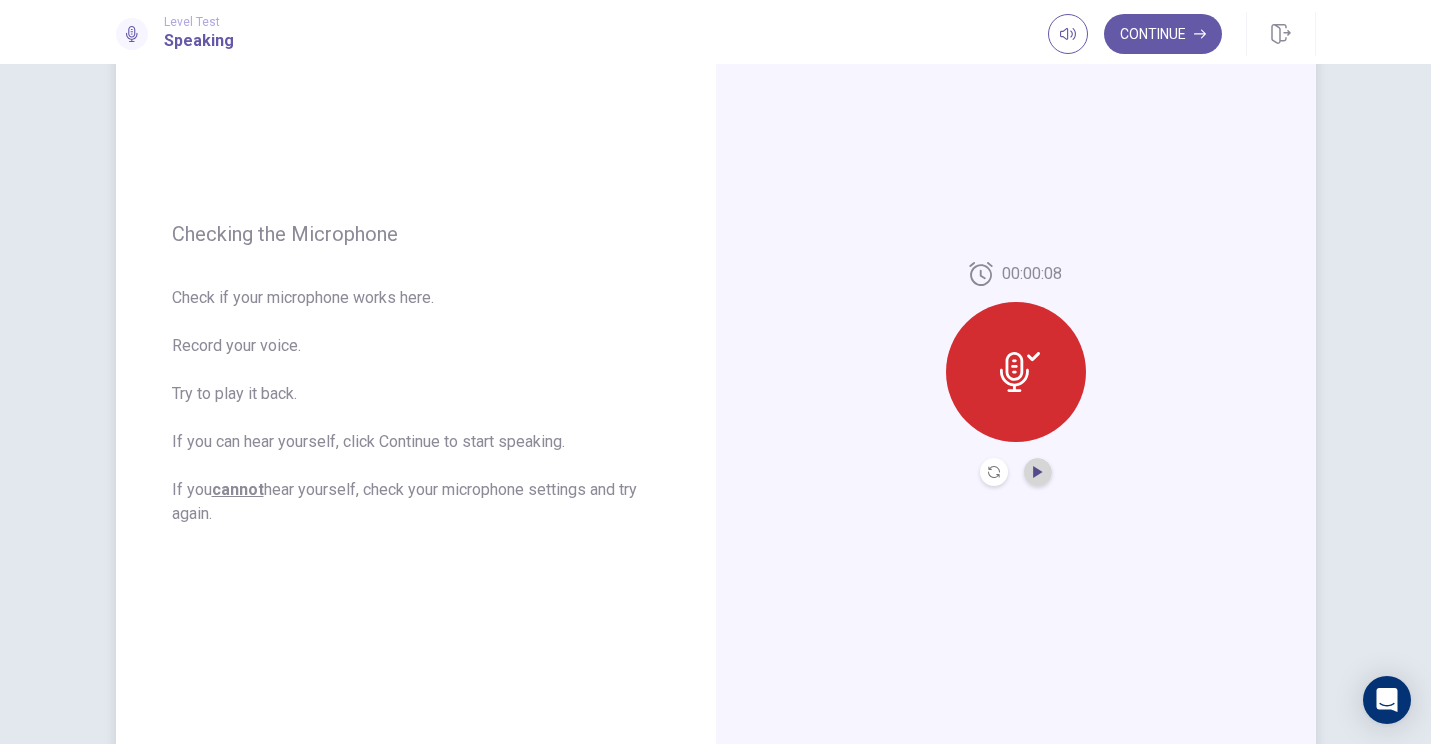 click at bounding box center [1038, 472] 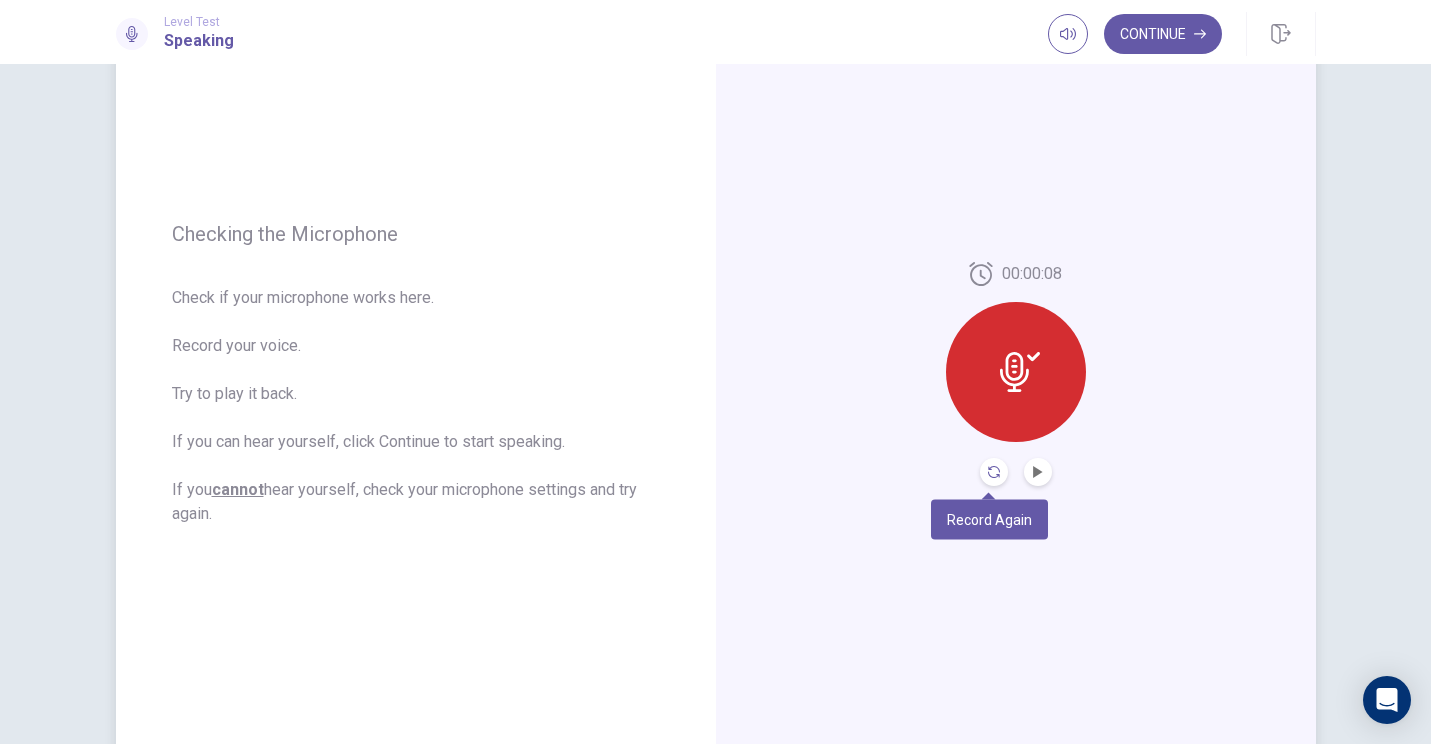 click at bounding box center (994, 472) 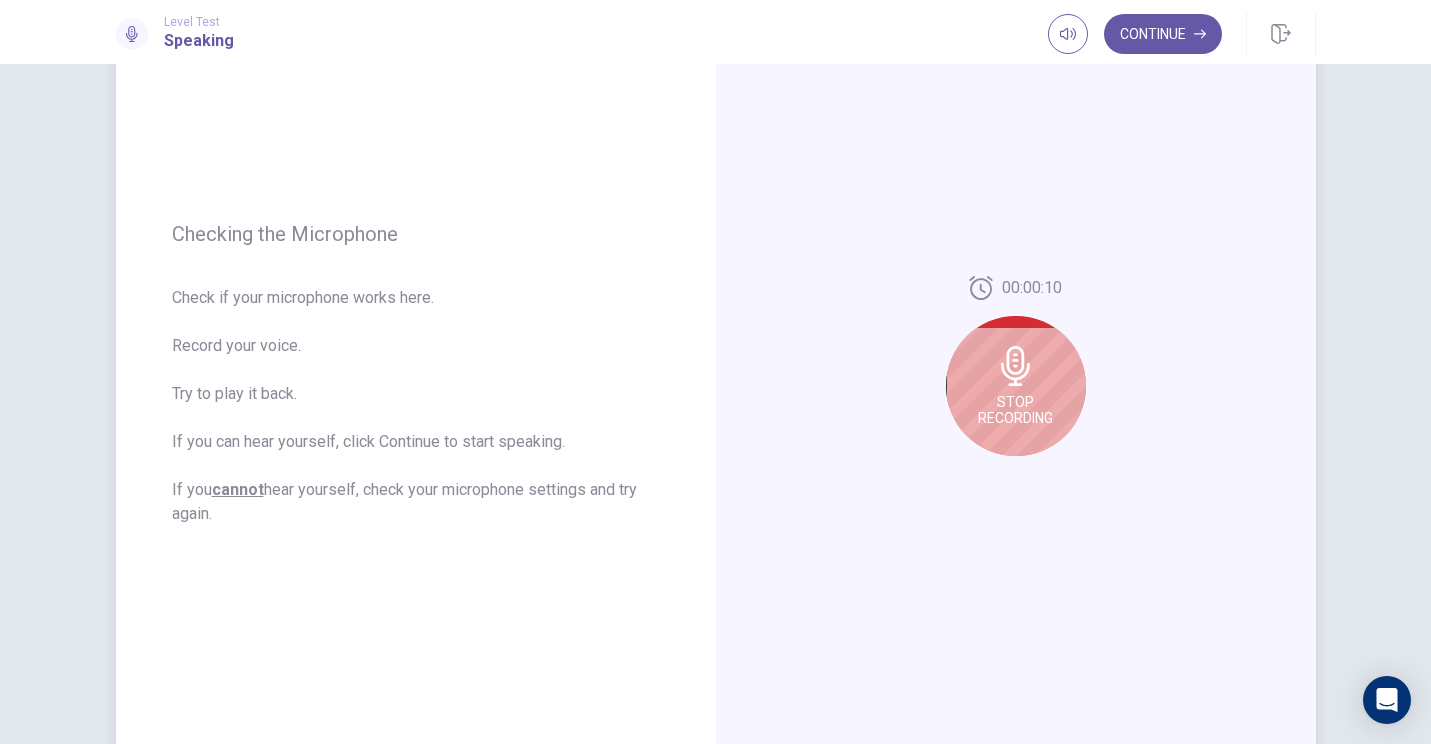 click on "Stop   Recording" at bounding box center (1016, 386) 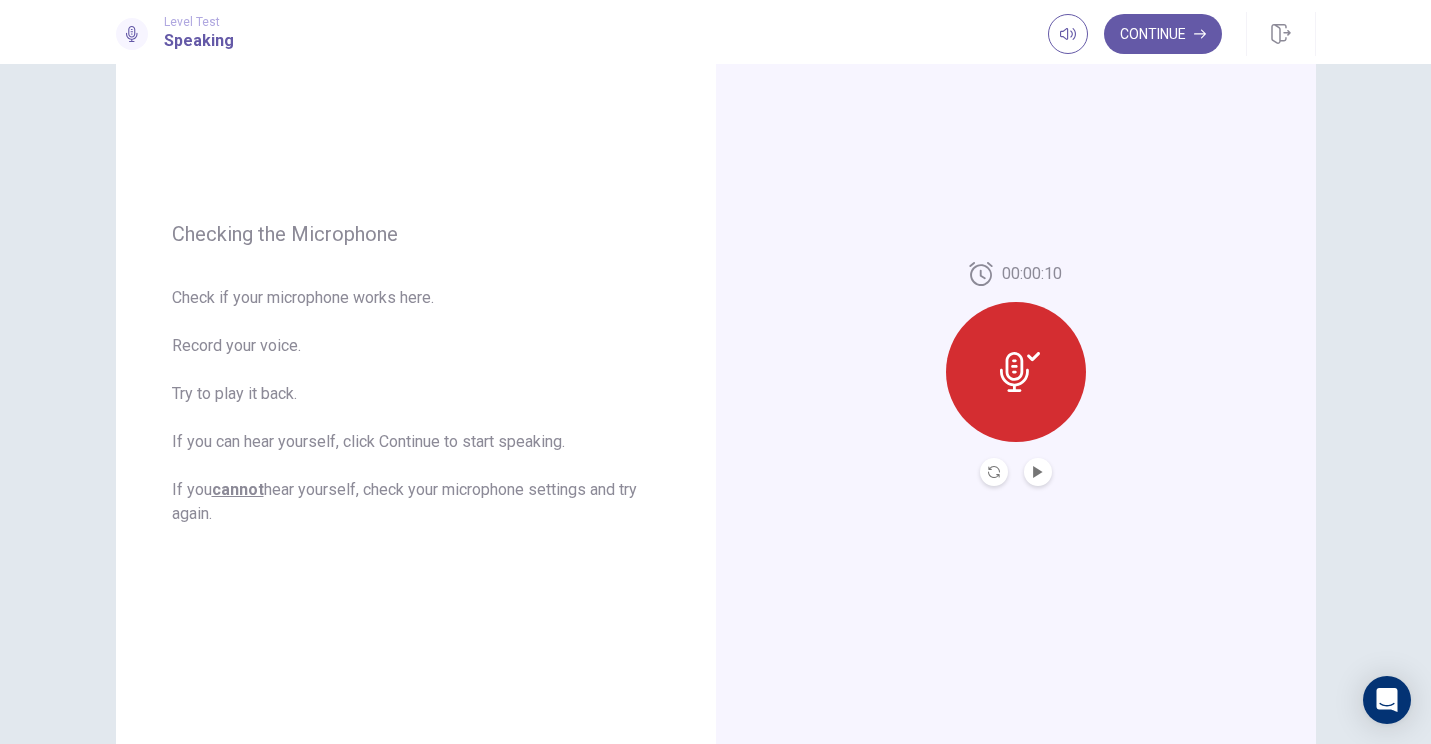 click at bounding box center [1038, 472] 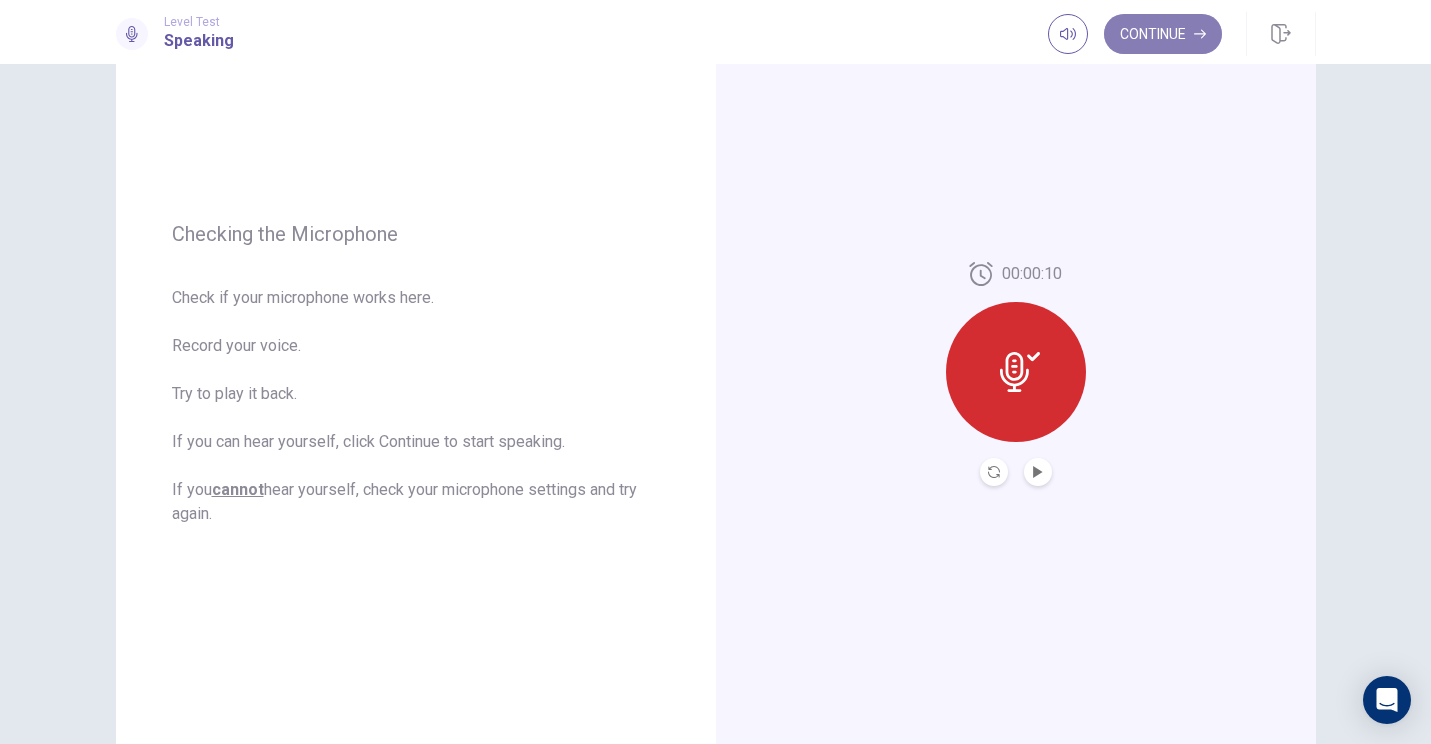 click on "Continue" at bounding box center (1163, 34) 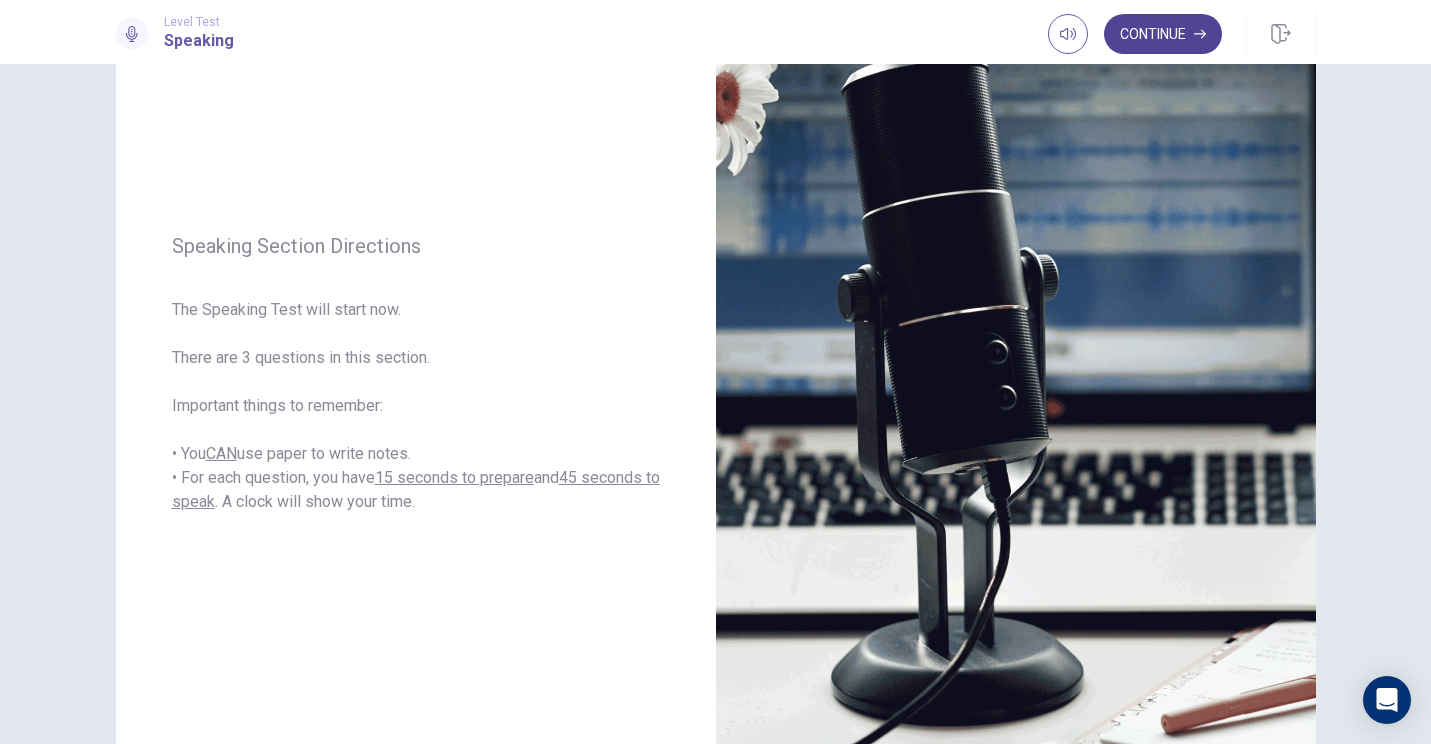 click on "Continue" at bounding box center [1163, 34] 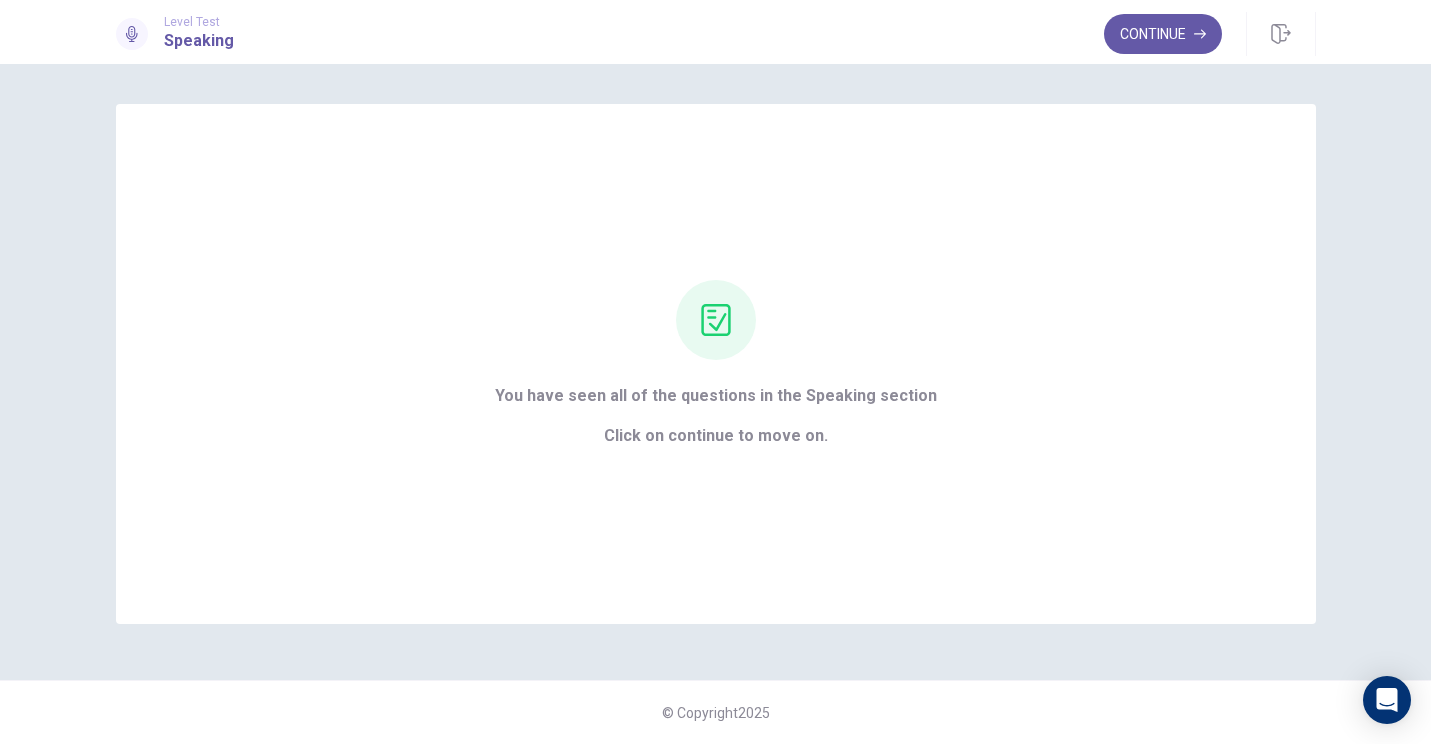 scroll, scrollTop: 0, scrollLeft: 0, axis: both 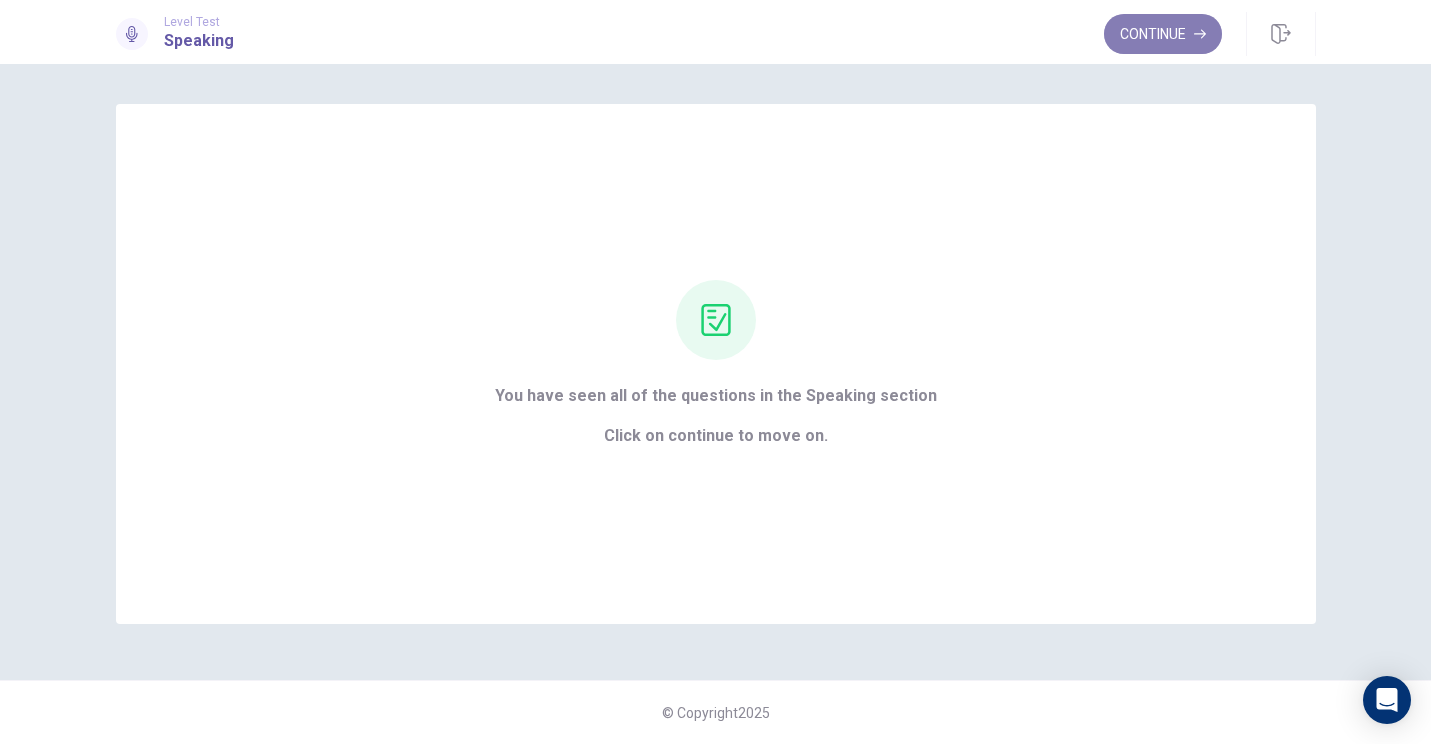 click on "Continue" at bounding box center [1163, 34] 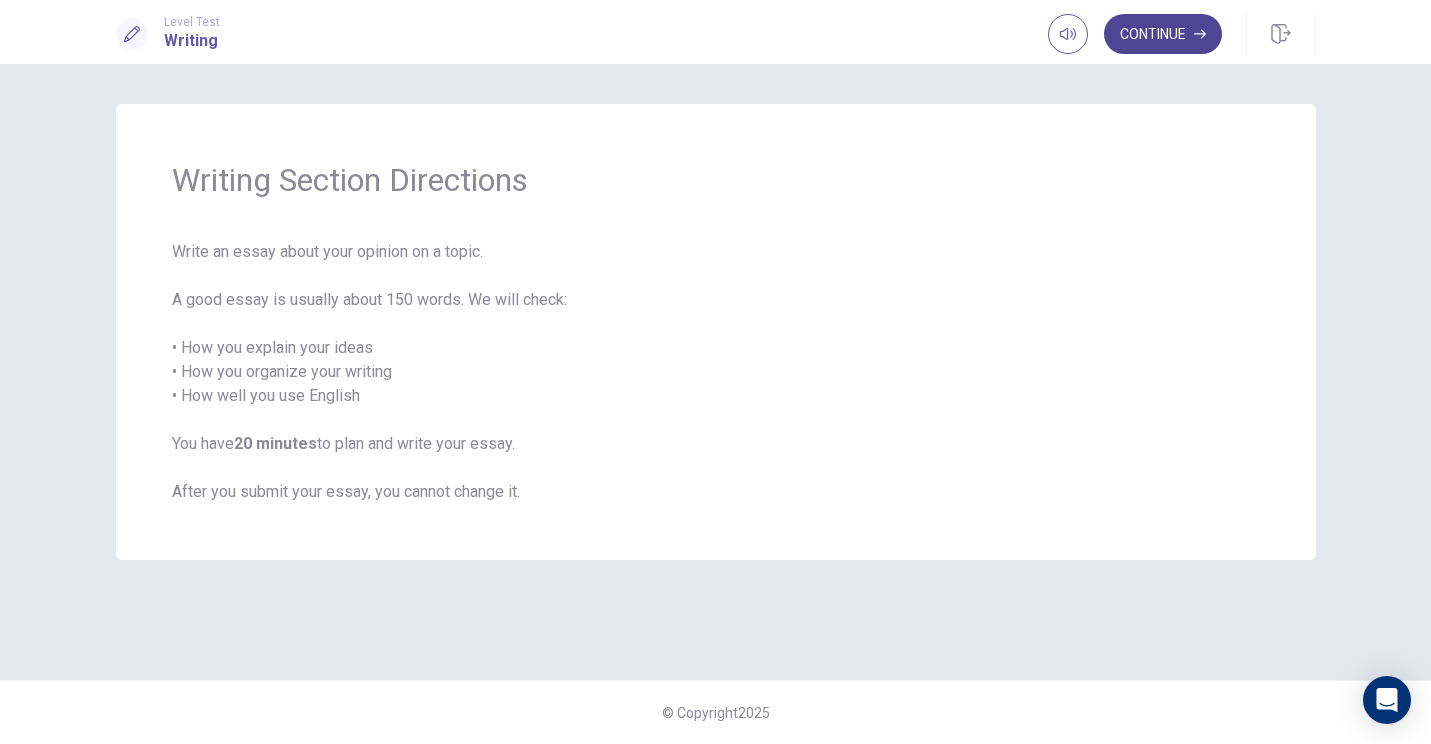 click at bounding box center [1200, 34] 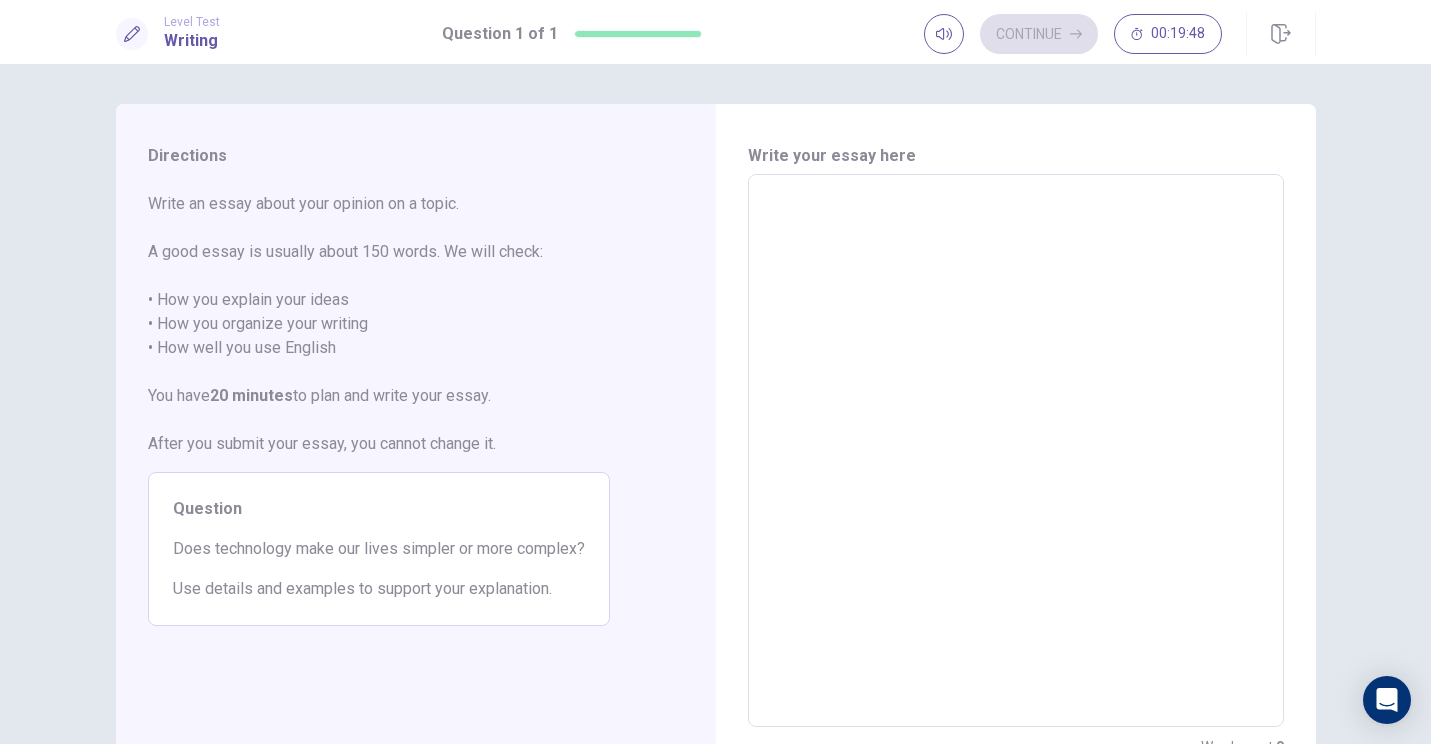 drag, startPoint x: 166, startPoint y: 446, endPoint x: 395, endPoint y: 451, distance: 229.05458 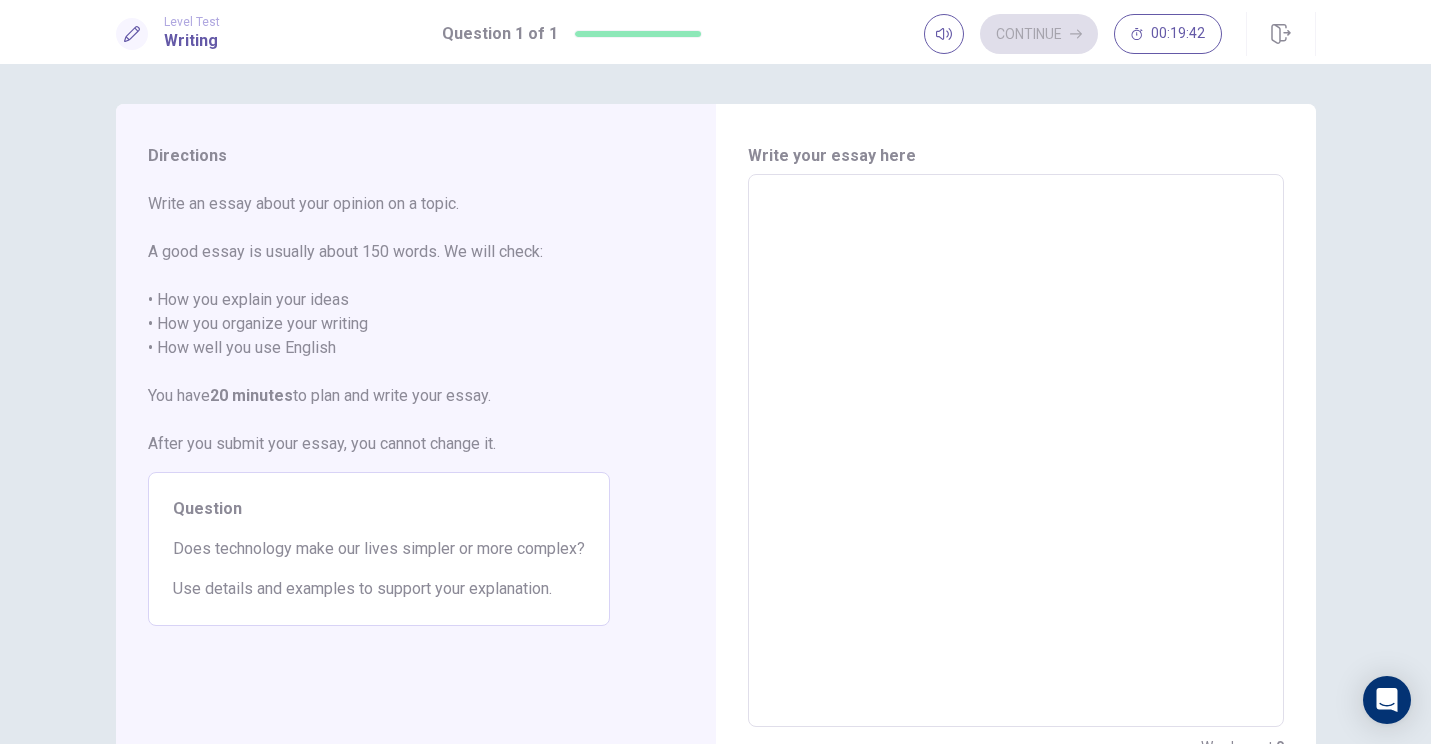 click at bounding box center [1016, 451] 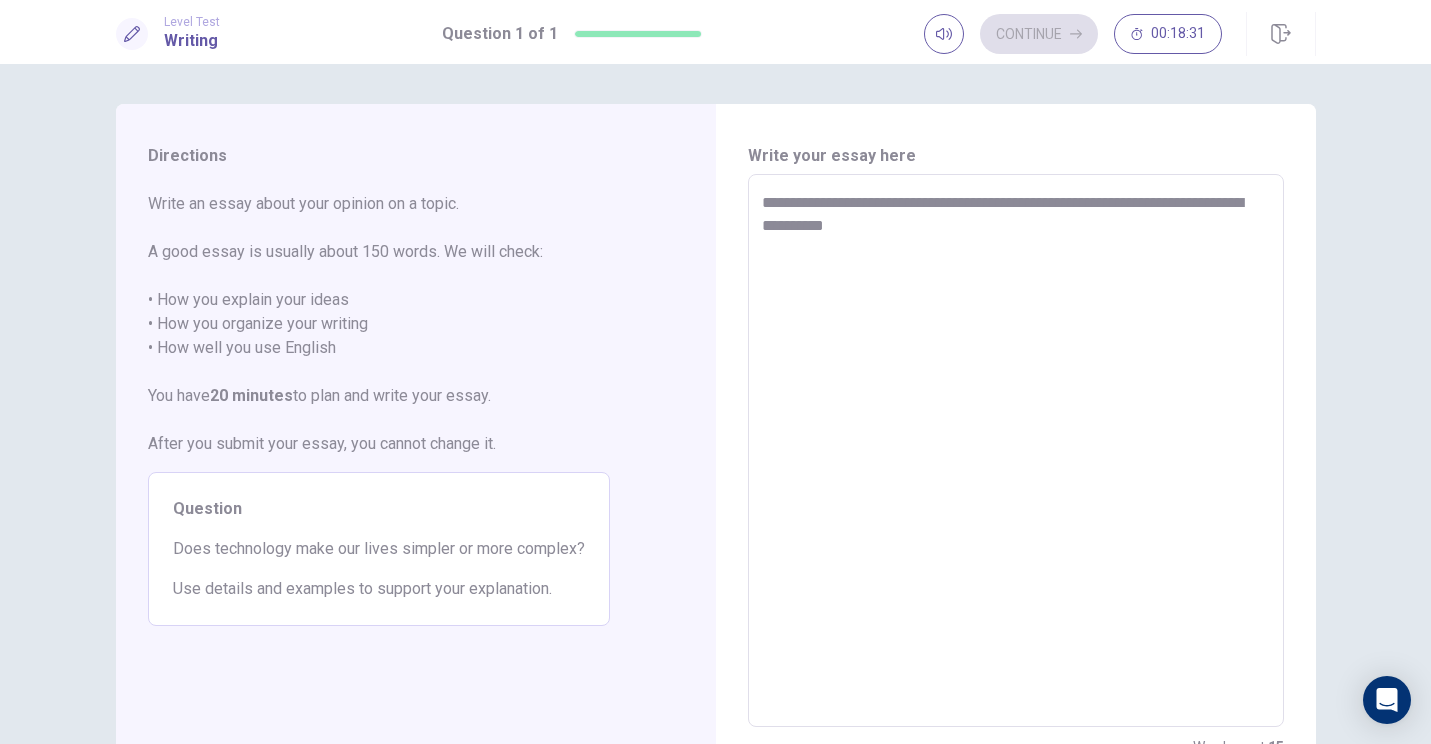 click on "**********" at bounding box center (1016, 451) 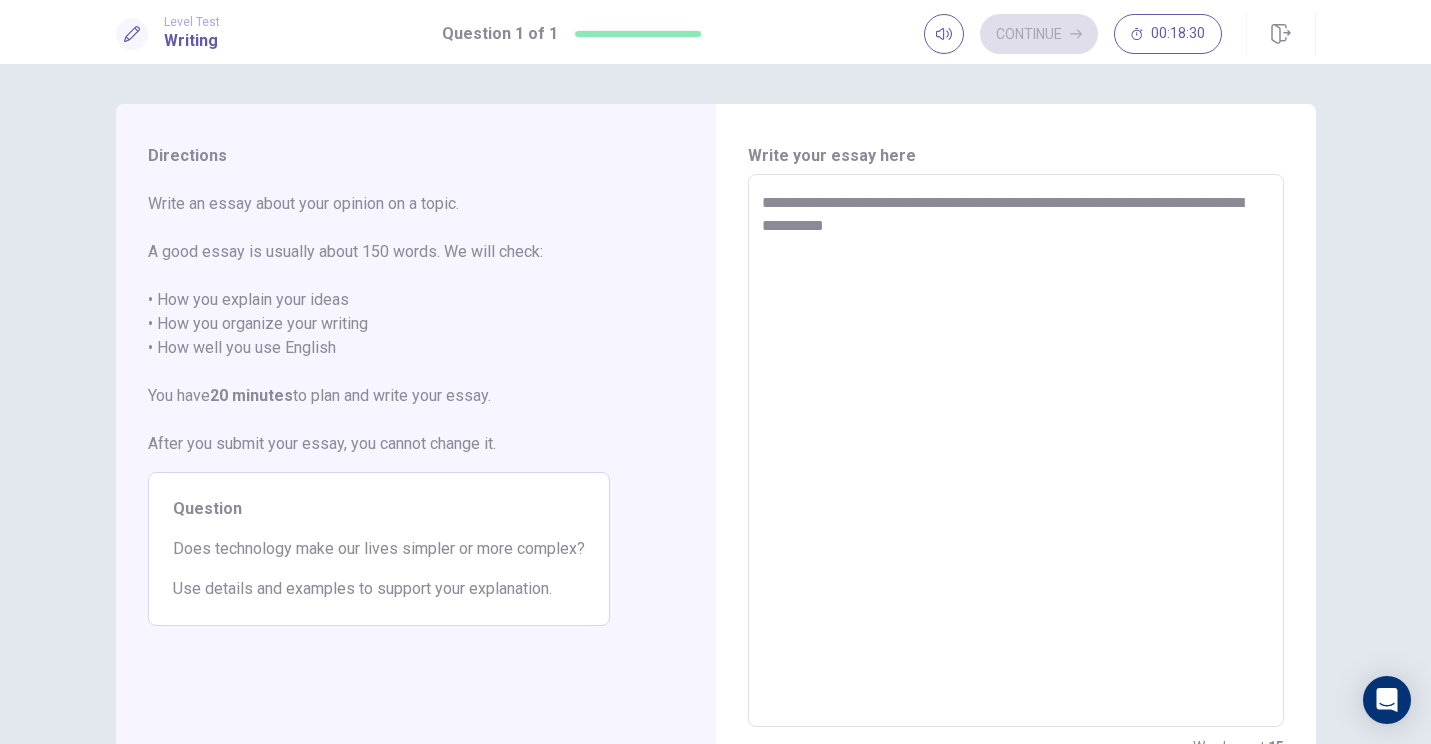 click on "**********" at bounding box center [1016, 451] 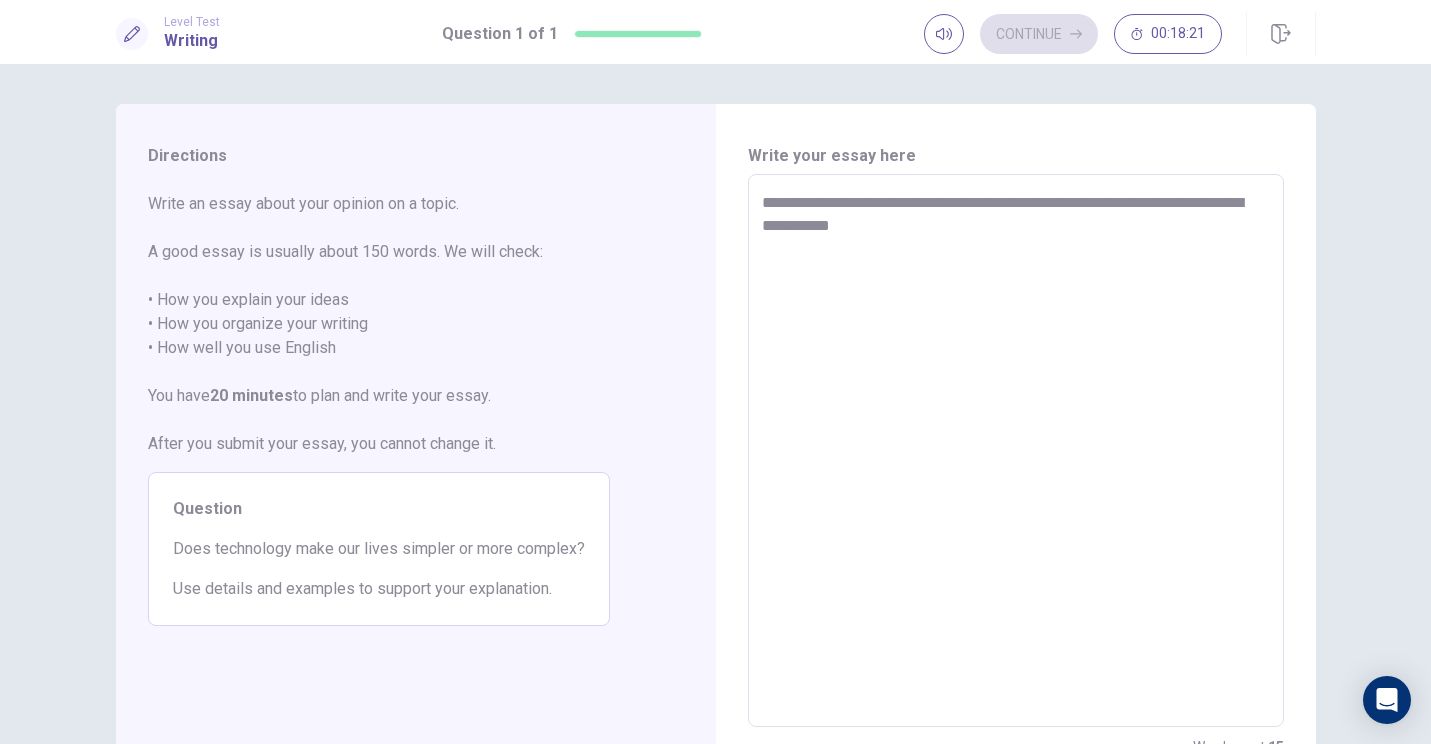 click on "**********" at bounding box center (1016, 451) 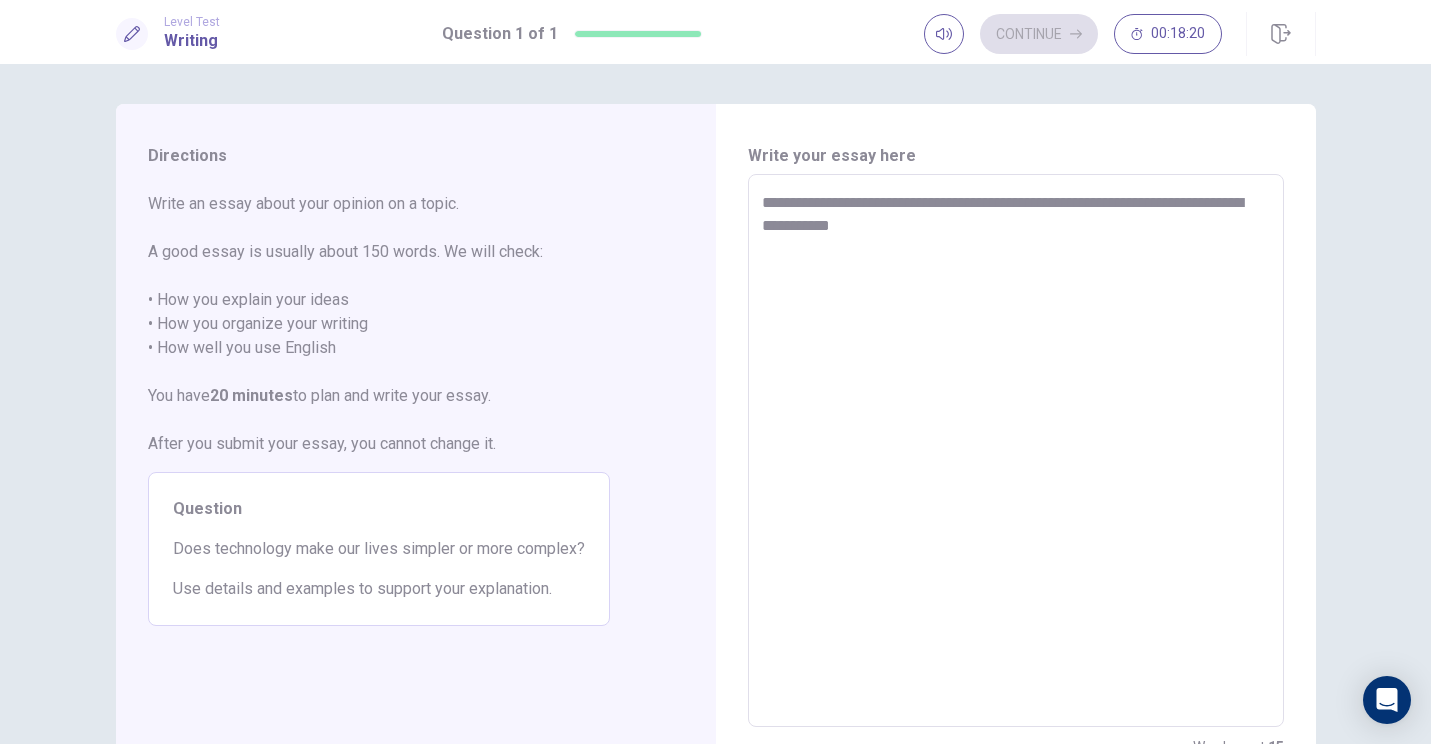 click on "**********" at bounding box center [1016, 451] 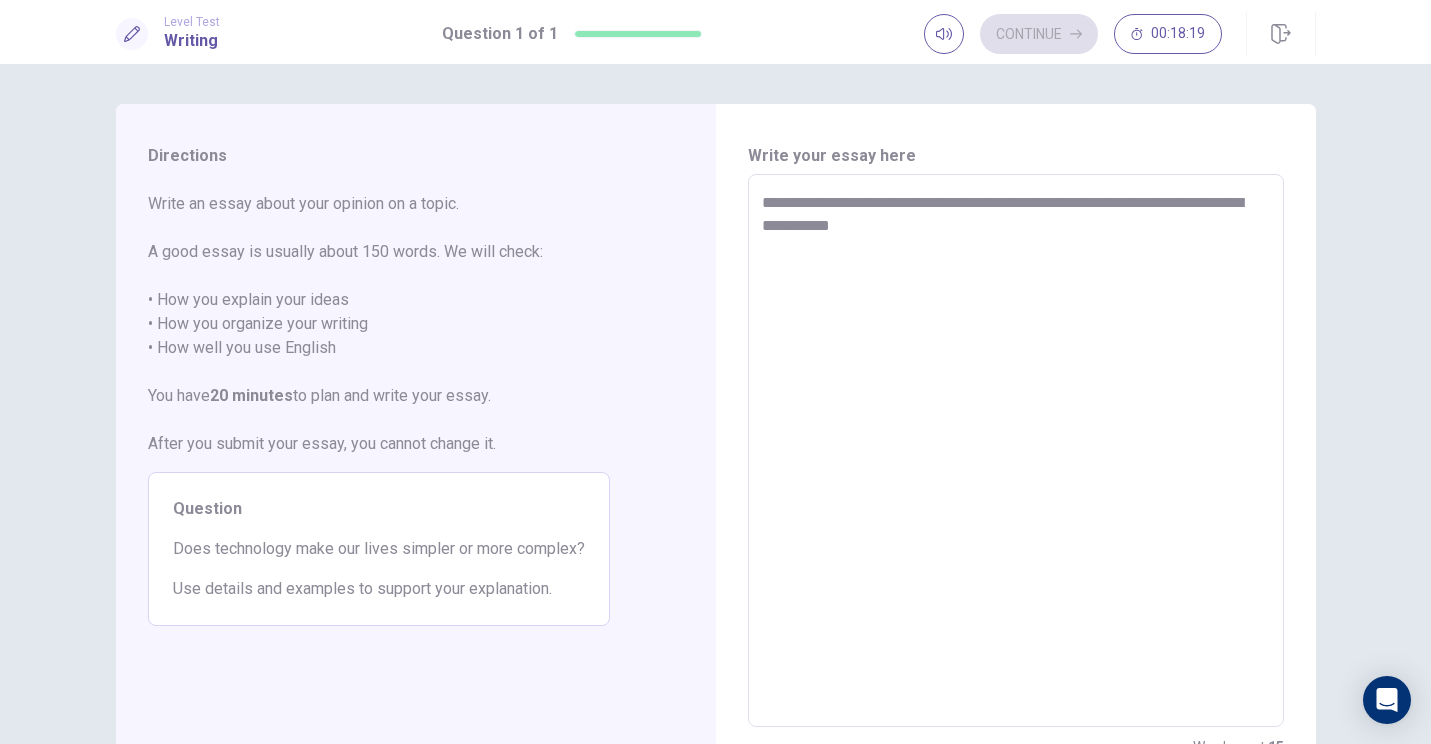 click on "**********" at bounding box center (1016, 451) 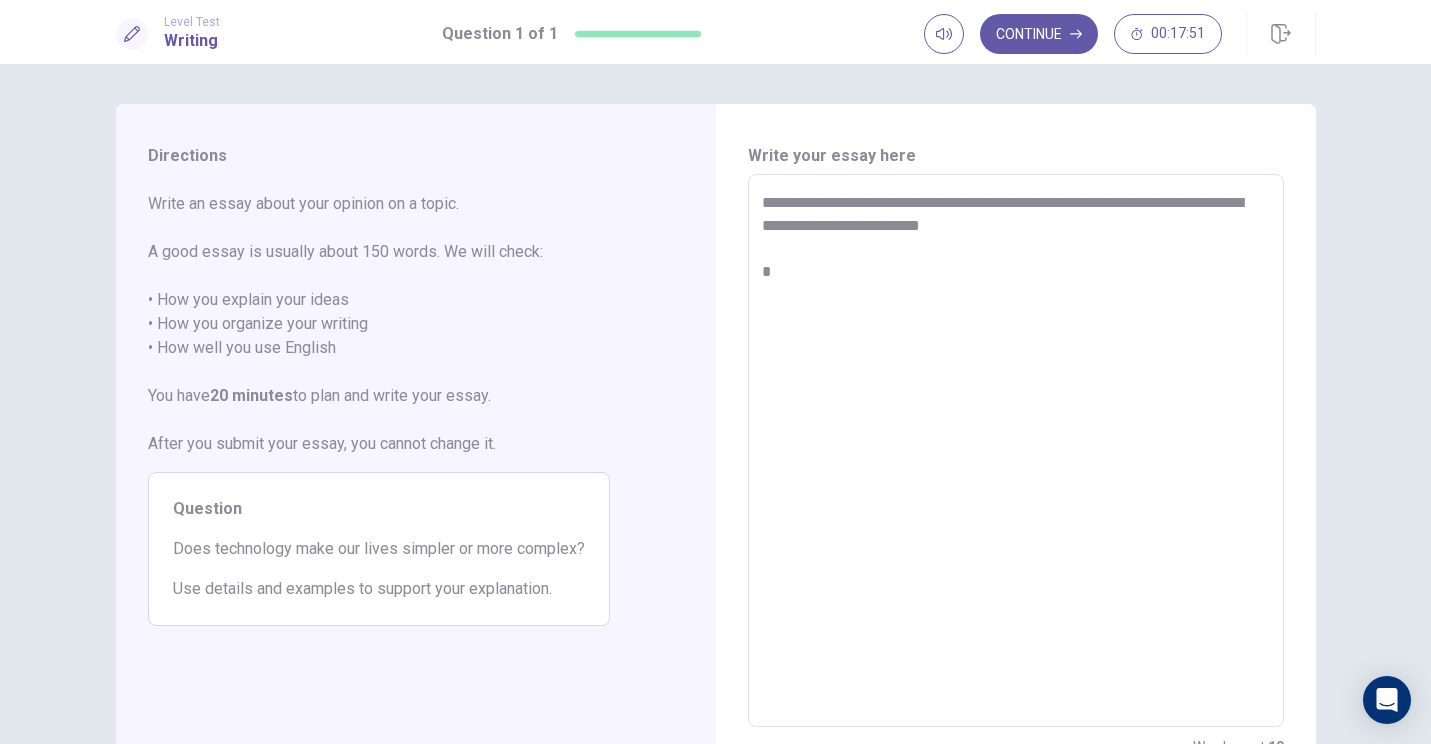 click on "**********" at bounding box center [1016, 451] 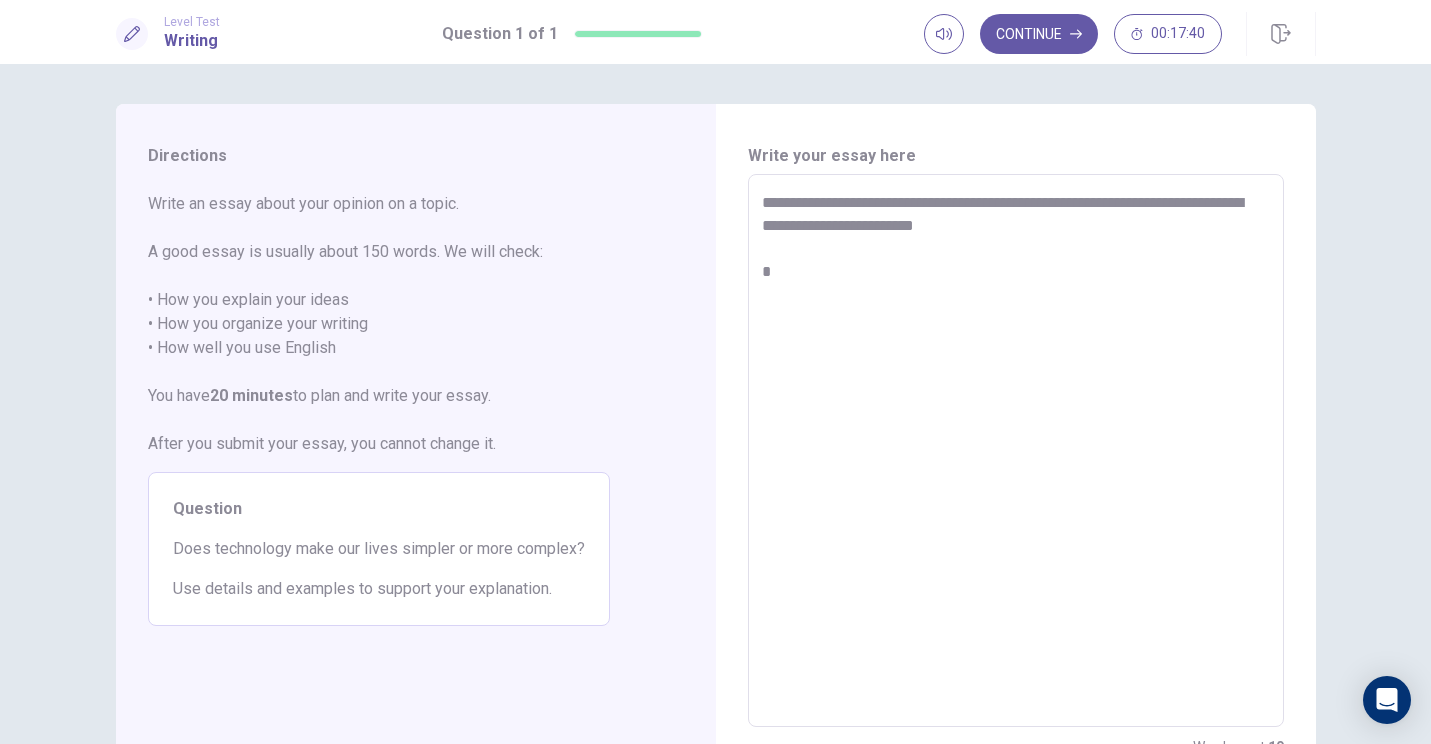 click on "**********" at bounding box center (1016, 451) 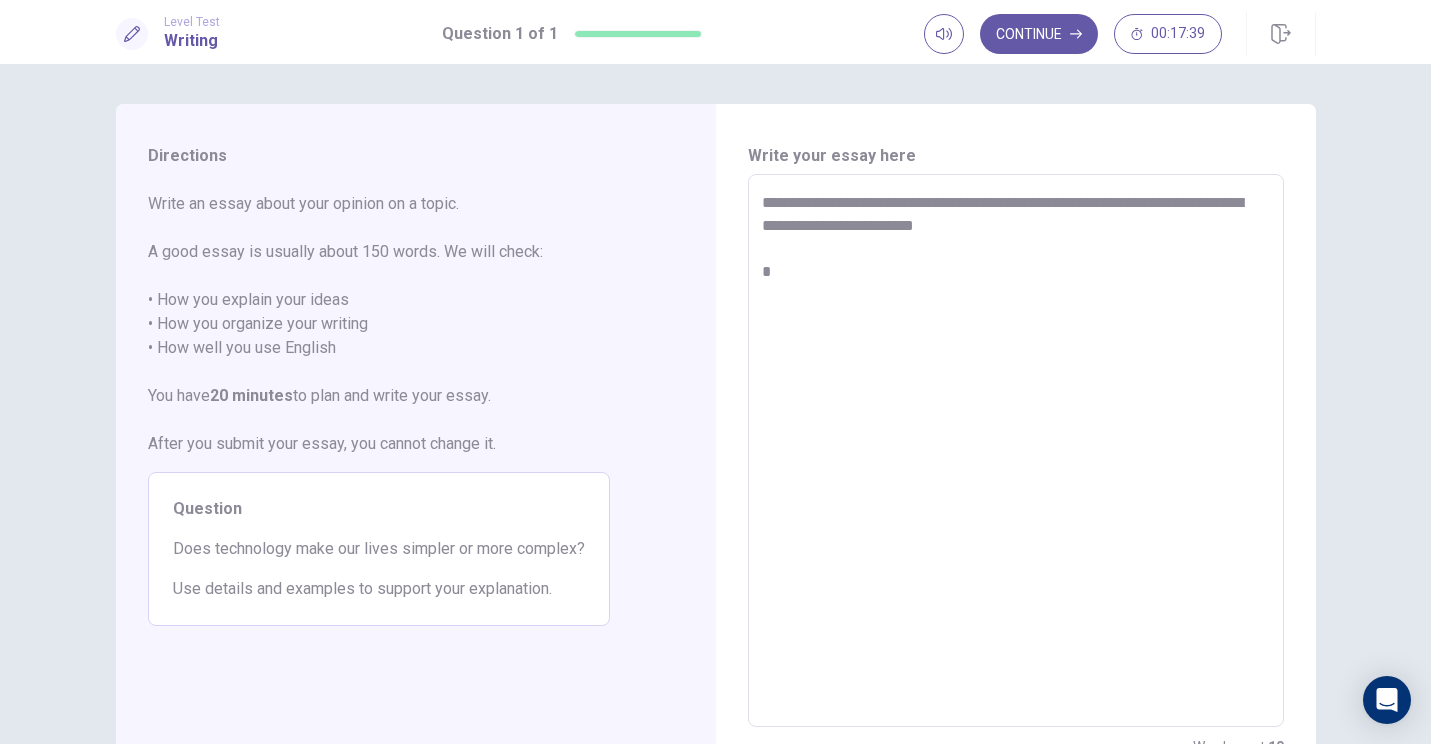 click on "**********" at bounding box center (1016, 451) 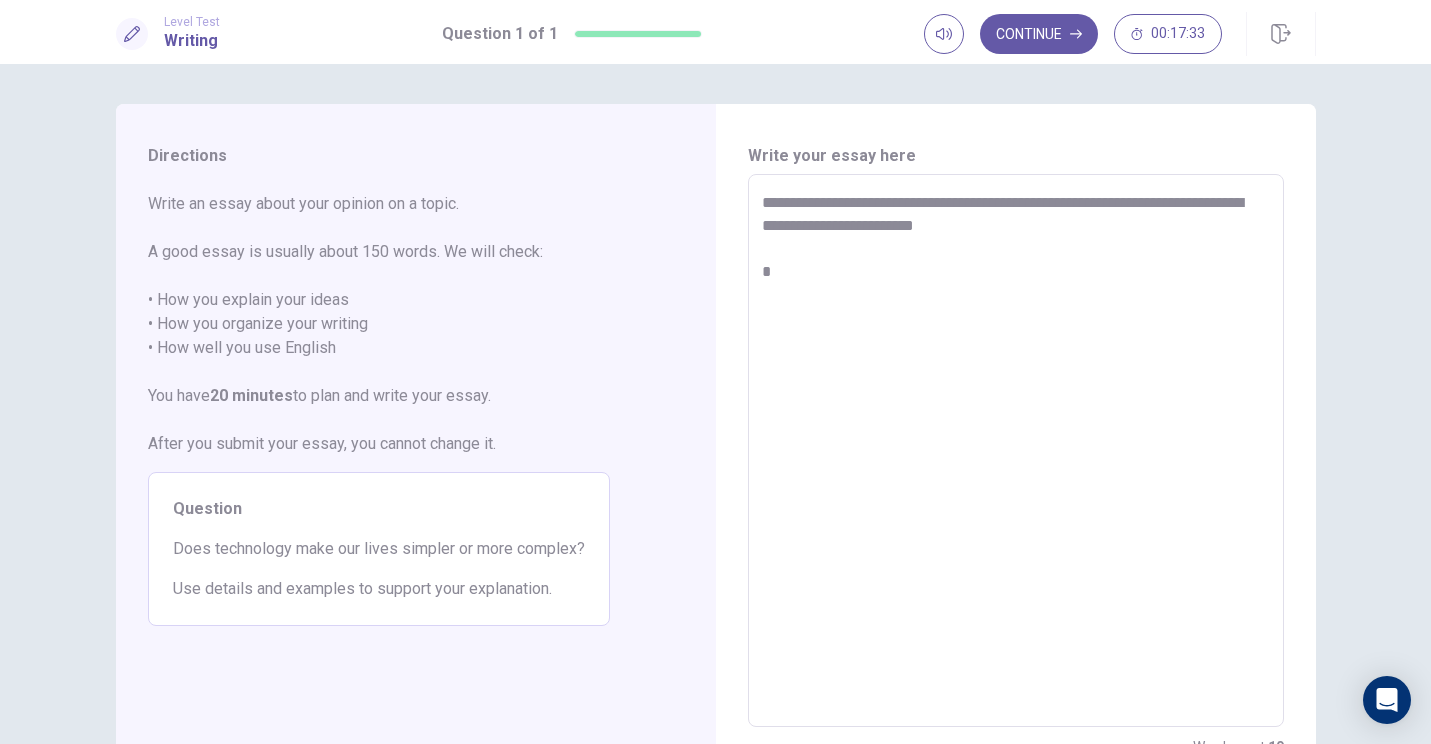 drag, startPoint x: 1039, startPoint y: 206, endPoint x: 1175, endPoint y: 210, distance: 136.0588 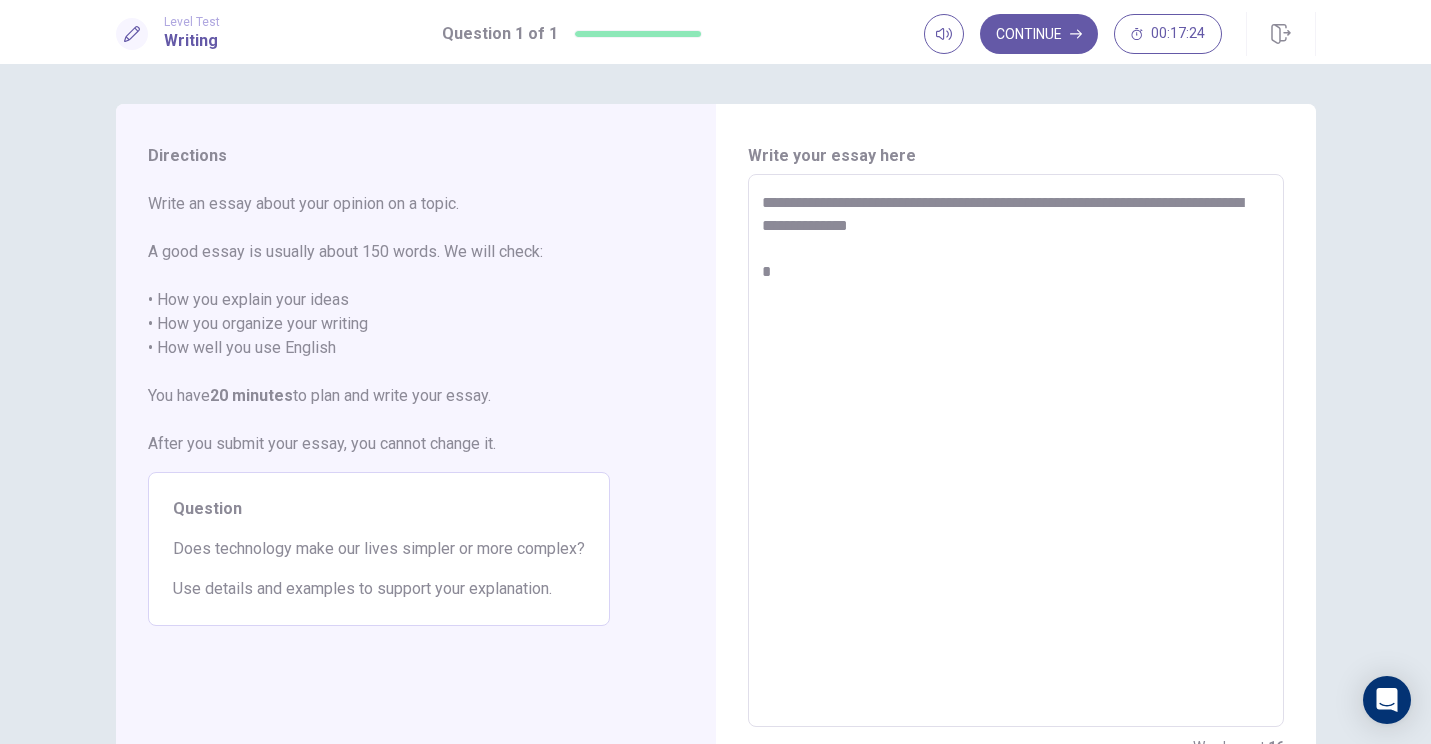 click on "**********" at bounding box center [1016, 451] 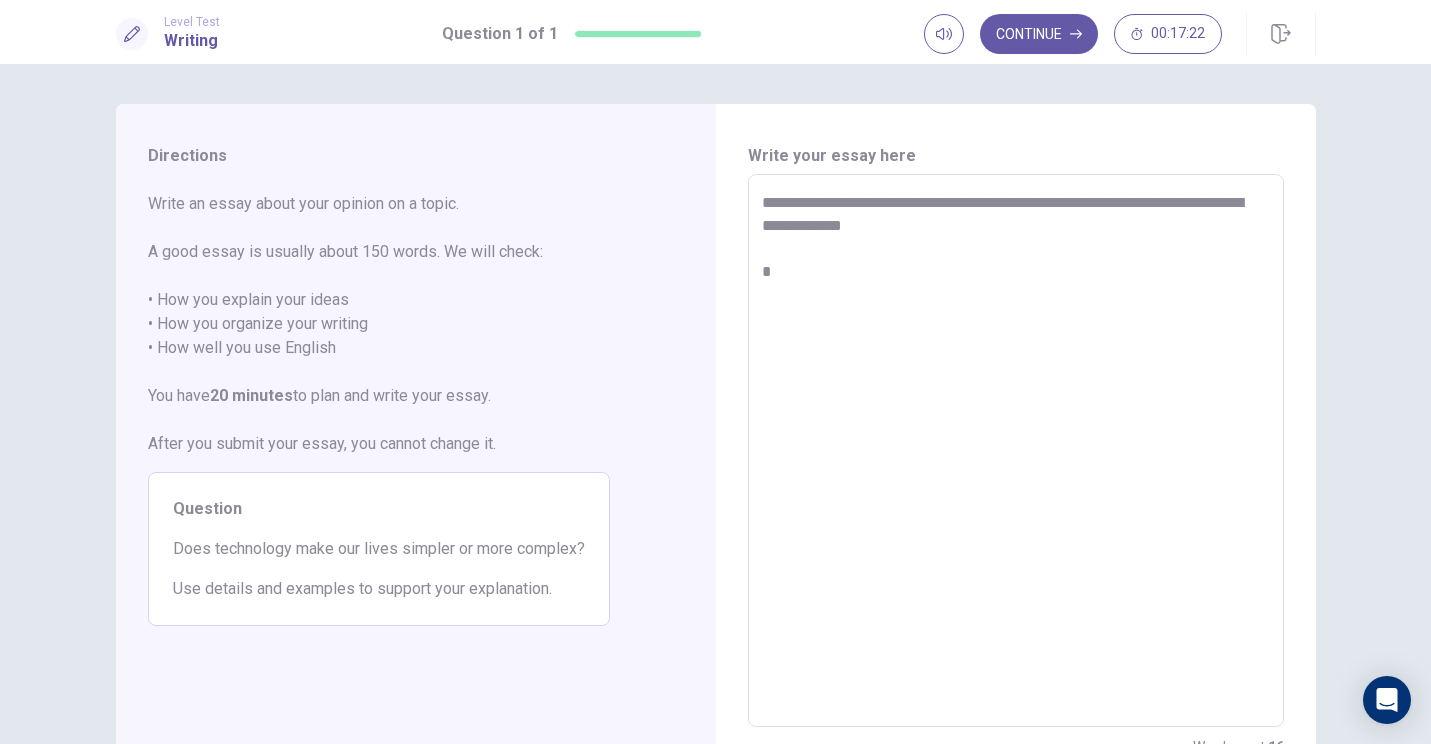 click on "**********" at bounding box center (1016, 451) 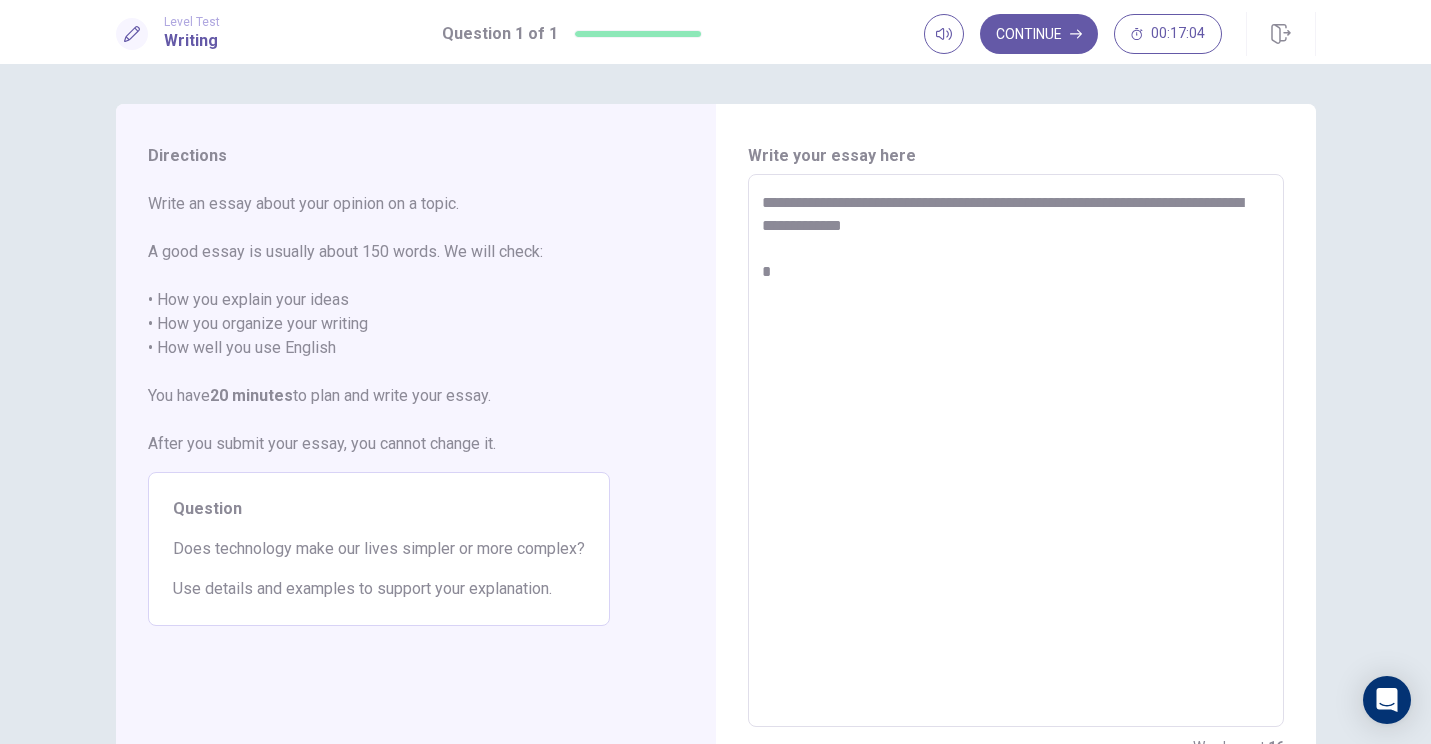 click on "**********" at bounding box center [1016, 451] 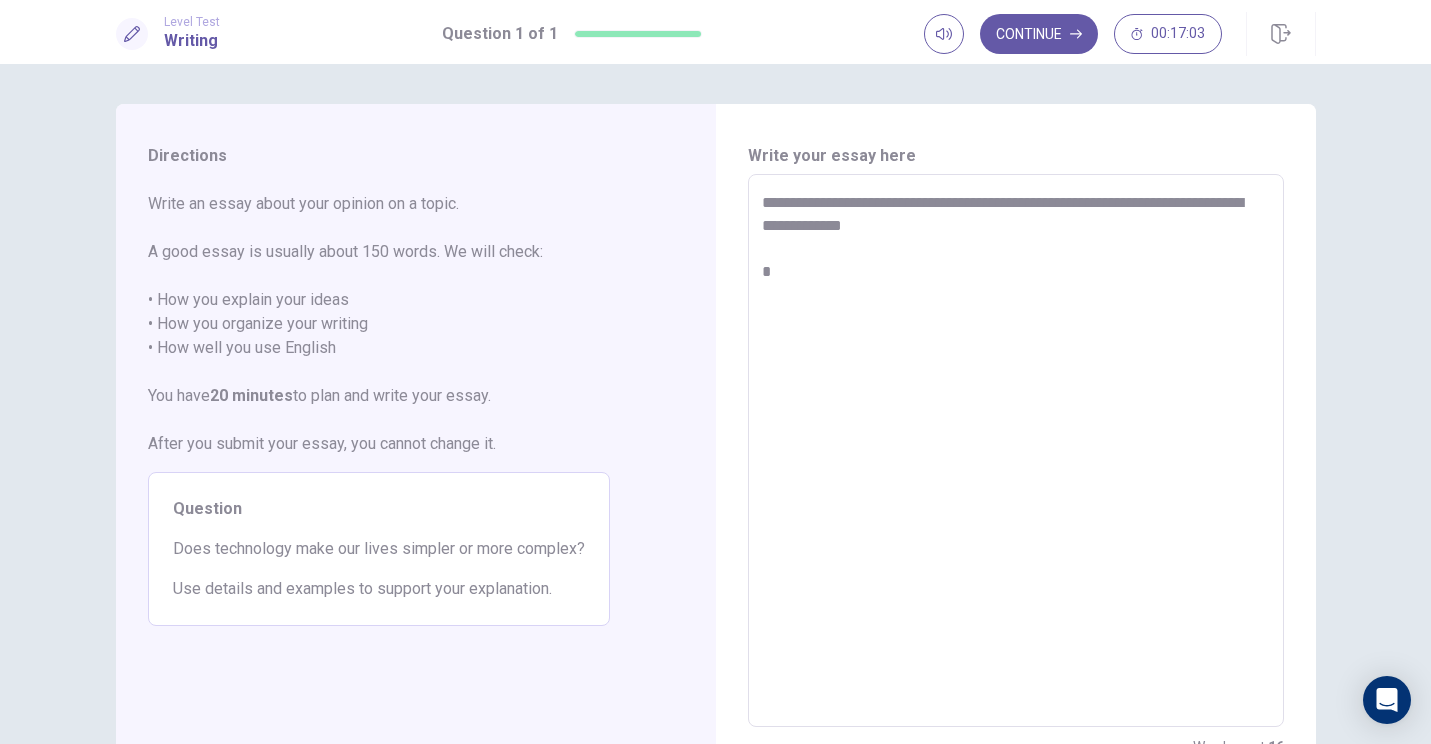 click on "**********" at bounding box center (1016, 451) 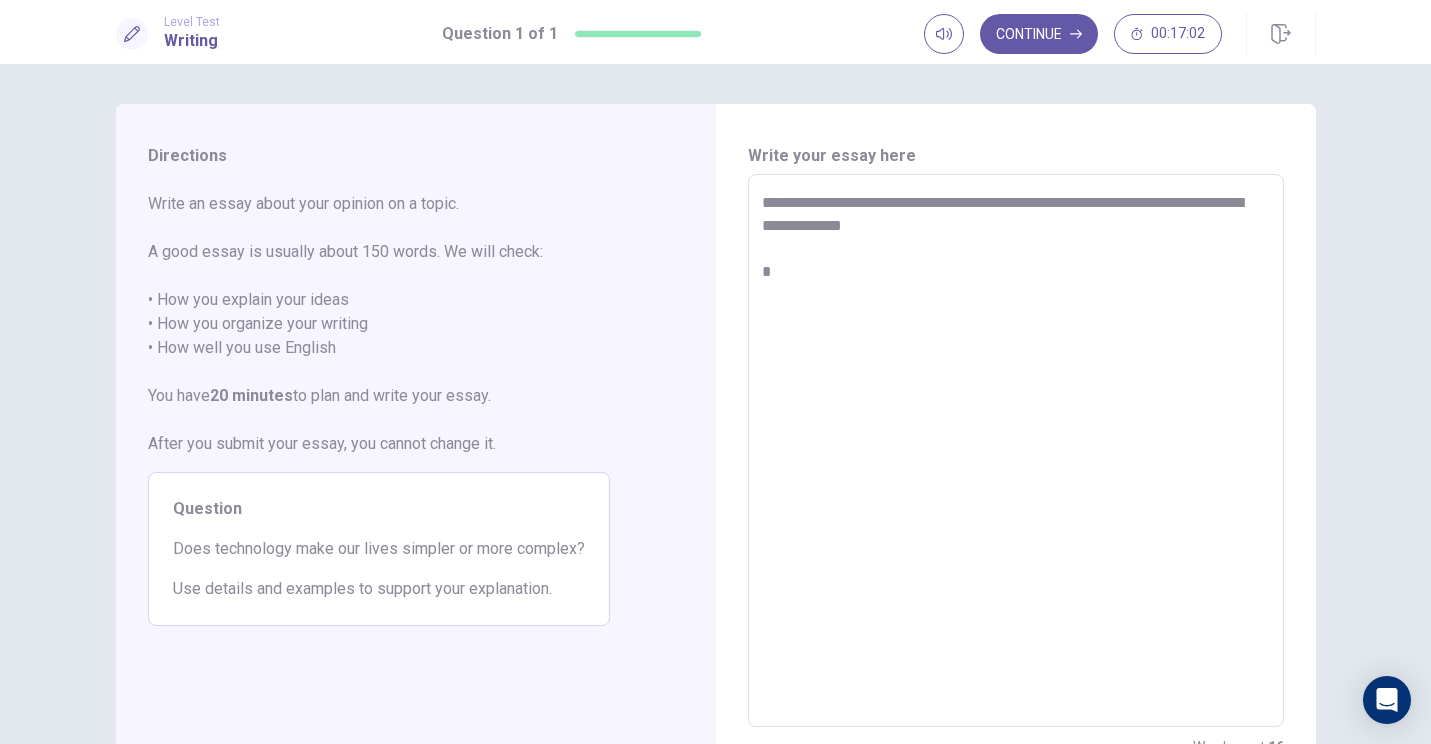 click on "**********" at bounding box center (1016, 451) 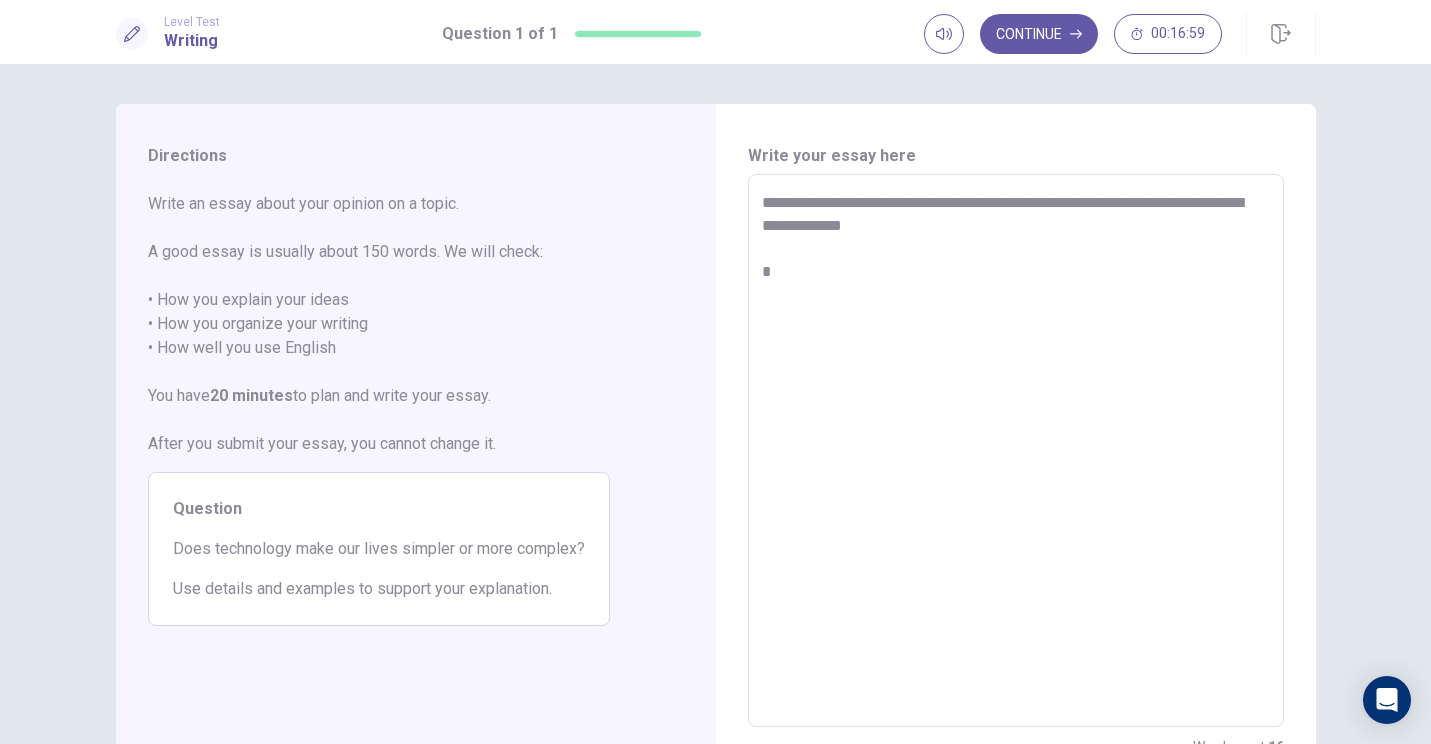 click on "**********" at bounding box center (1016, 451) 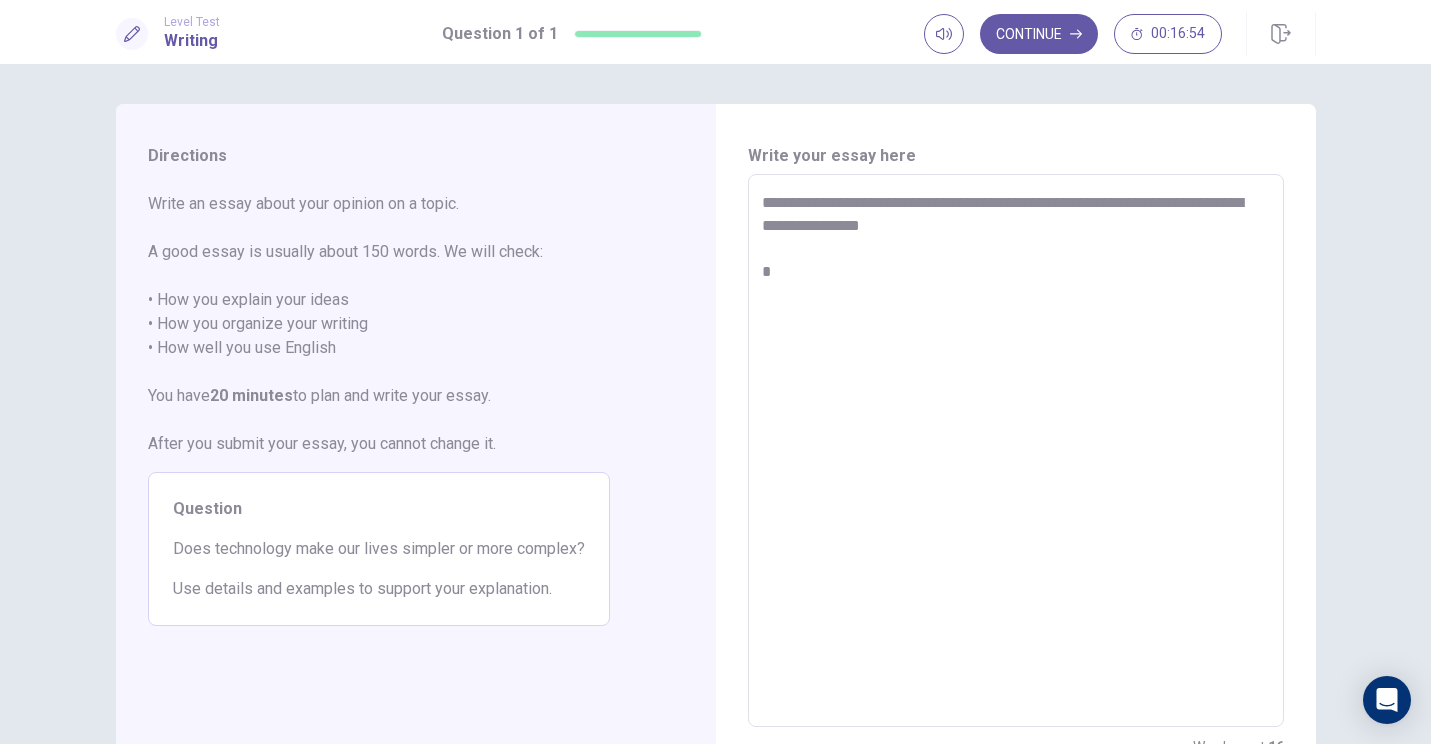 click on "**********" at bounding box center (1016, 451) 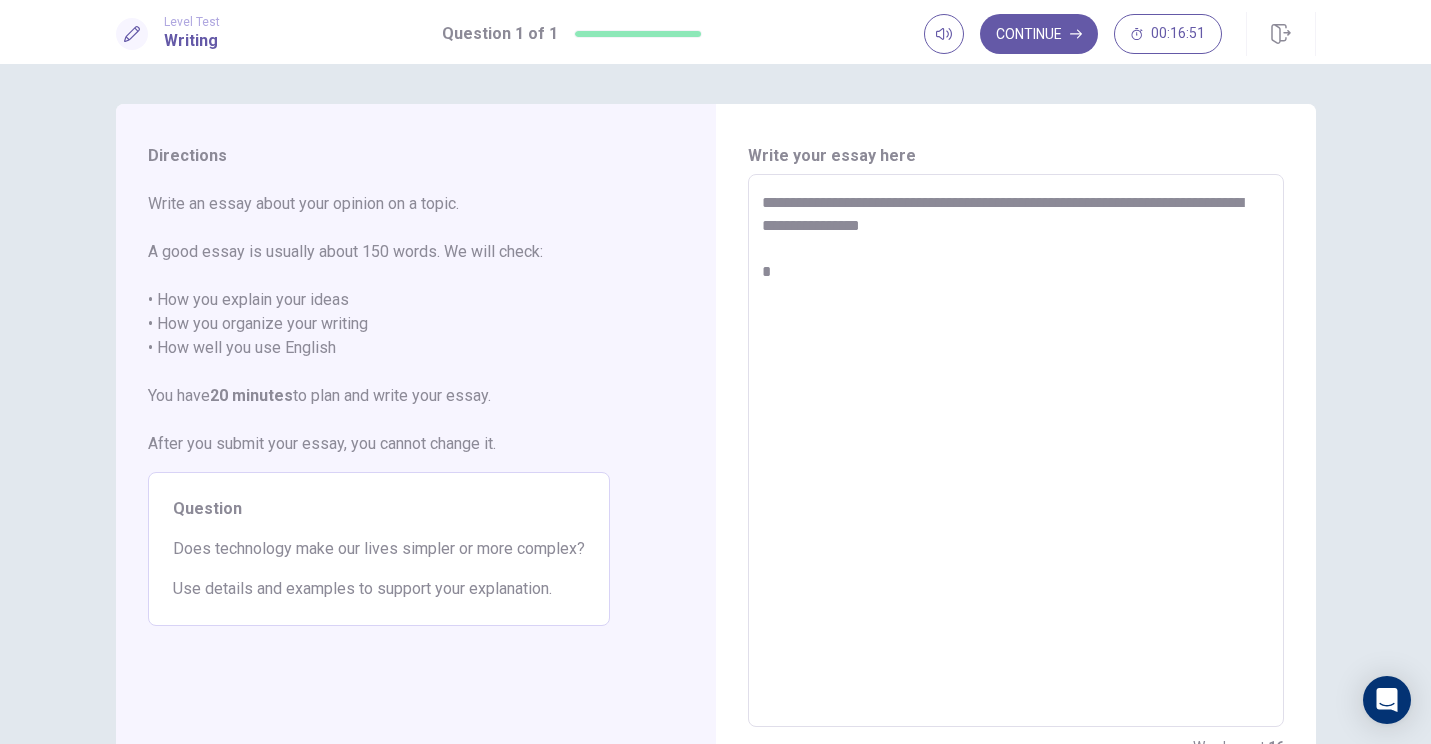 click on "**********" at bounding box center (1016, 451) 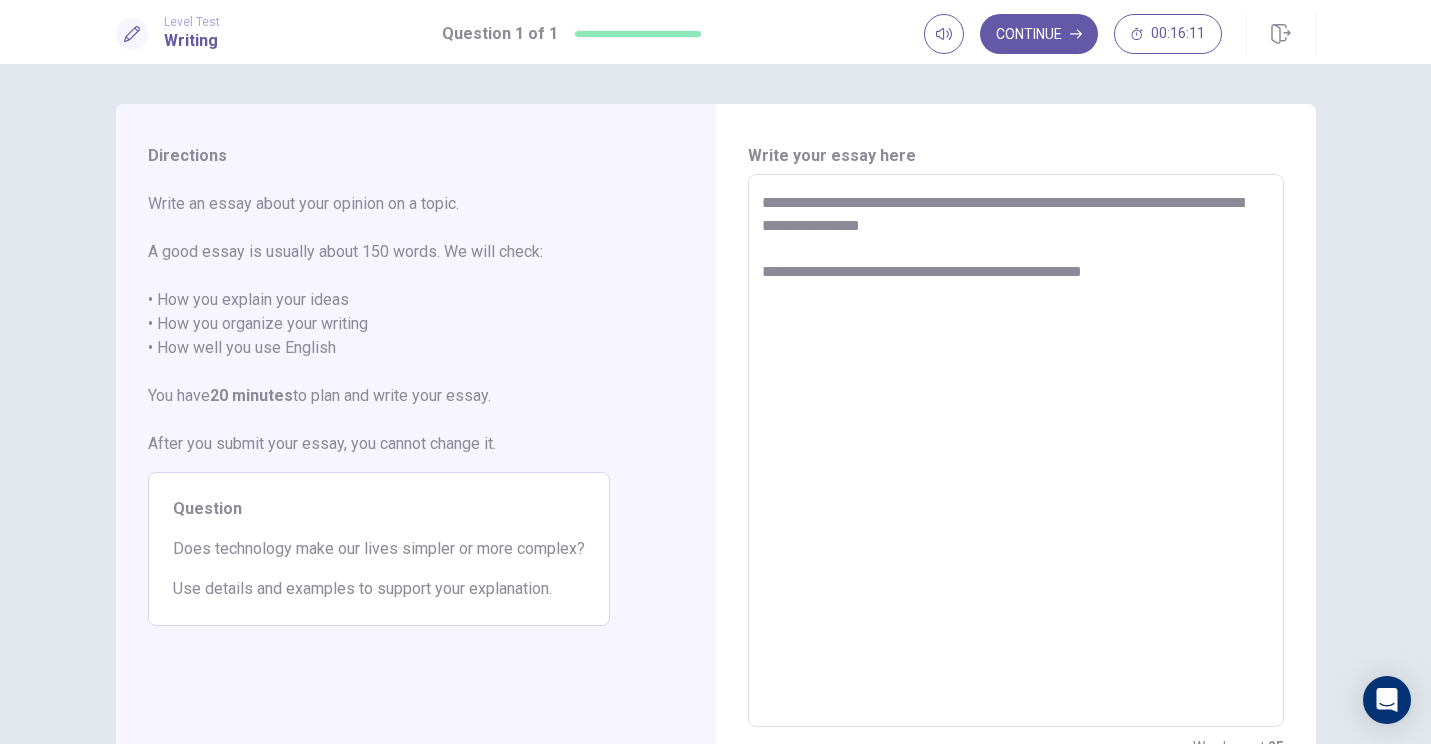 click on "**********" at bounding box center [1016, 451] 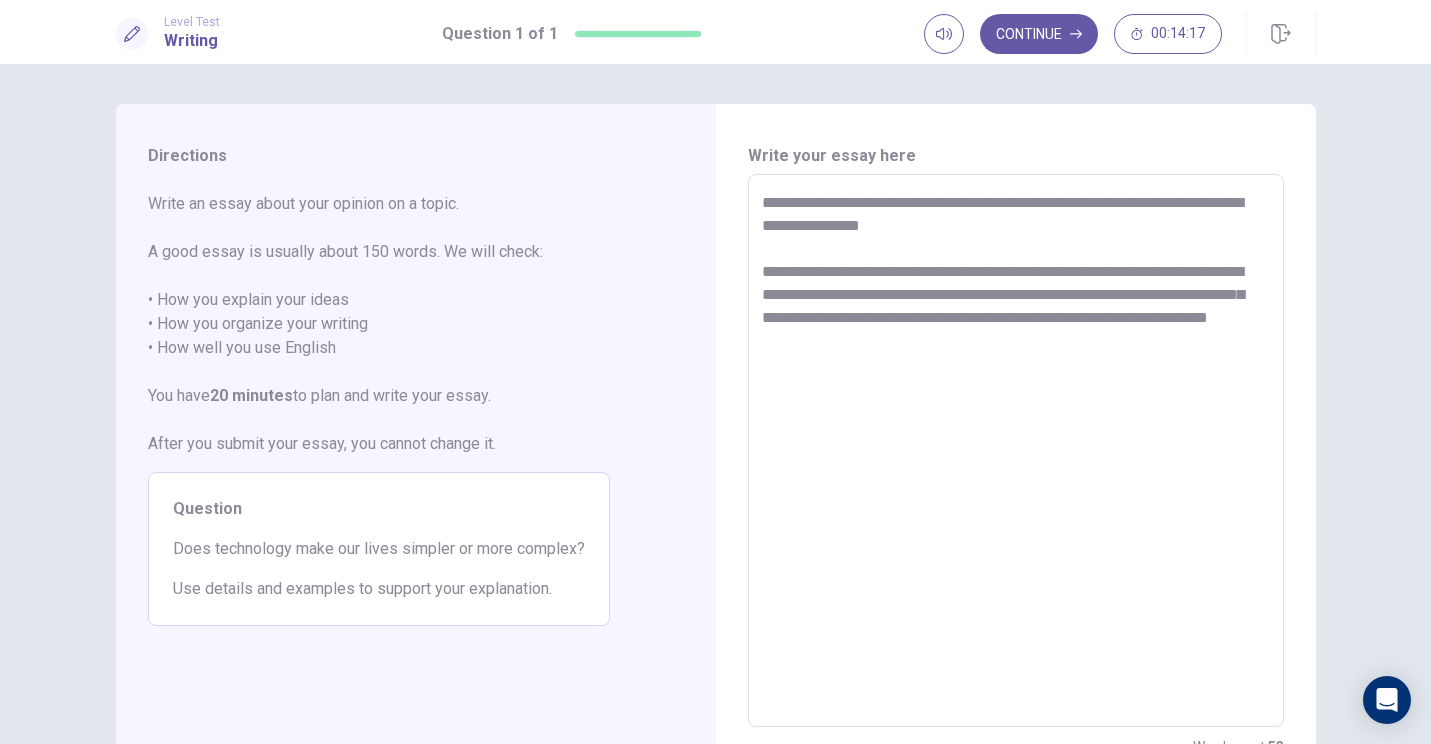 click on "**********" at bounding box center [1016, 451] 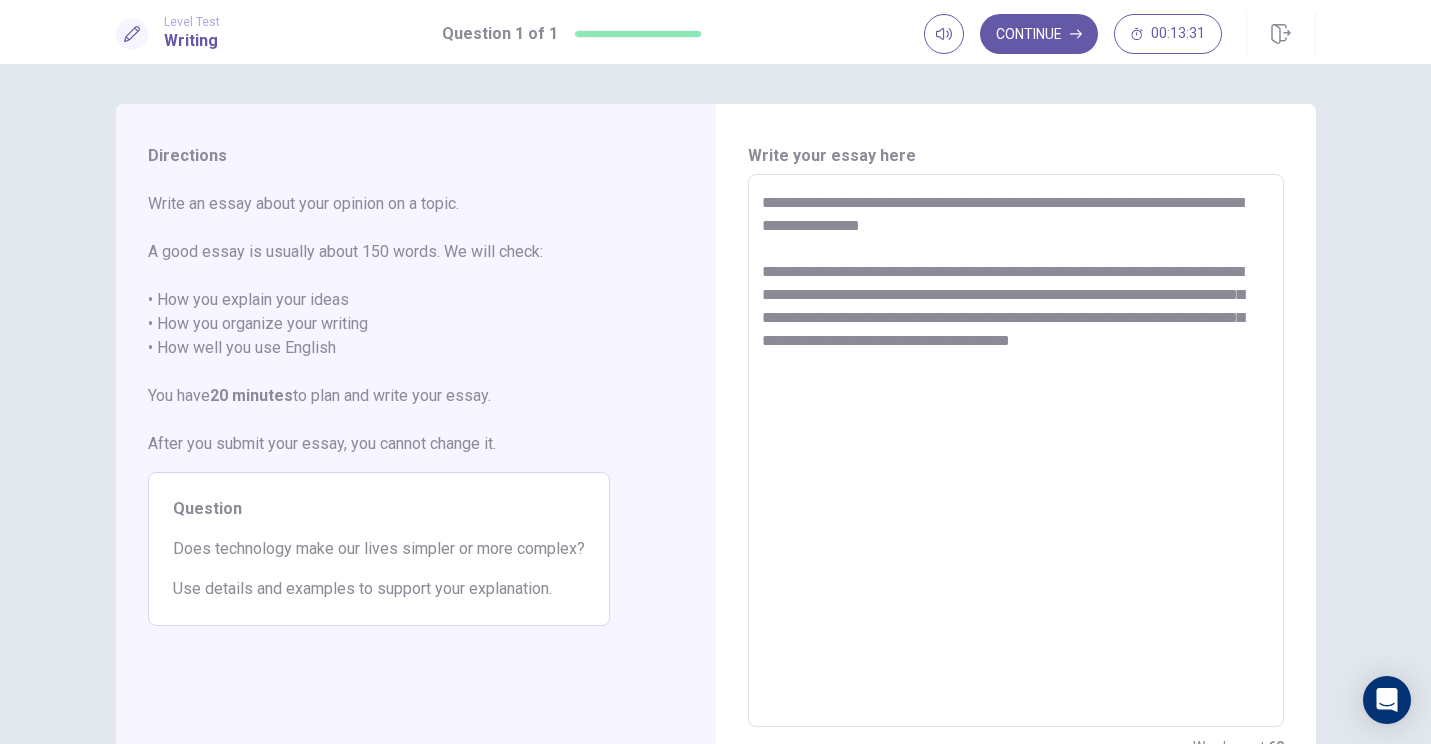 click on "**********" at bounding box center (1016, 451) 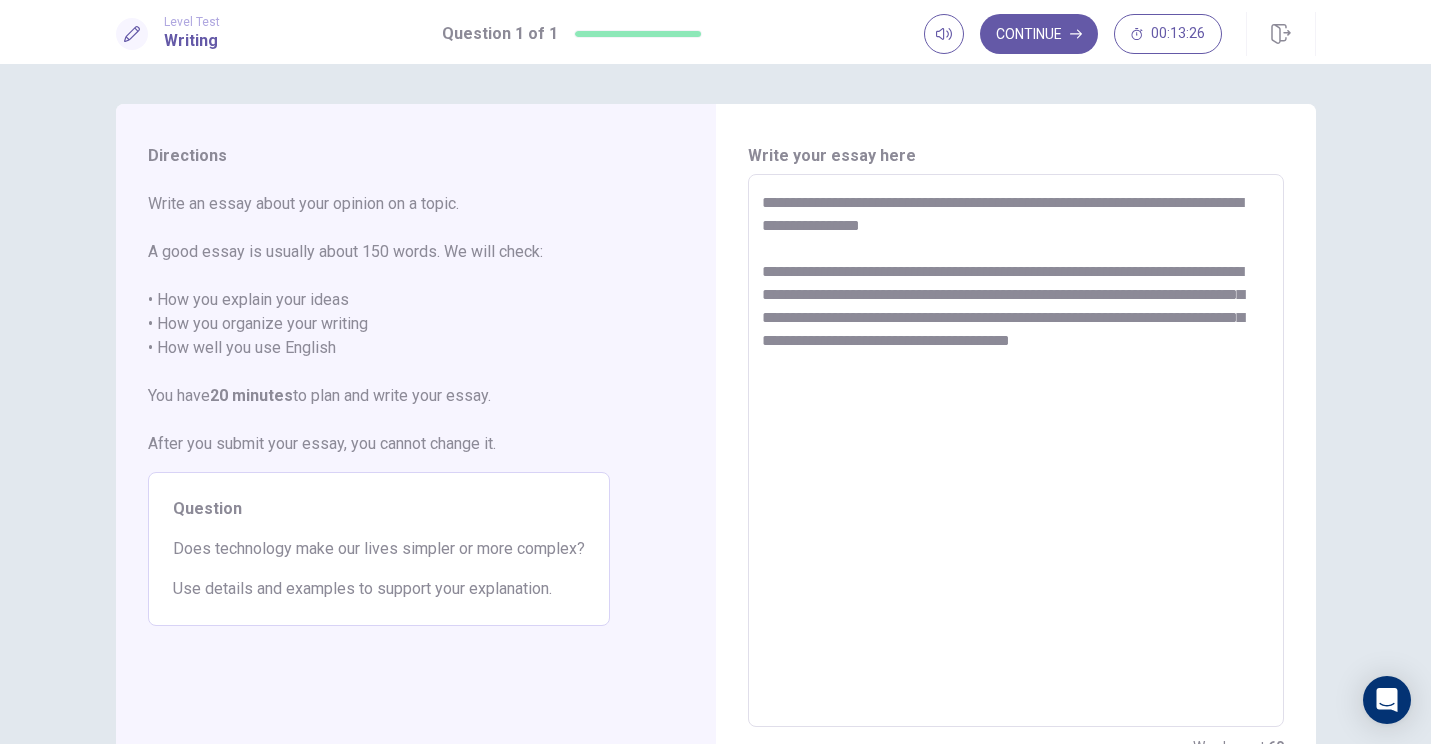 click on "**********" at bounding box center (1016, 451) 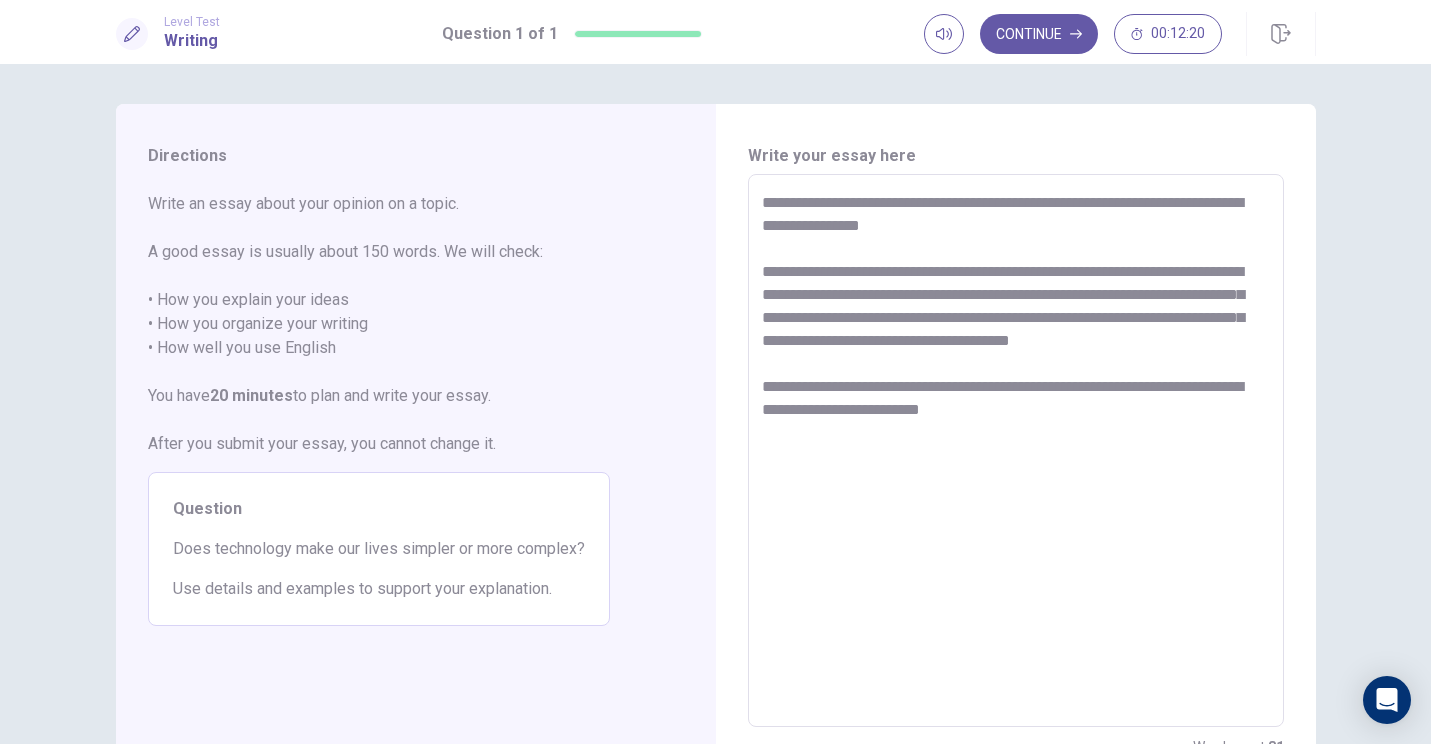 click on "**********" at bounding box center (1016, 451) 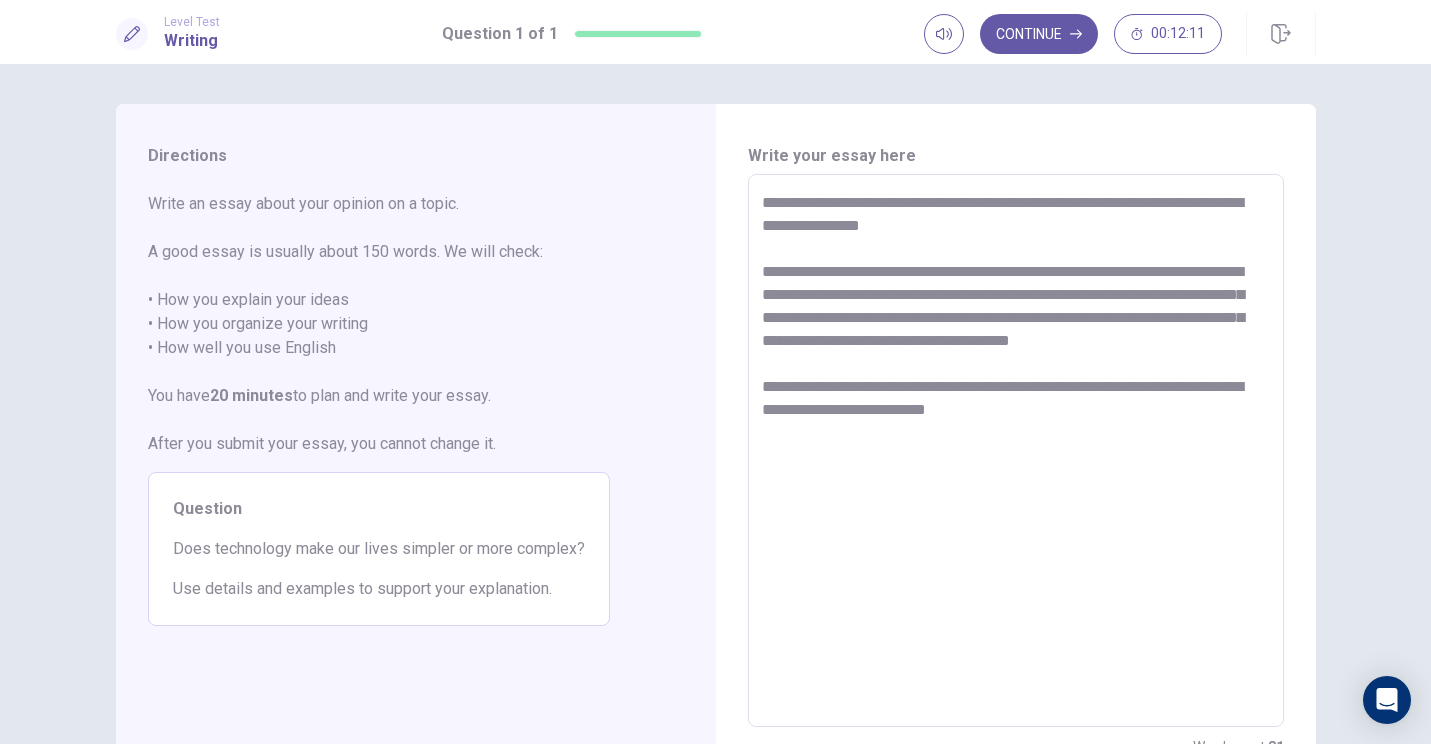 click on "**********" at bounding box center (1016, 451) 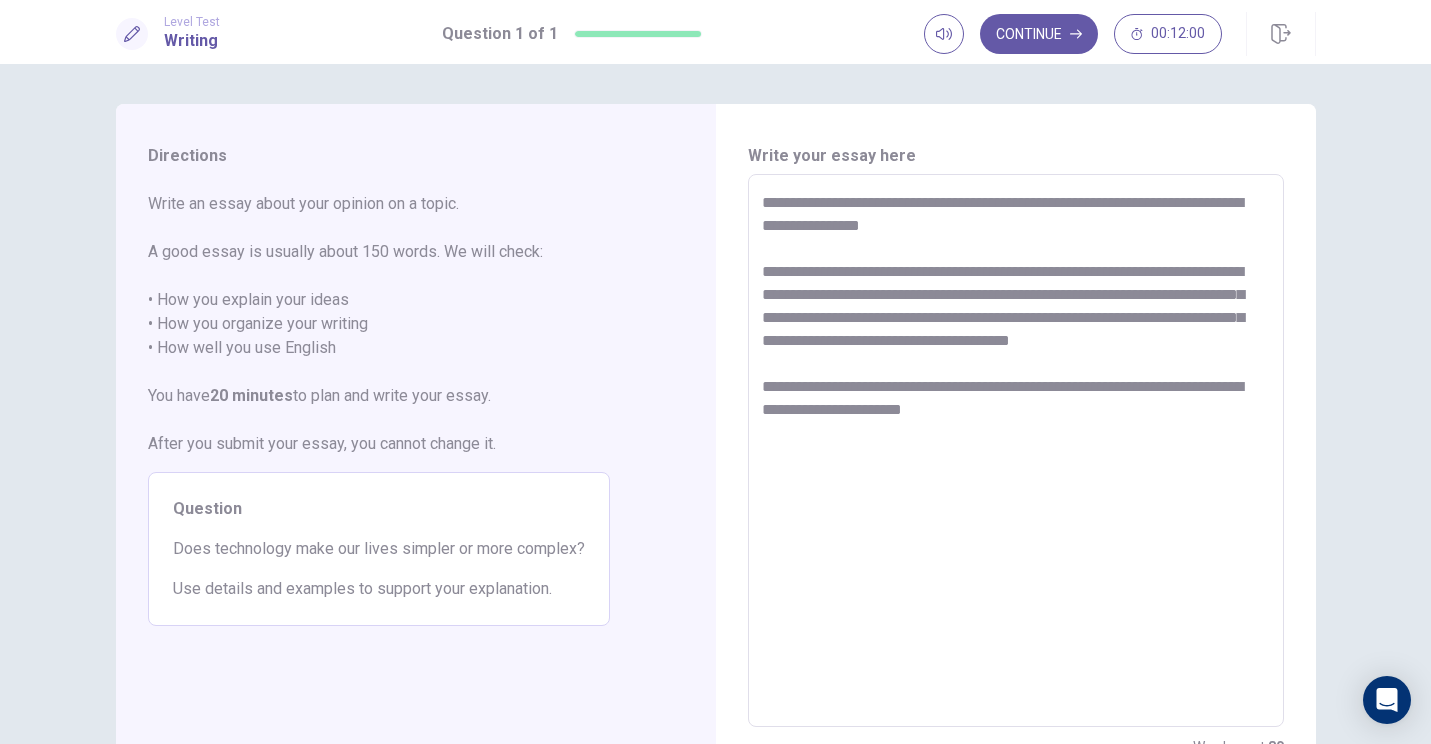 click on "**********" at bounding box center (1016, 451) 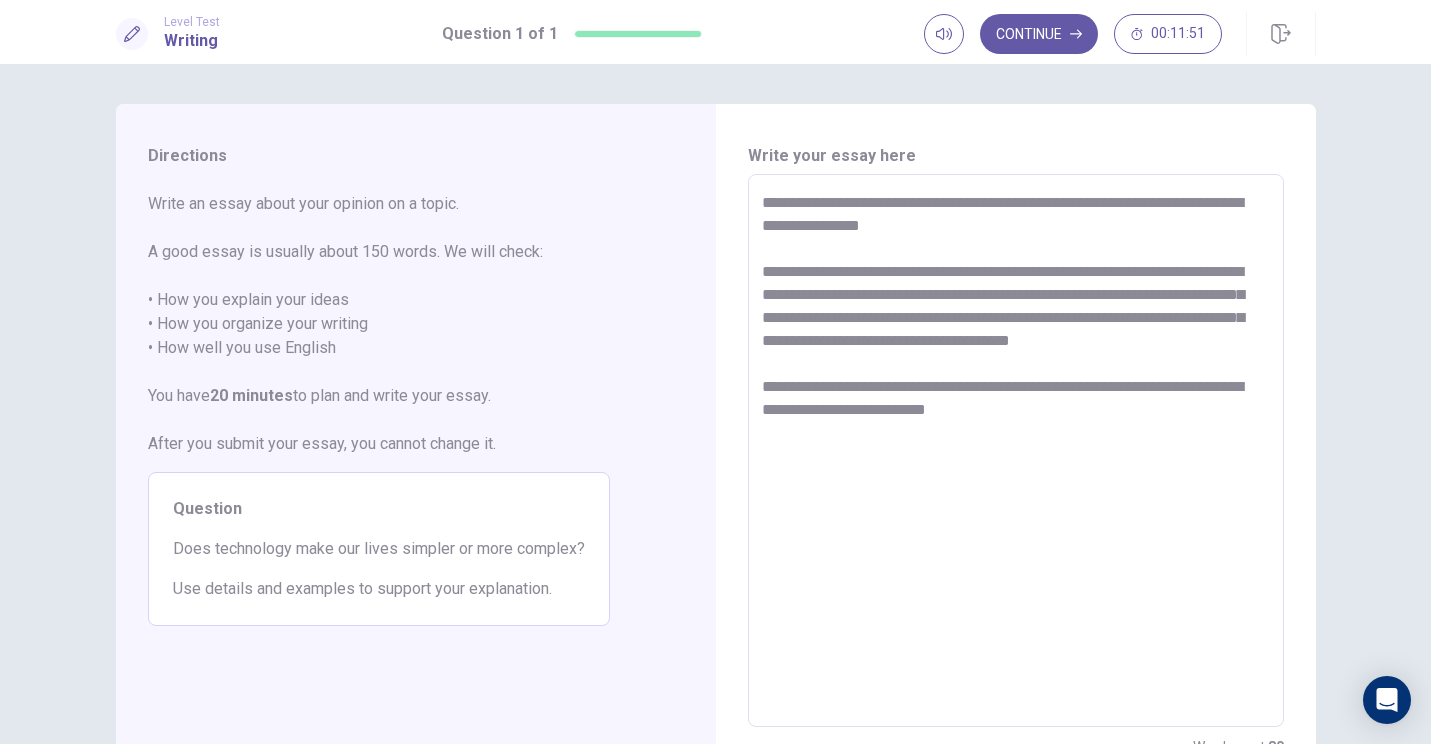 click on "**********" at bounding box center [1016, 451] 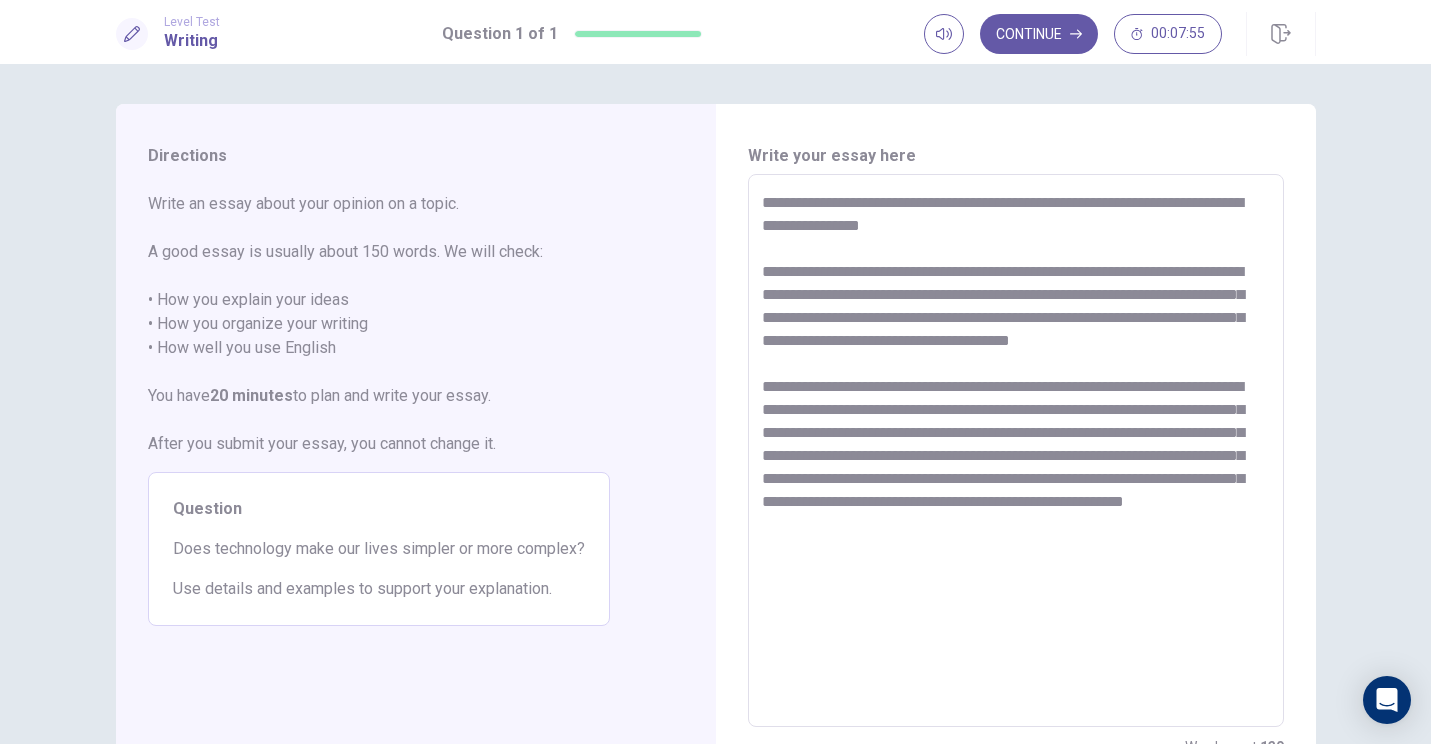 drag, startPoint x: 952, startPoint y: 617, endPoint x: 1099, endPoint y: 574, distance: 153.16005 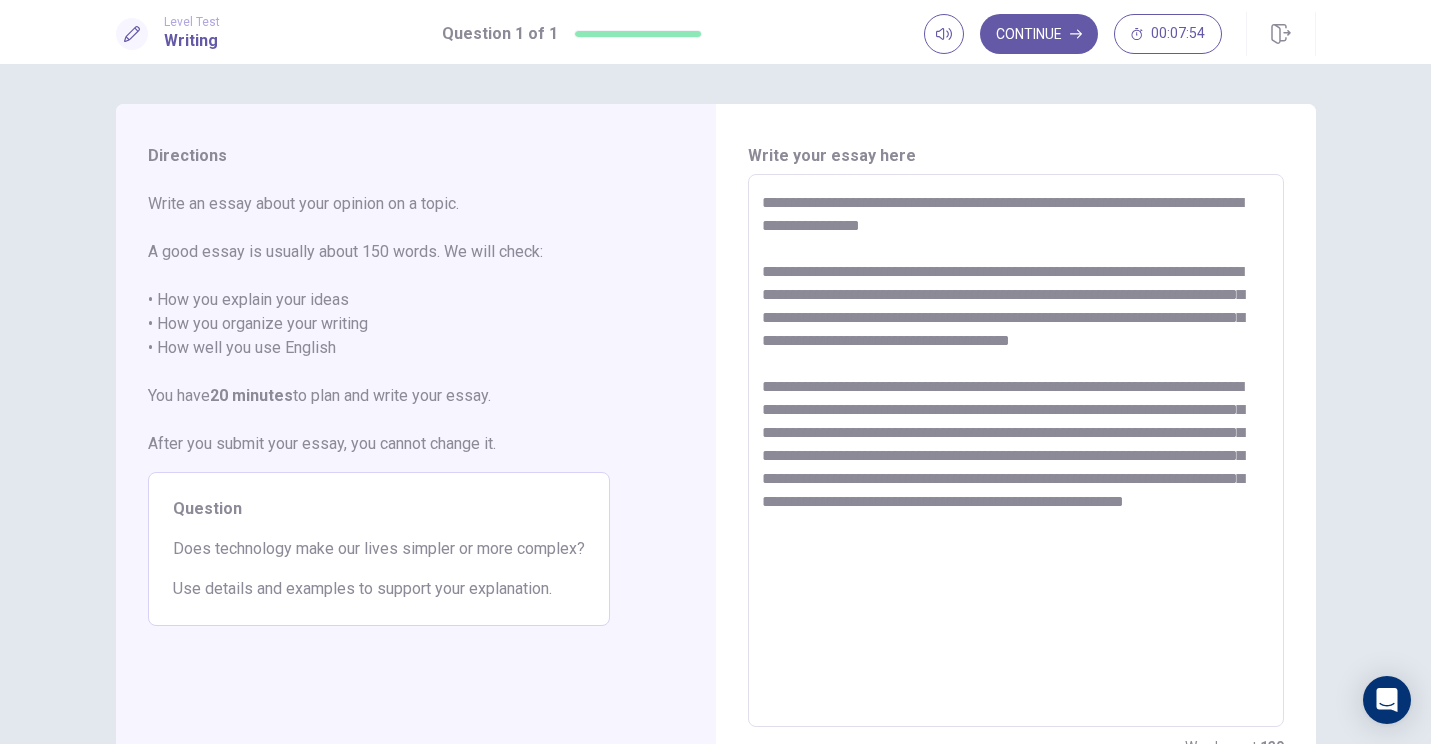 click on "**********" at bounding box center [1016, 451] 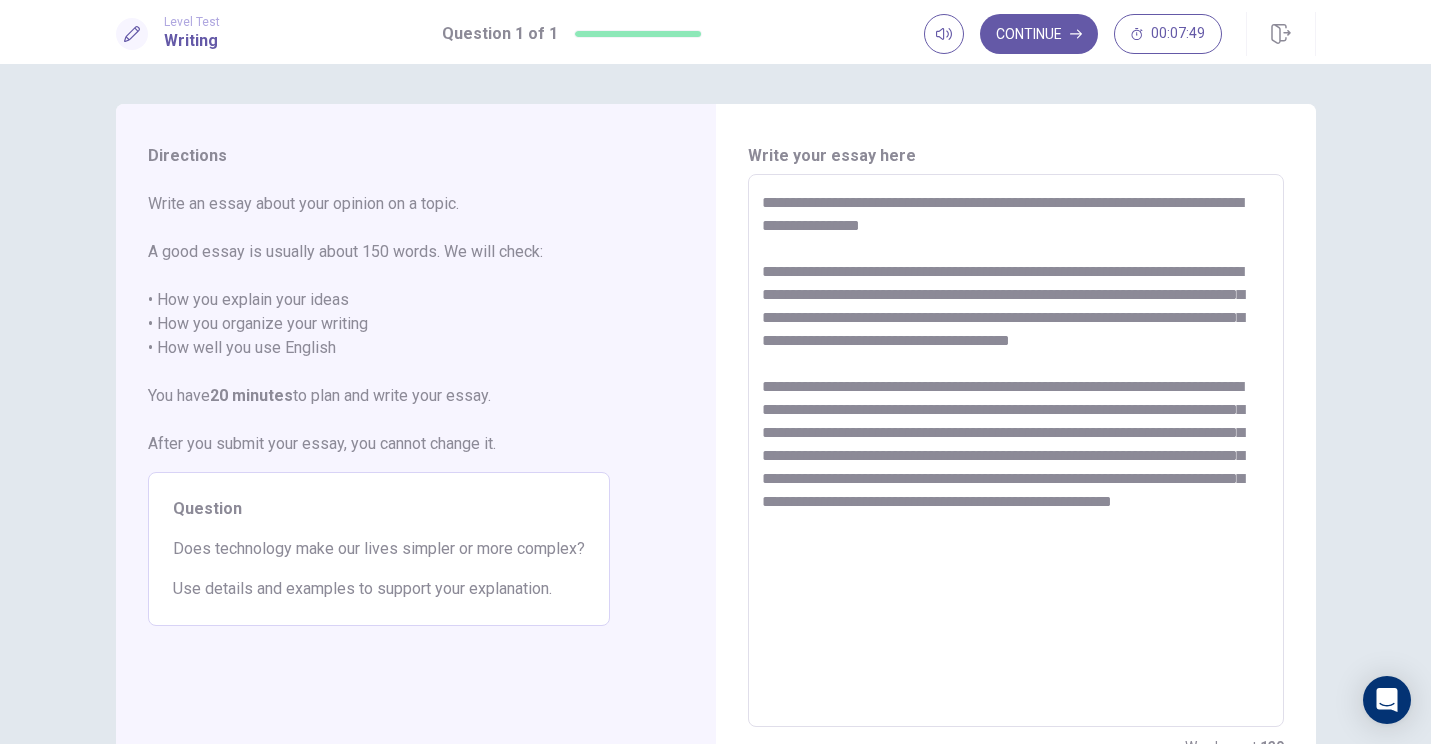 click on "**********" at bounding box center (1016, 451) 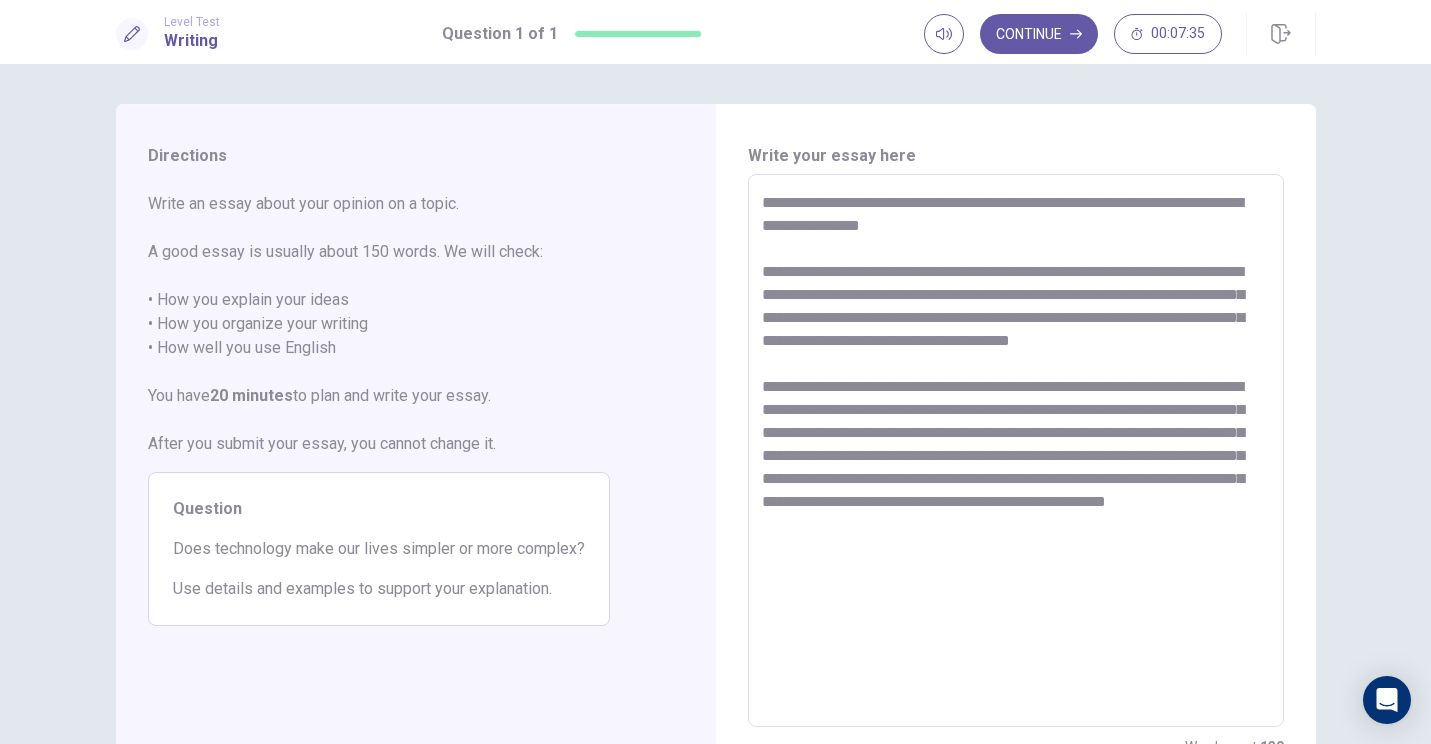click on "**********" at bounding box center [1016, 451] 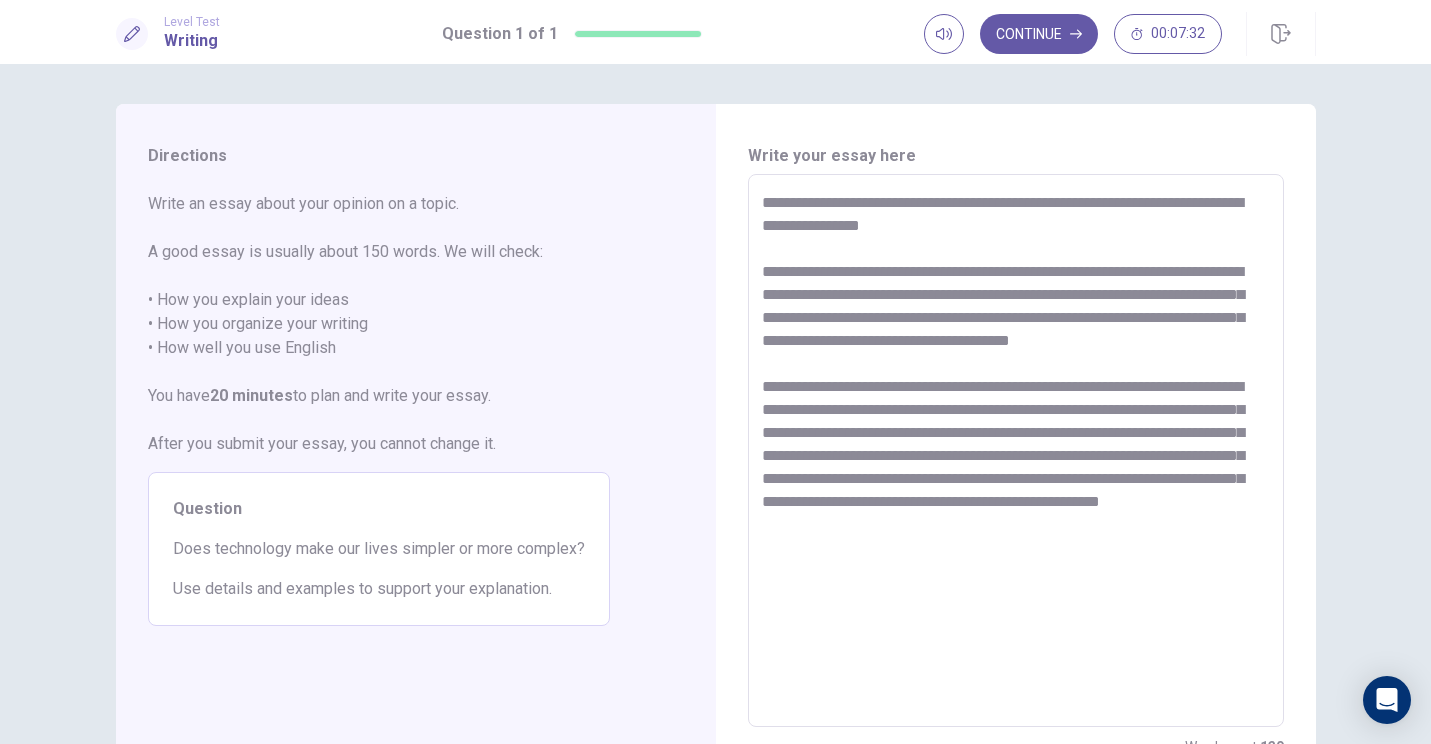 click on "**********" at bounding box center (1016, 451) 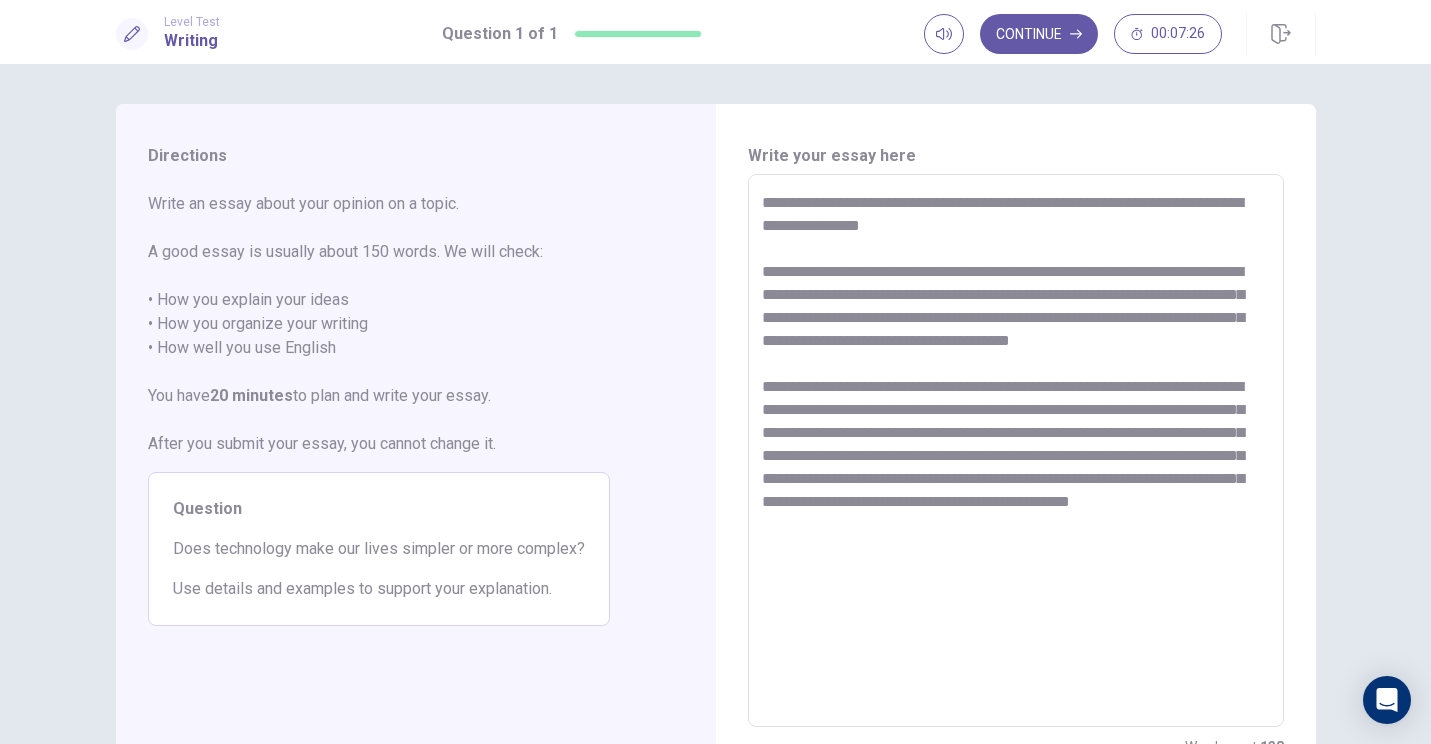 click on "**********" at bounding box center (1016, 451) 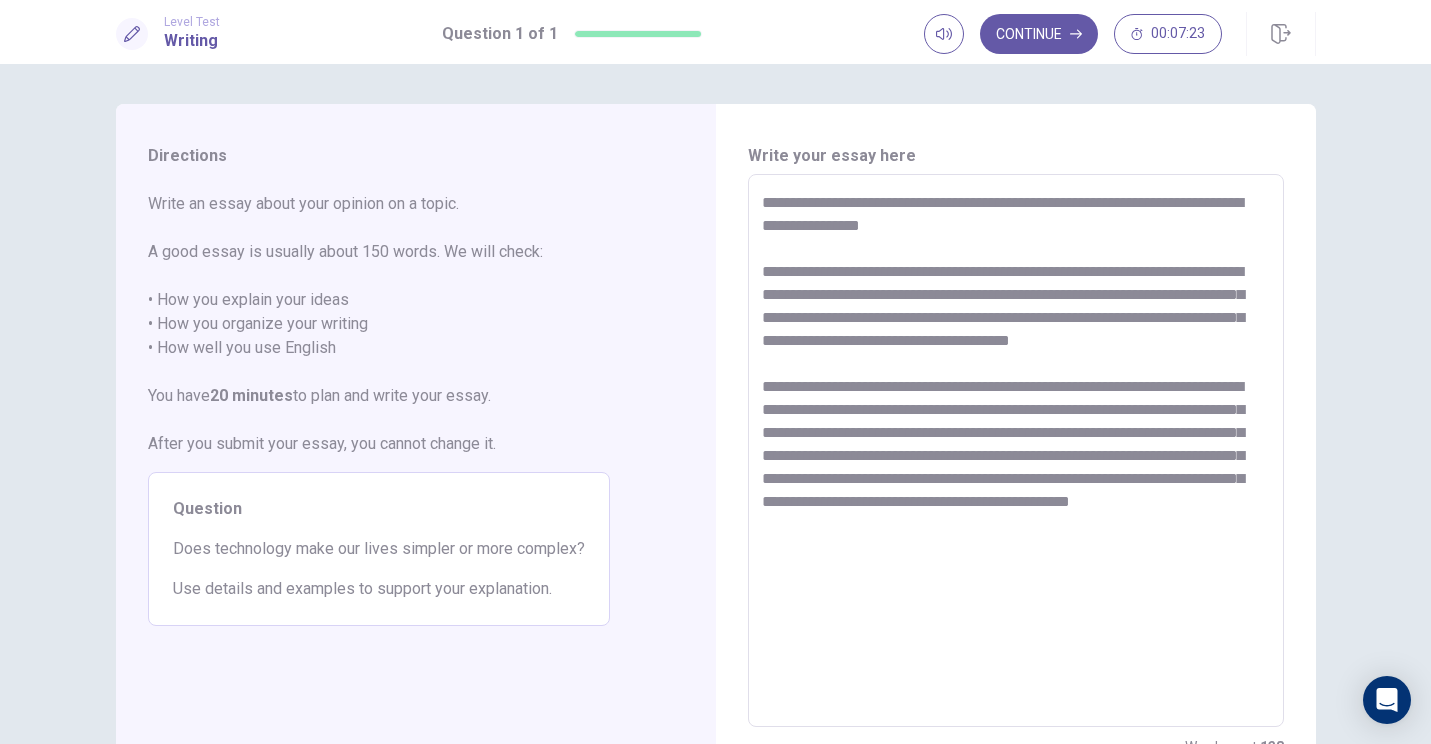 click on "**********" at bounding box center [1016, 451] 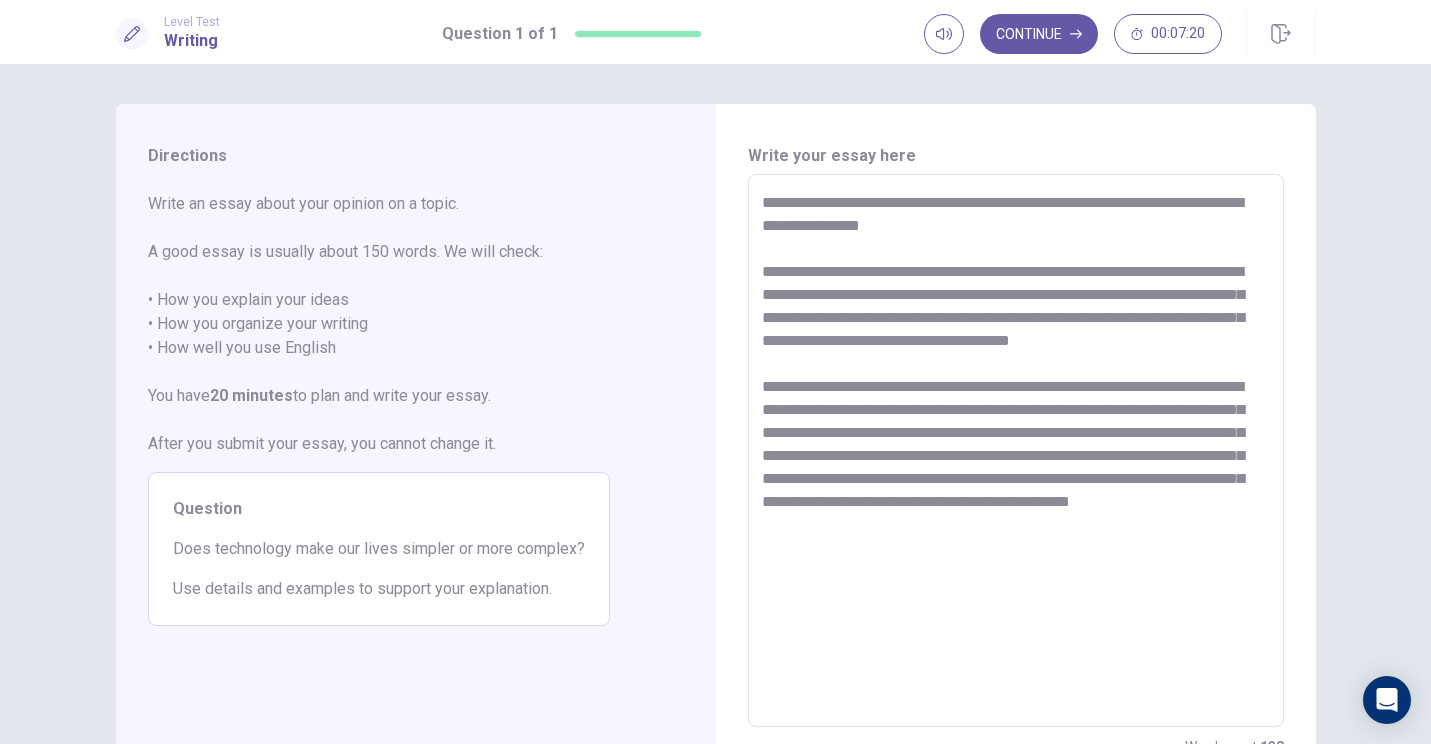 click on "**********" at bounding box center [1016, 451] 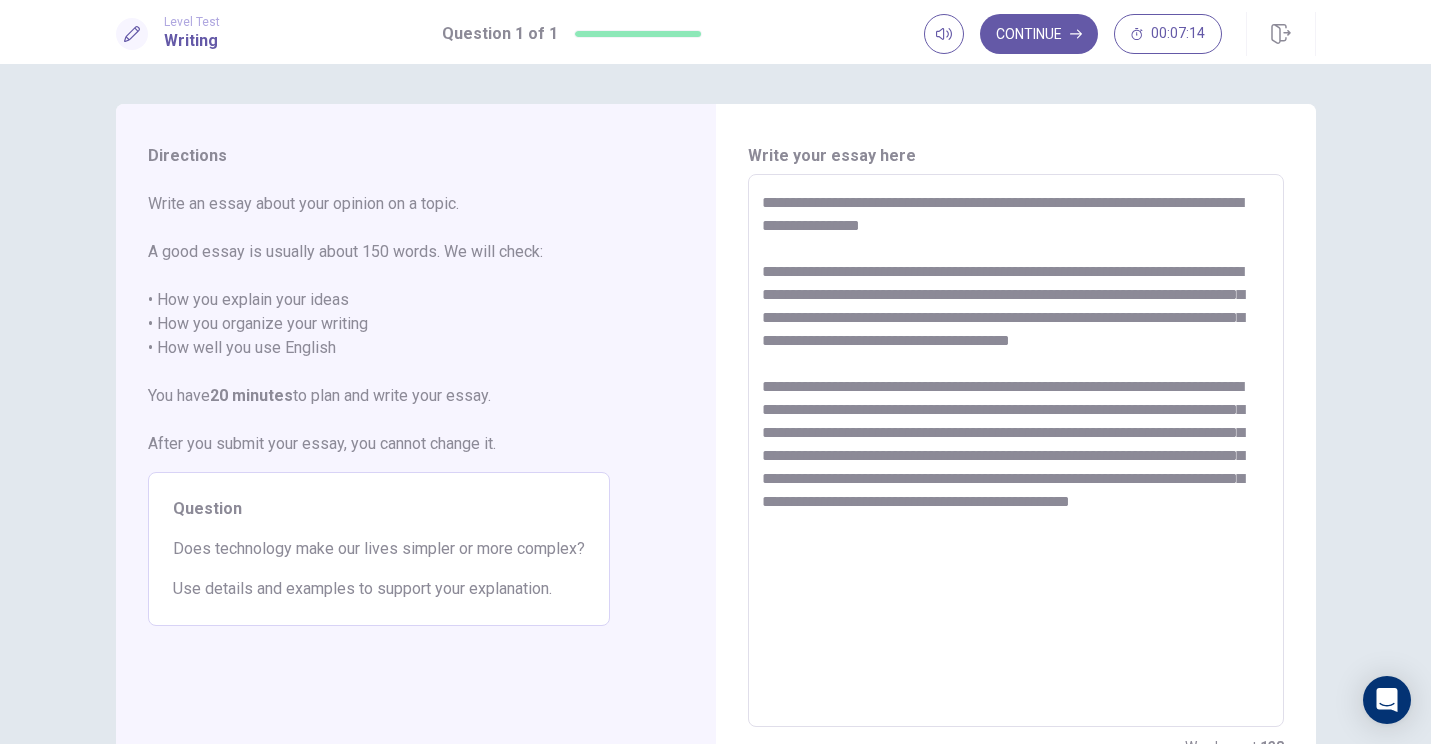 click on "**********" at bounding box center [1016, 451] 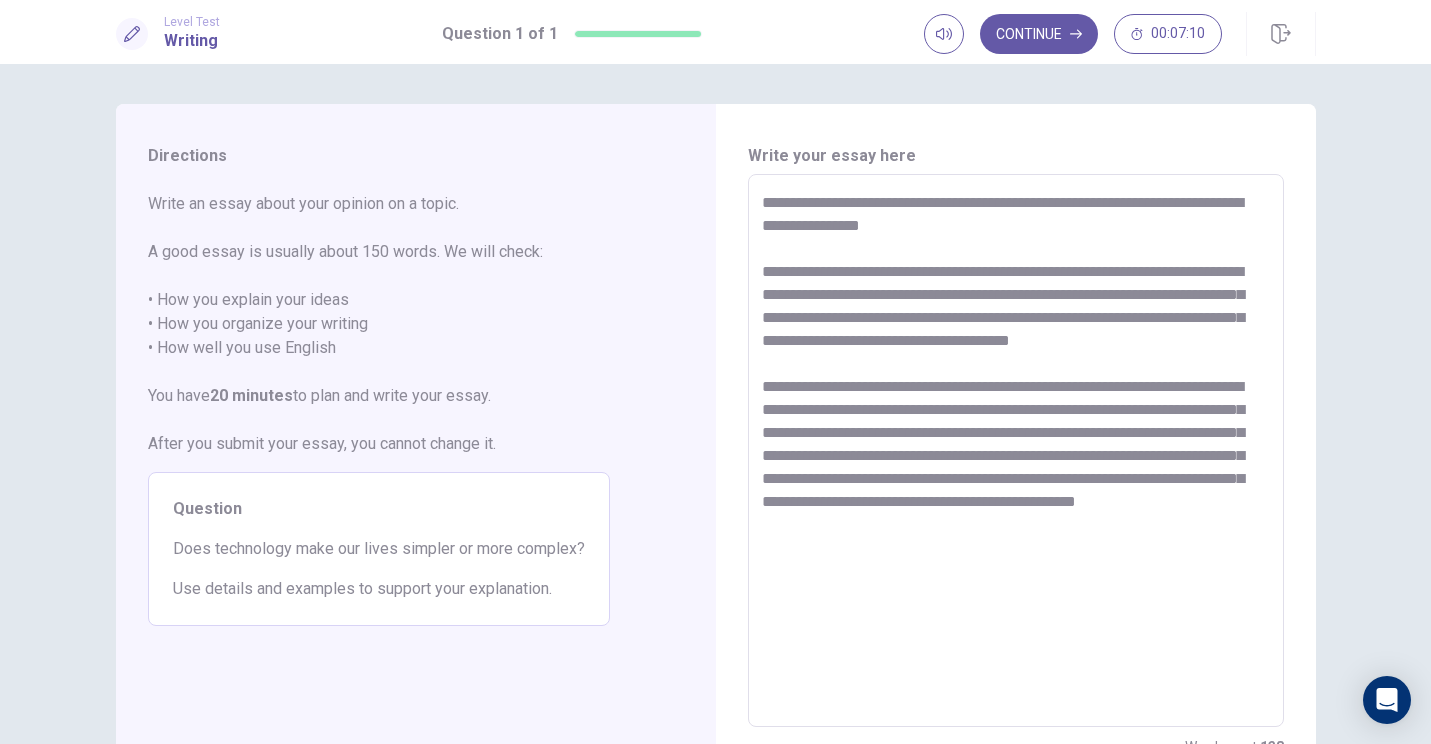 click on "**********" at bounding box center (1016, 451) 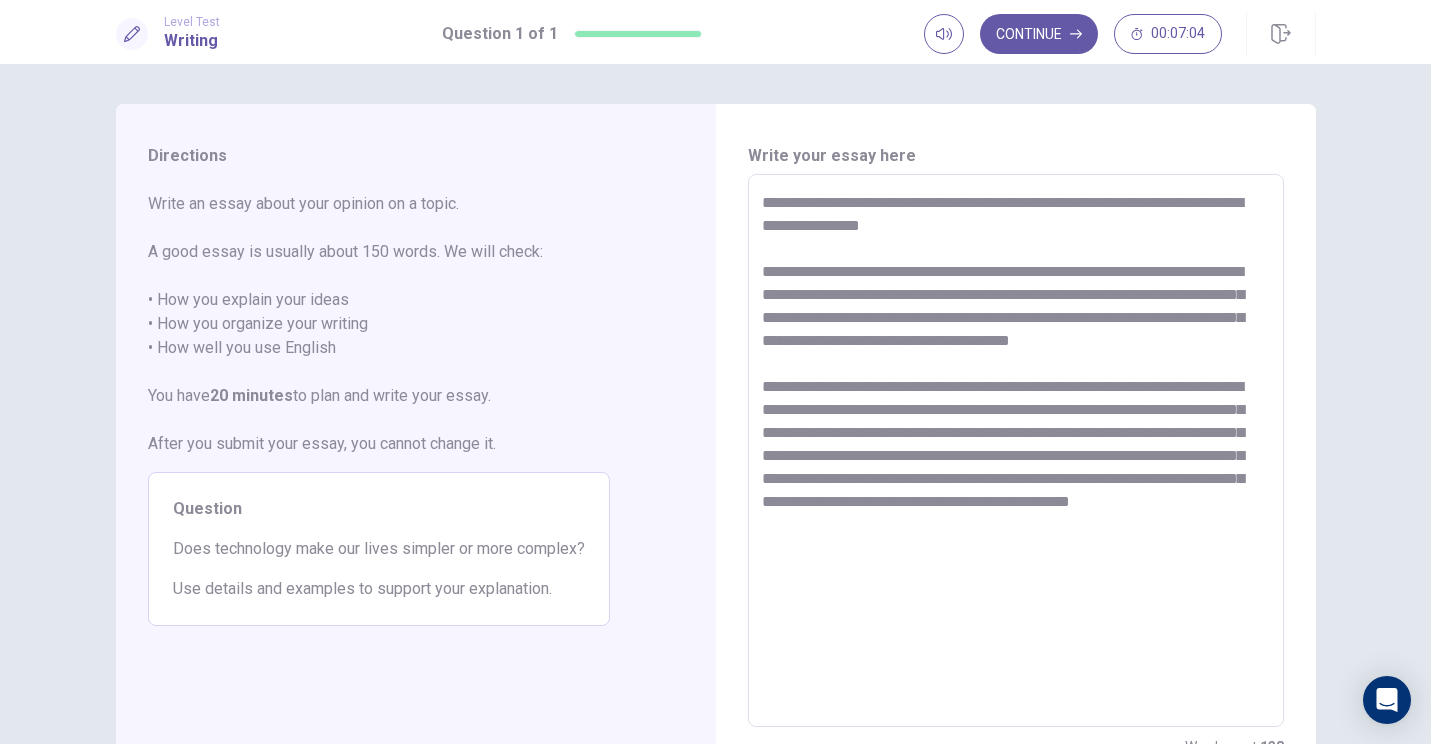 click on "**********" at bounding box center [1016, 451] 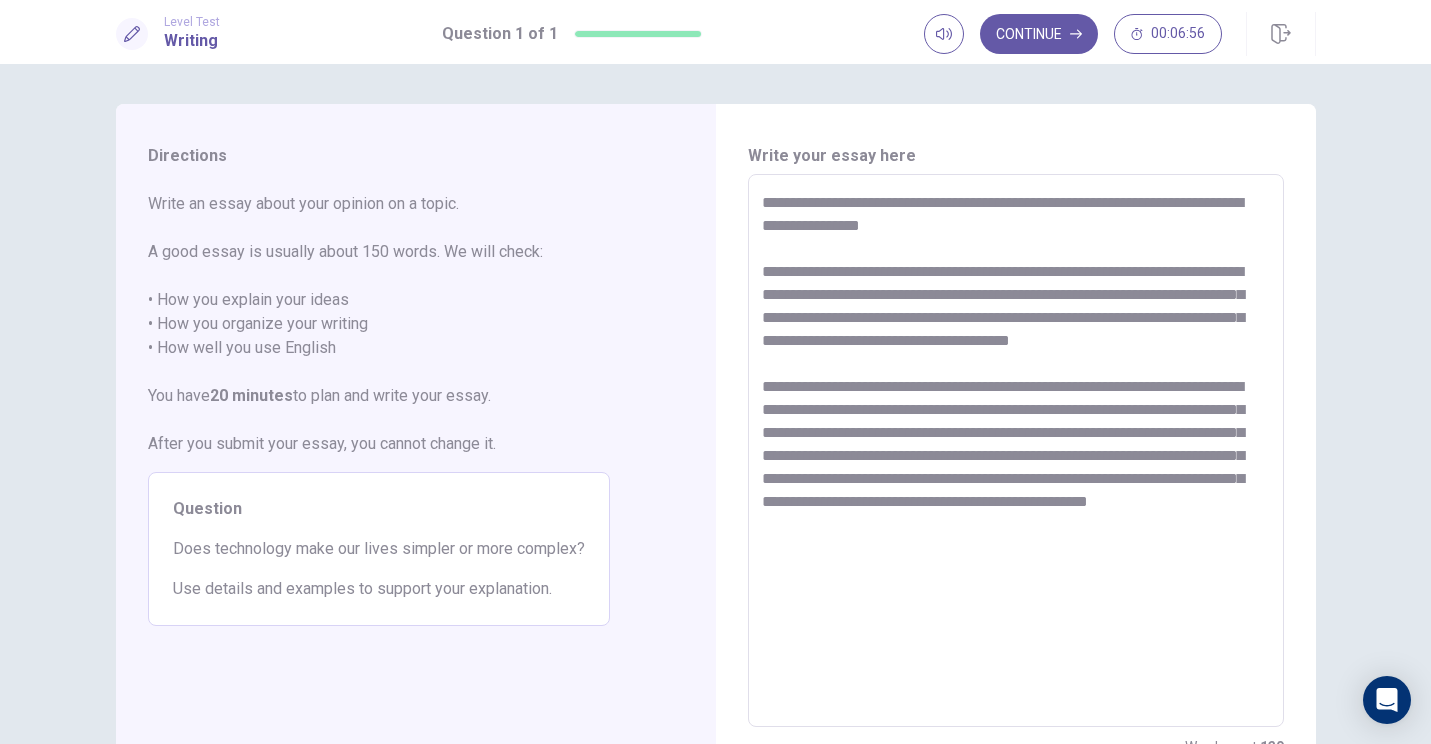 click on "**********" at bounding box center (1016, 451) 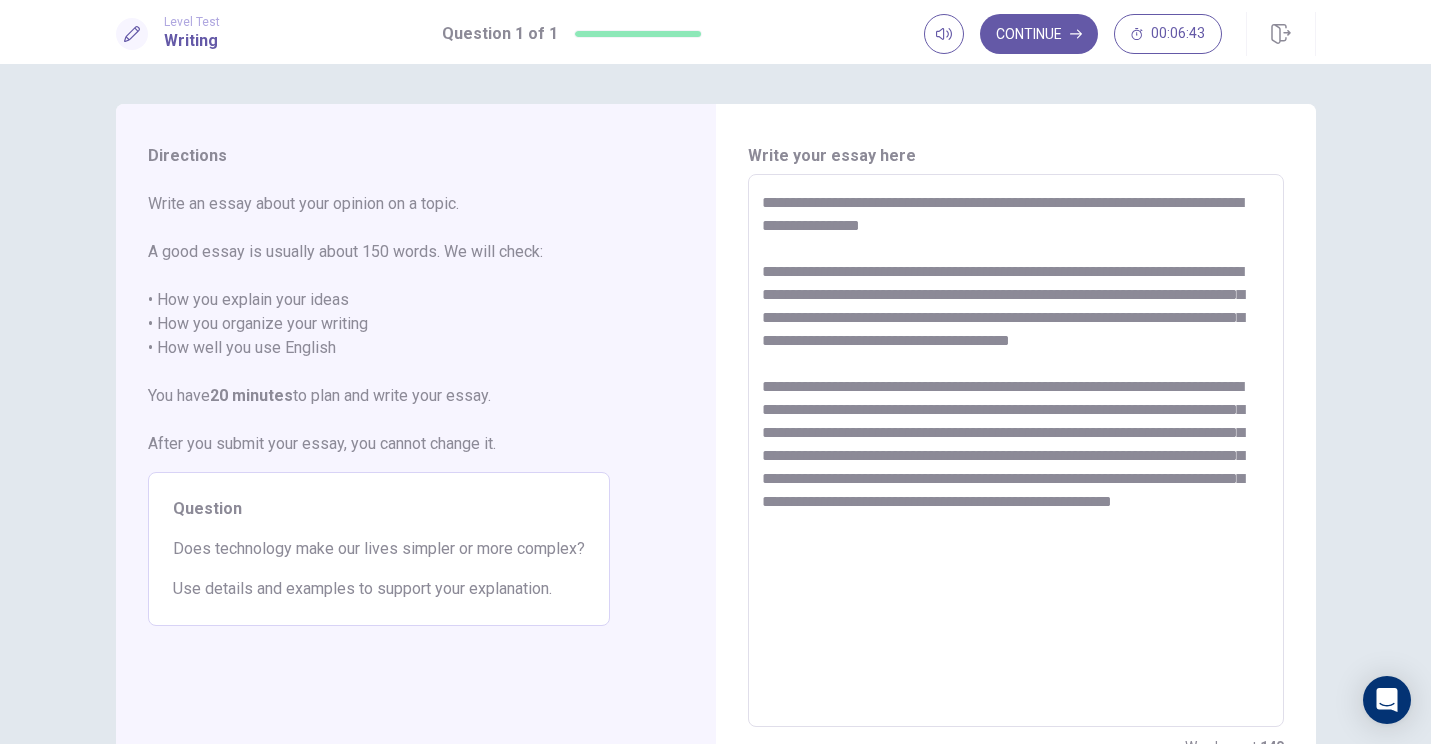 click on "**********" at bounding box center [1016, 451] 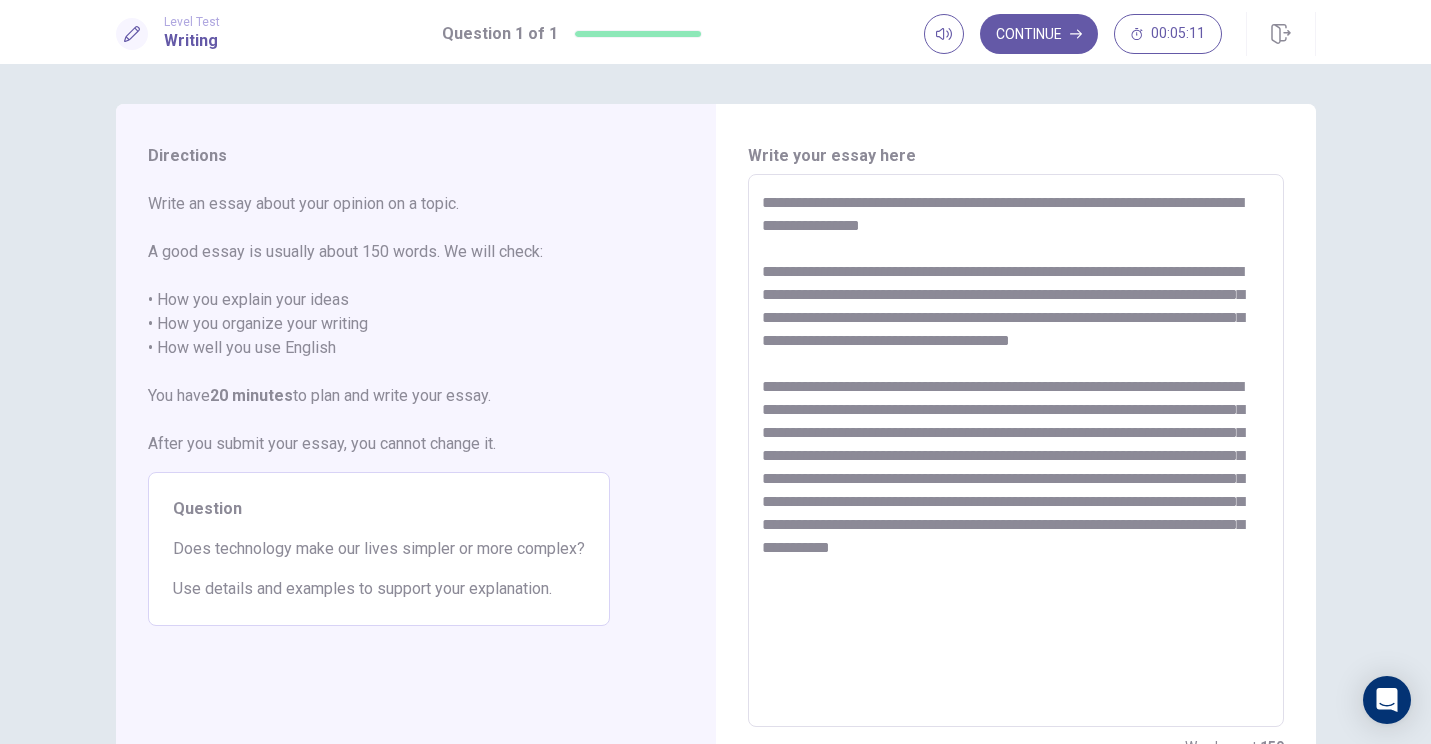 drag, startPoint x: 797, startPoint y: 597, endPoint x: 995, endPoint y: 636, distance: 201.80437 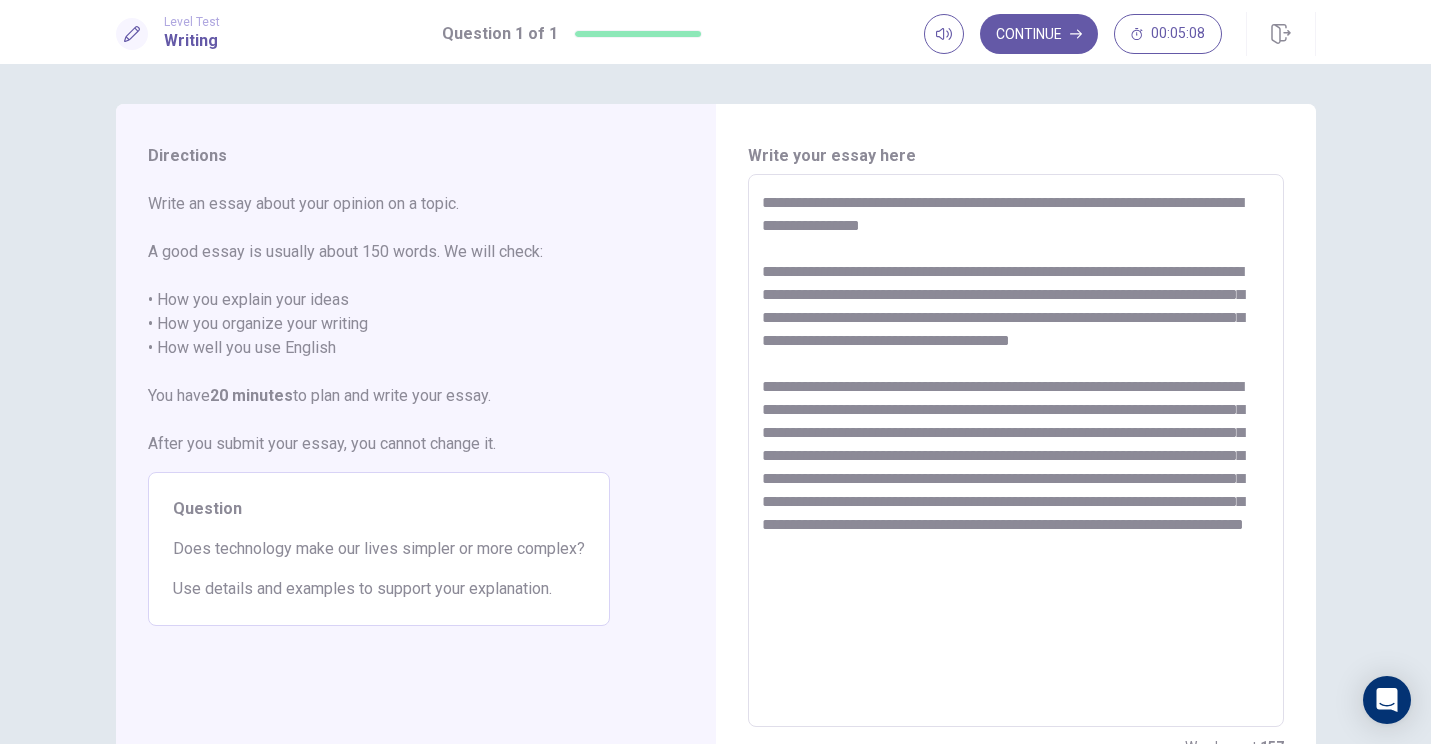 click on "**********" at bounding box center (1016, 451) 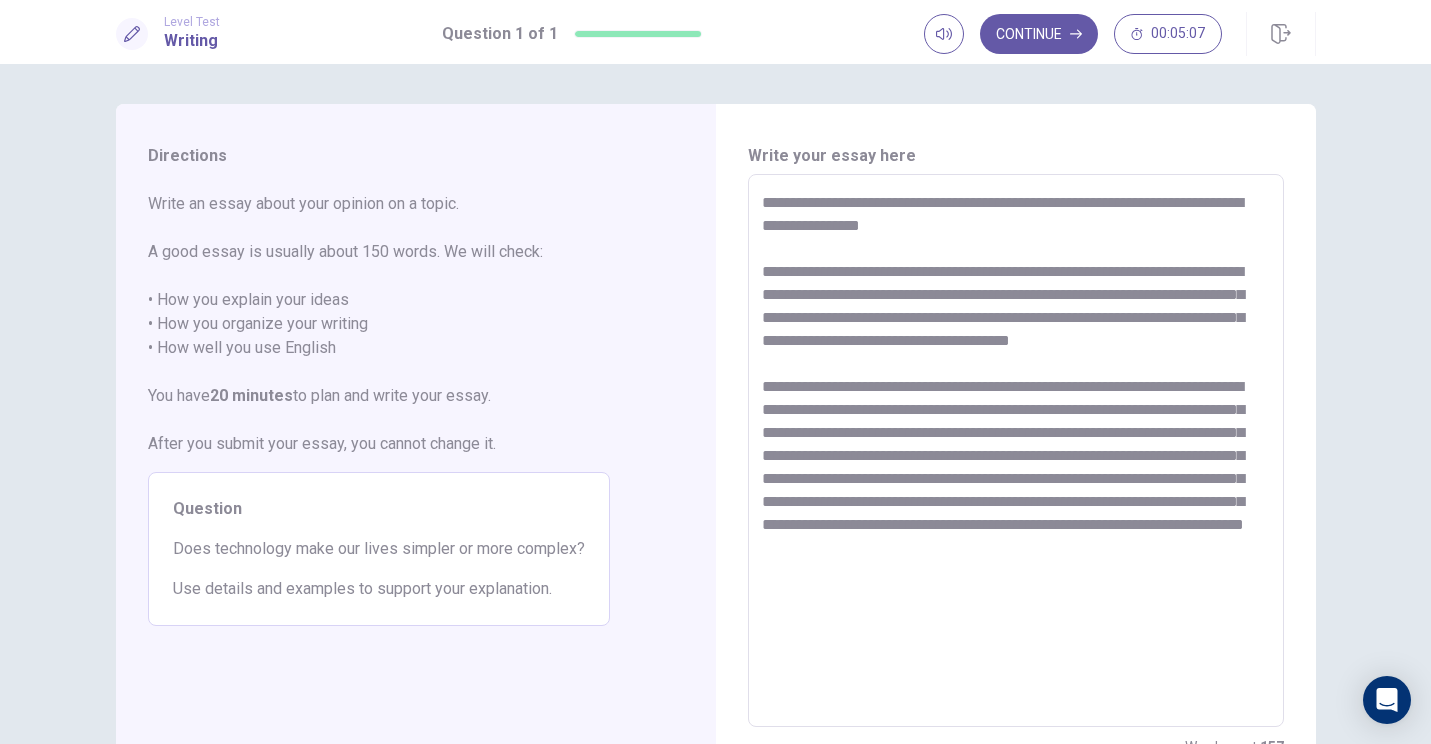 click on "**********" at bounding box center [1016, 451] 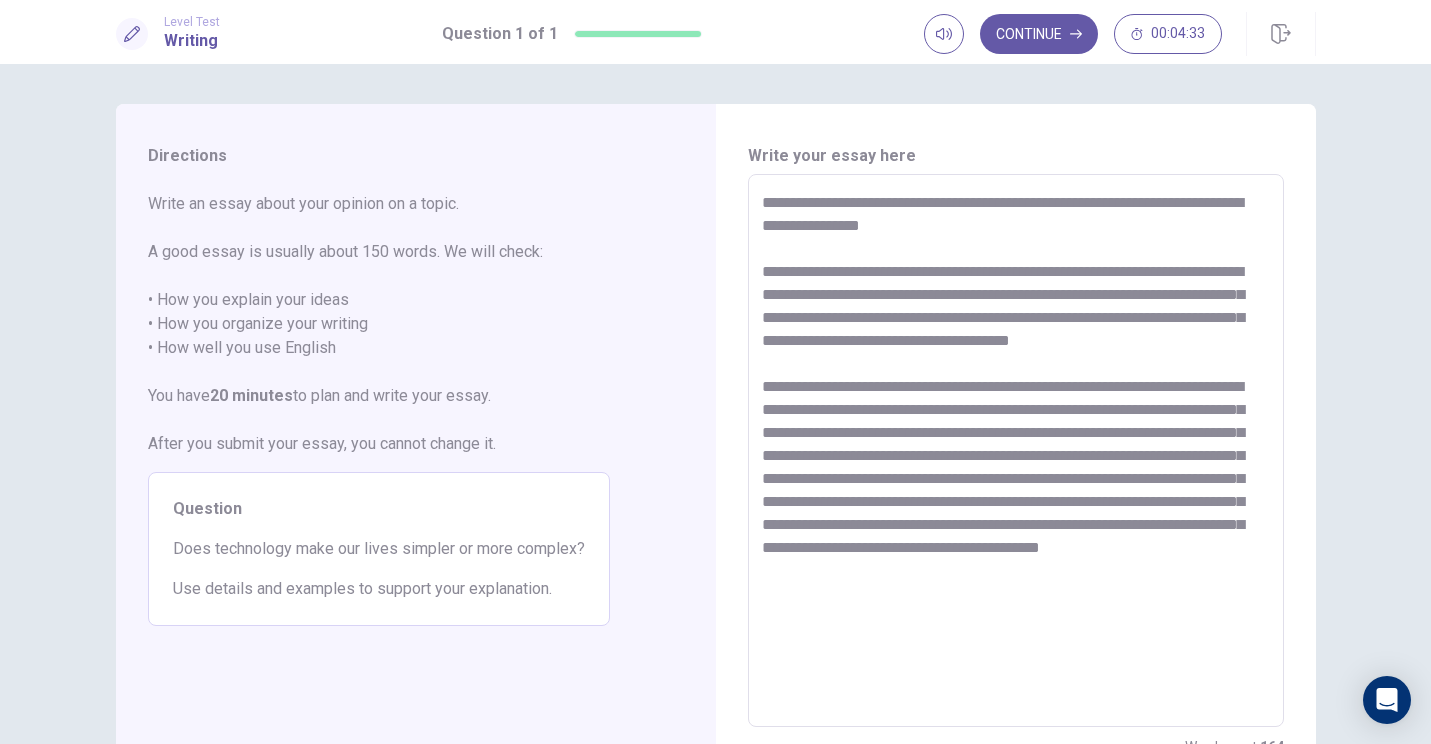 click on "**********" at bounding box center [1016, 451] 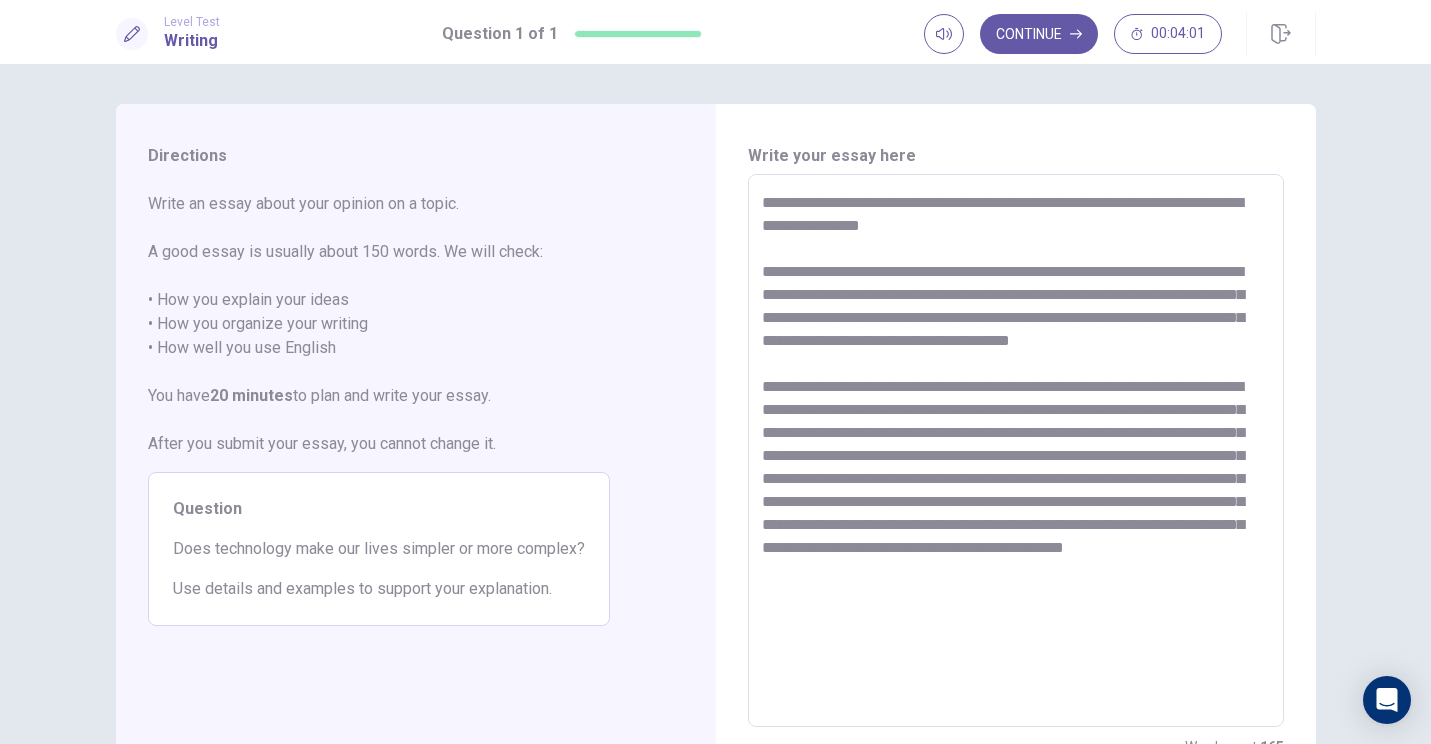 click on "**********" at bounding box center (1016, 451) 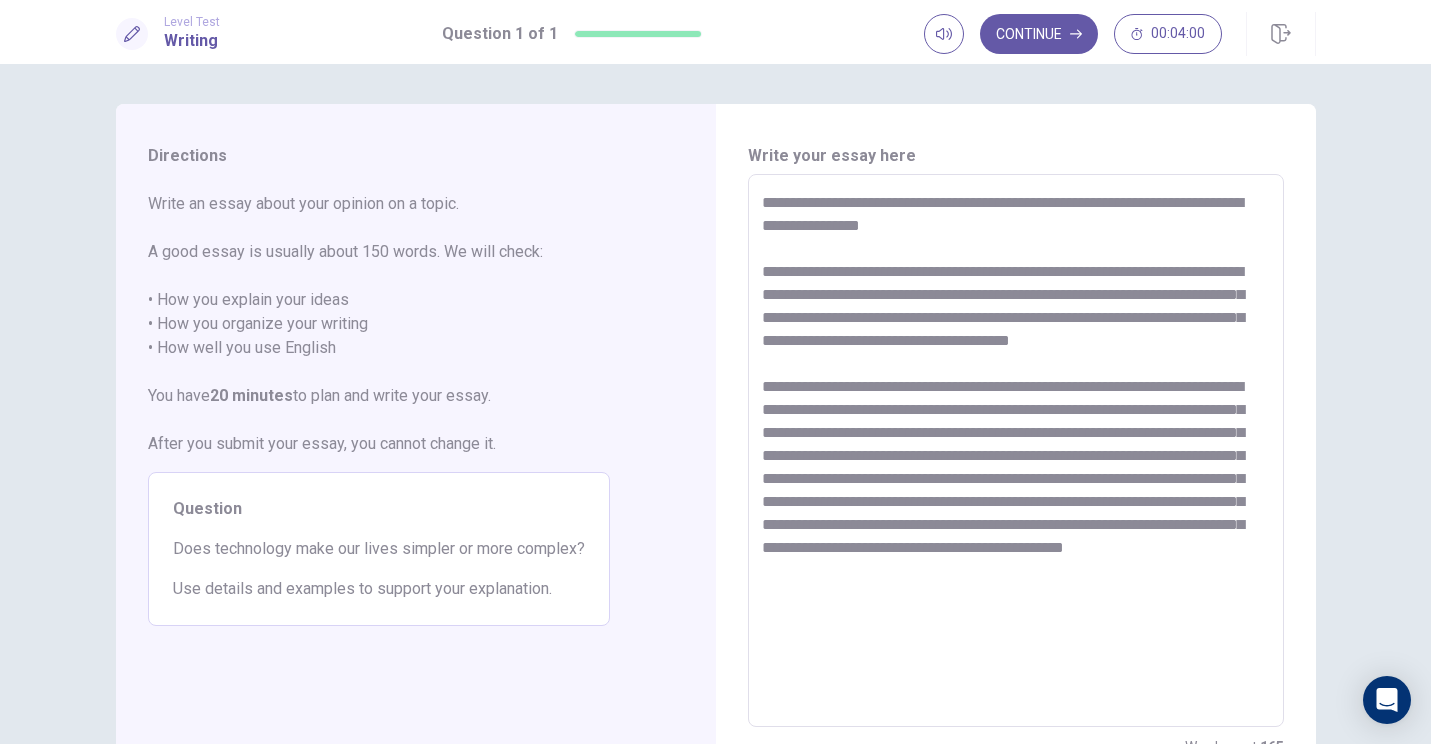 click on "**********" at bounding box center [1016, 451] 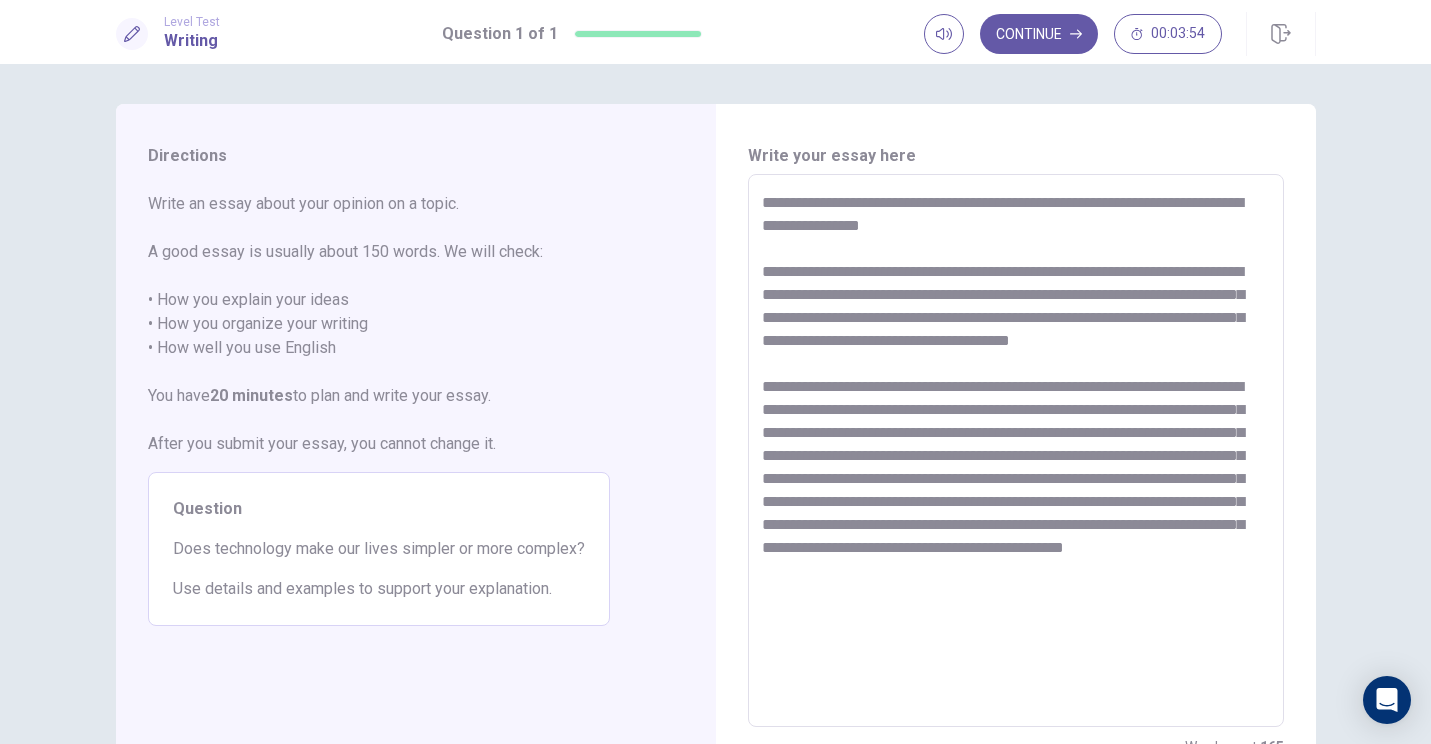click on "**********" at bounding box center [1016, 451] 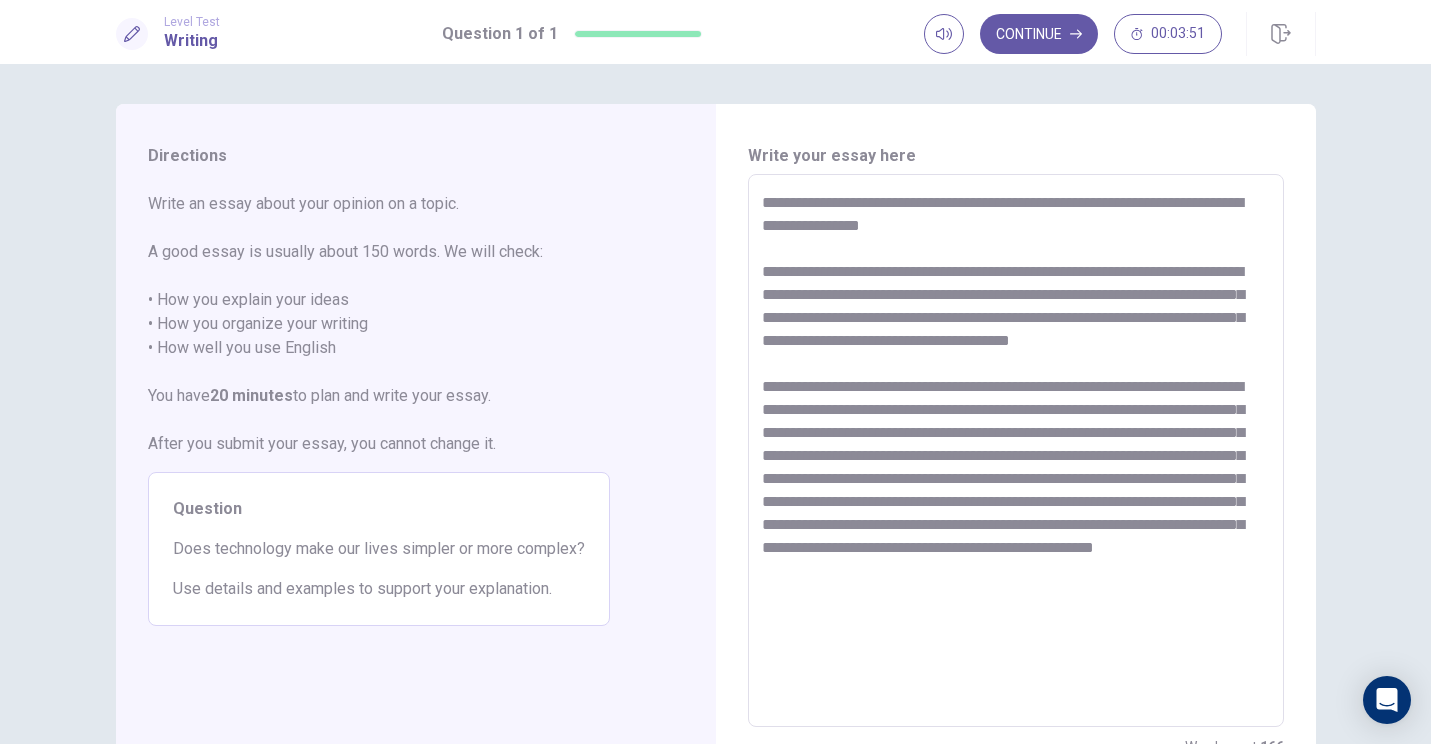 click on "**********" at bounding box center (1016, 451) 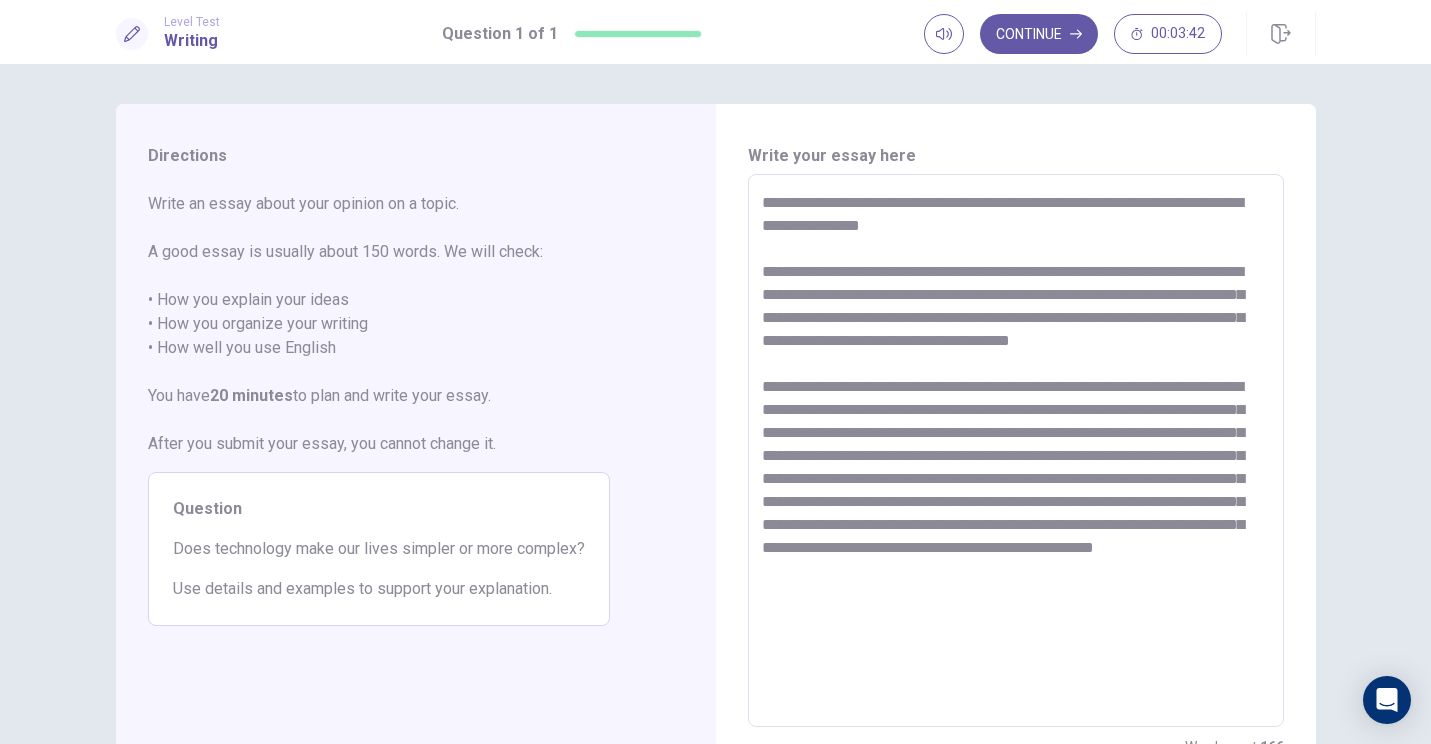click on "**********" at bounding box center [1016, 451] 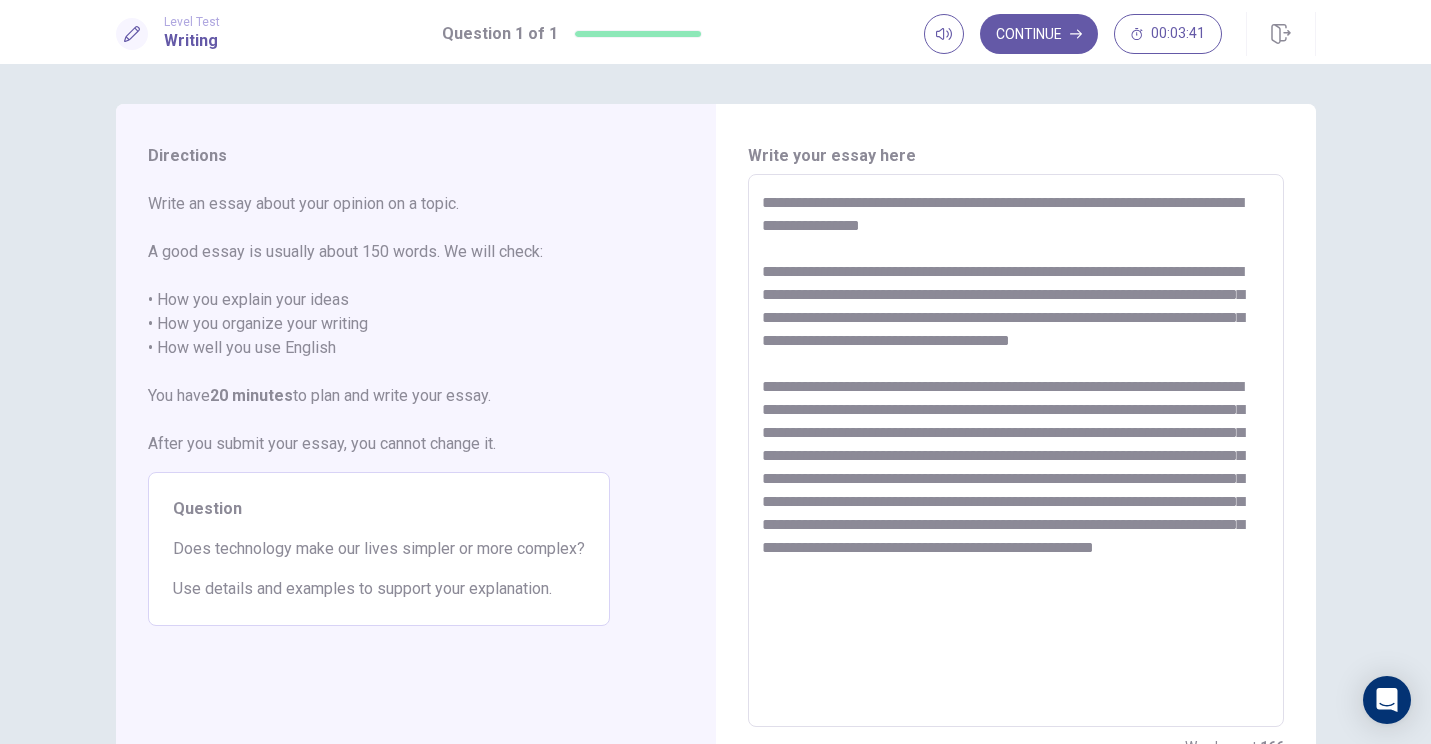 click on "**********" at bounding box center (1016, 451) 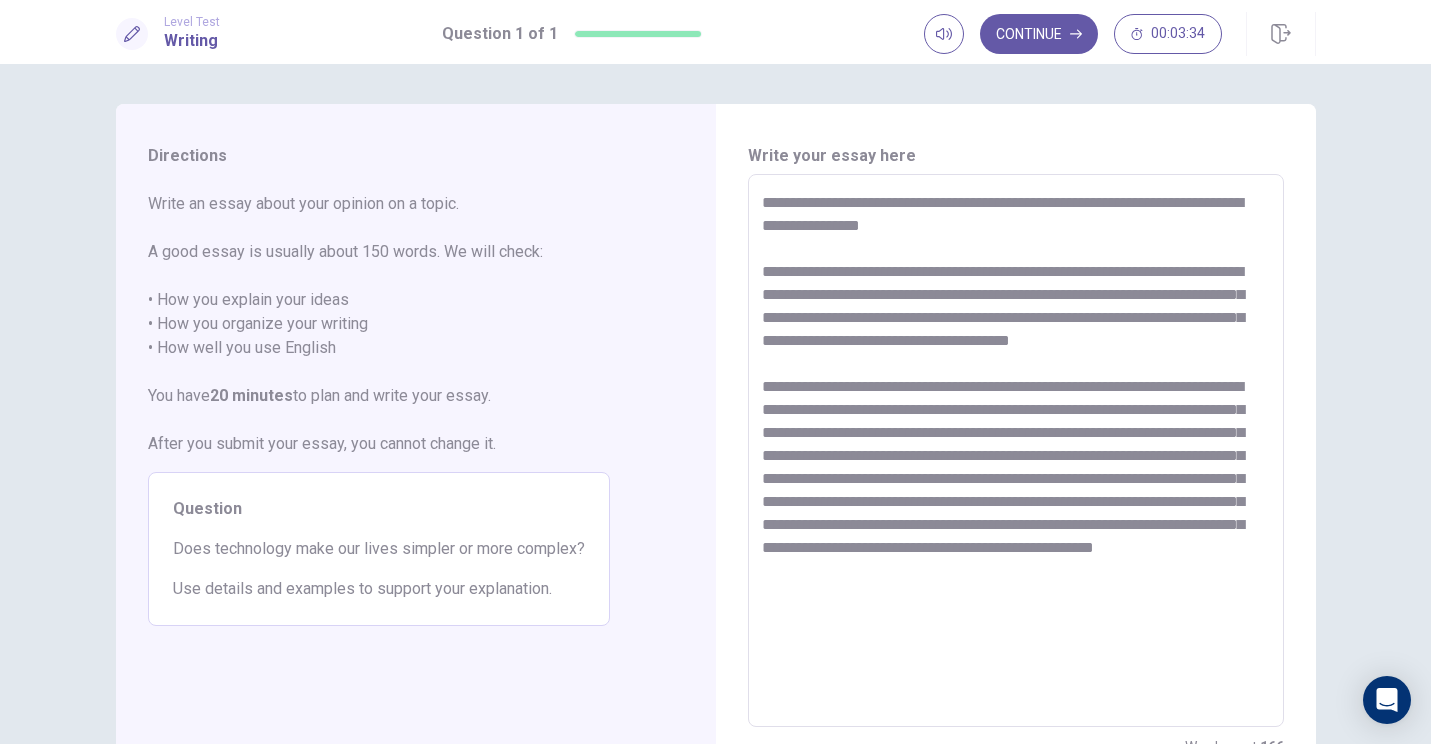 drag, startPoint x: 1057, startPoint y: 637, endPoint x: 1047, endPoint y: 638, distance: 10.049875 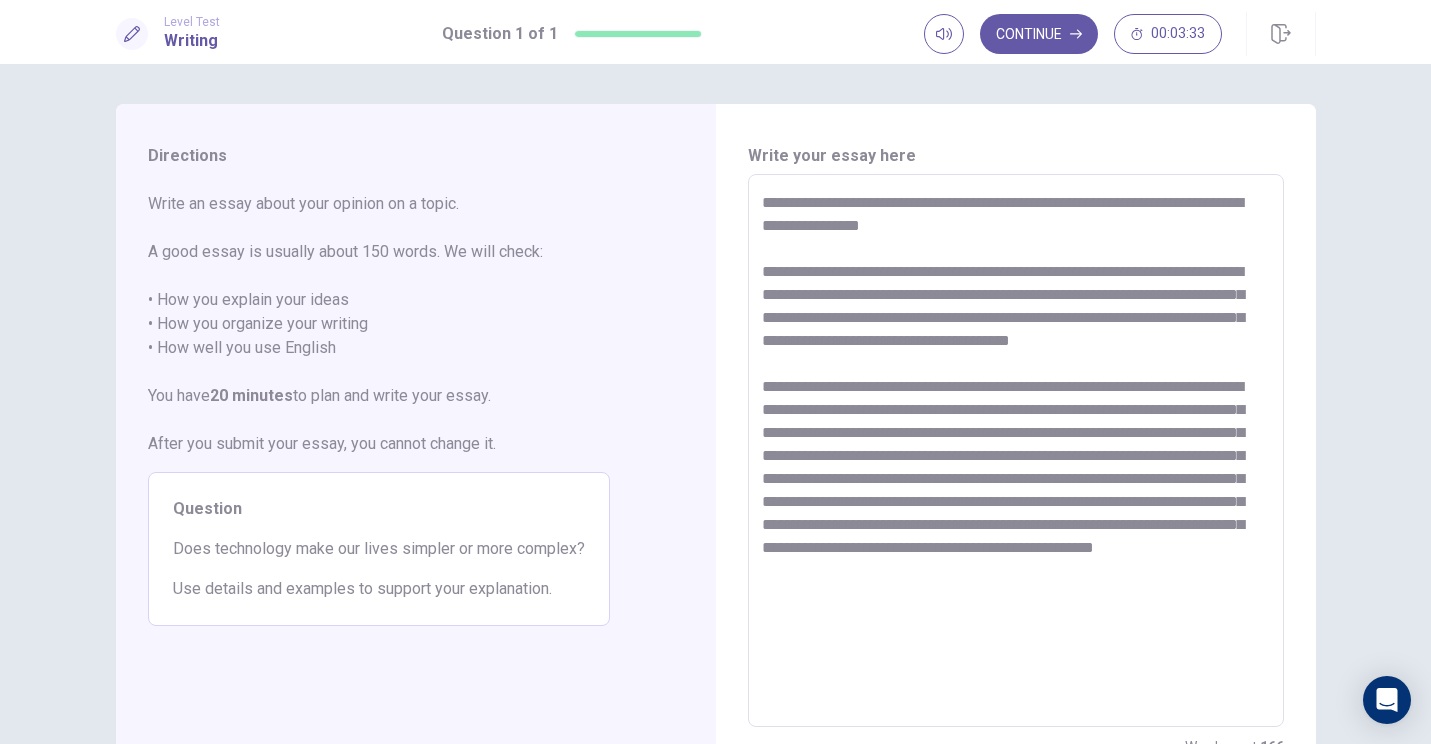 click on "**********" at bounding box center (1016, 451) 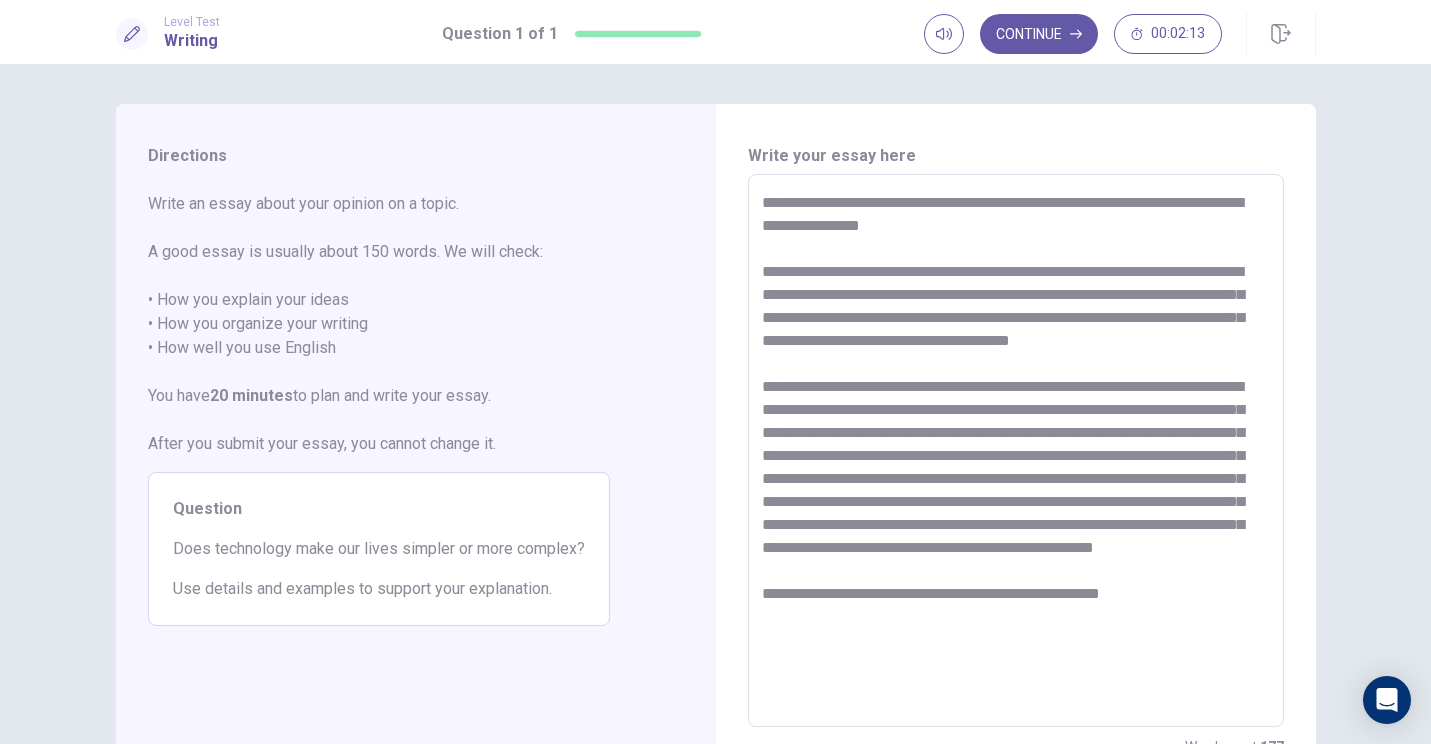 click at bounding box center [1016, 451] 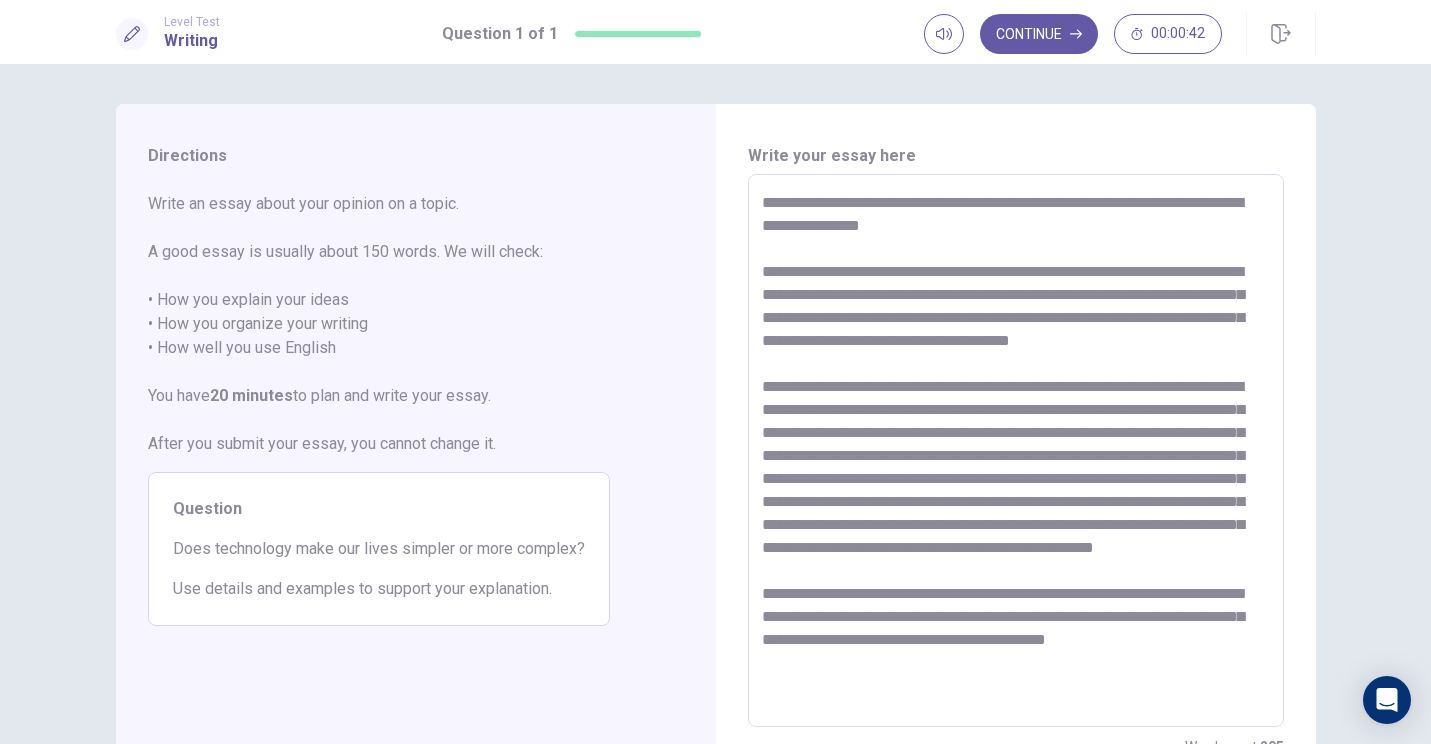 scroll, scrollTop: 7, scrollLeft: 0, axis: vertical 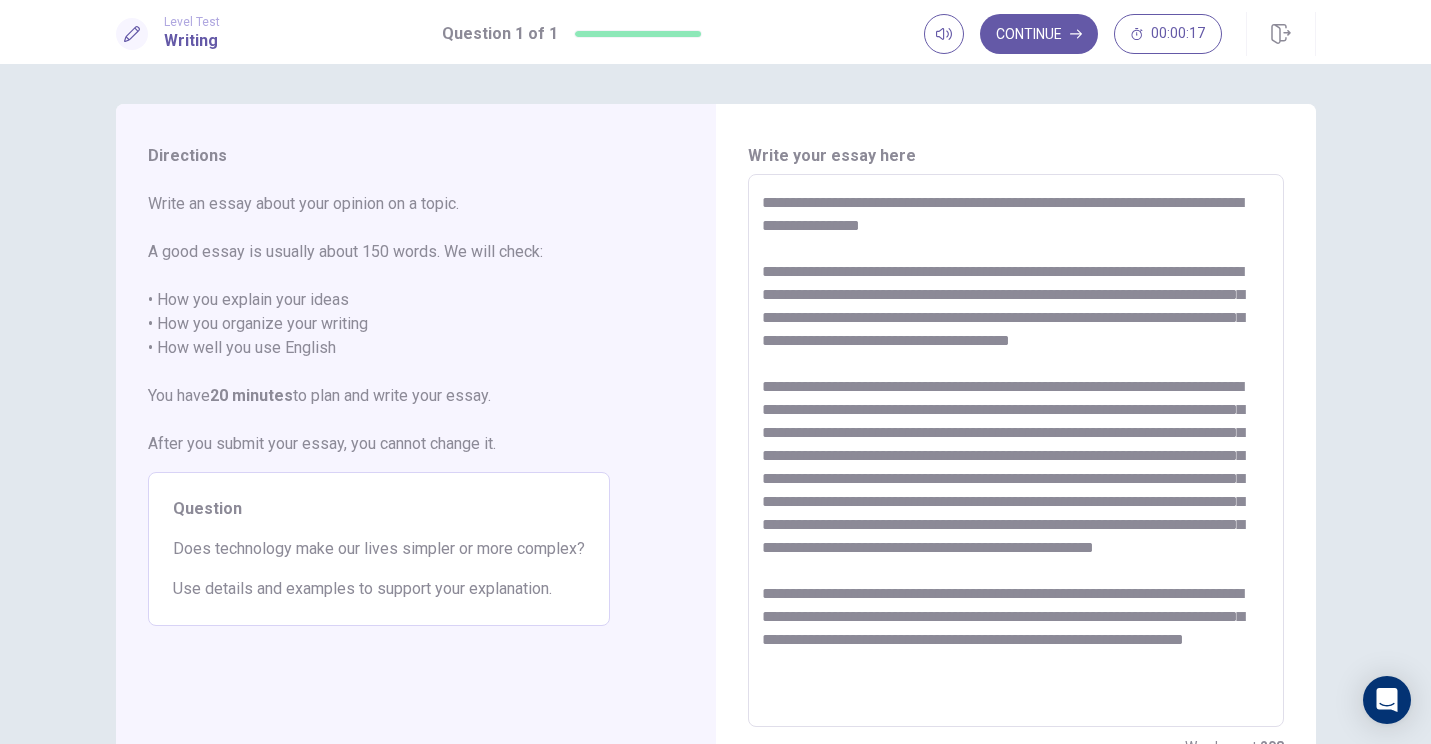 click at bounding box center [1016, 451] 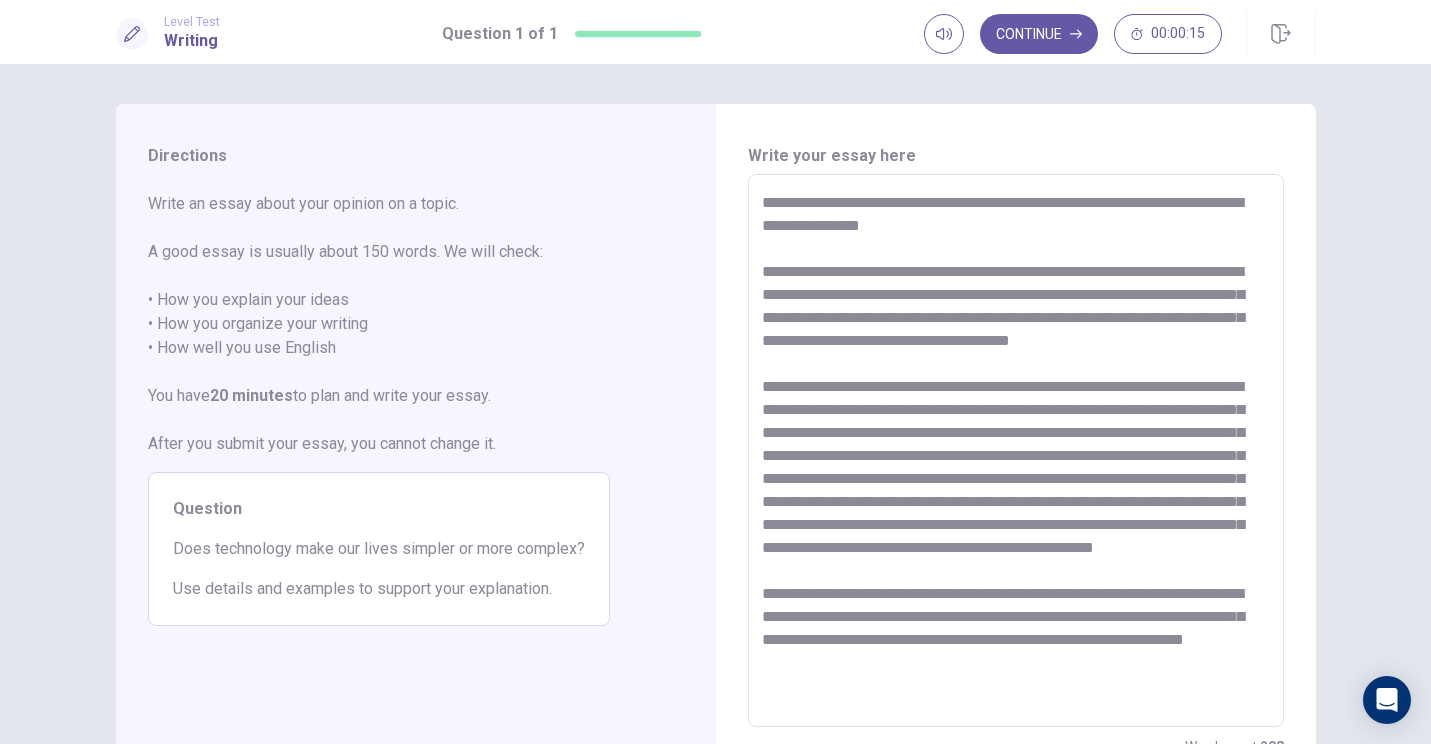 click at bounding box center (1016, 451) 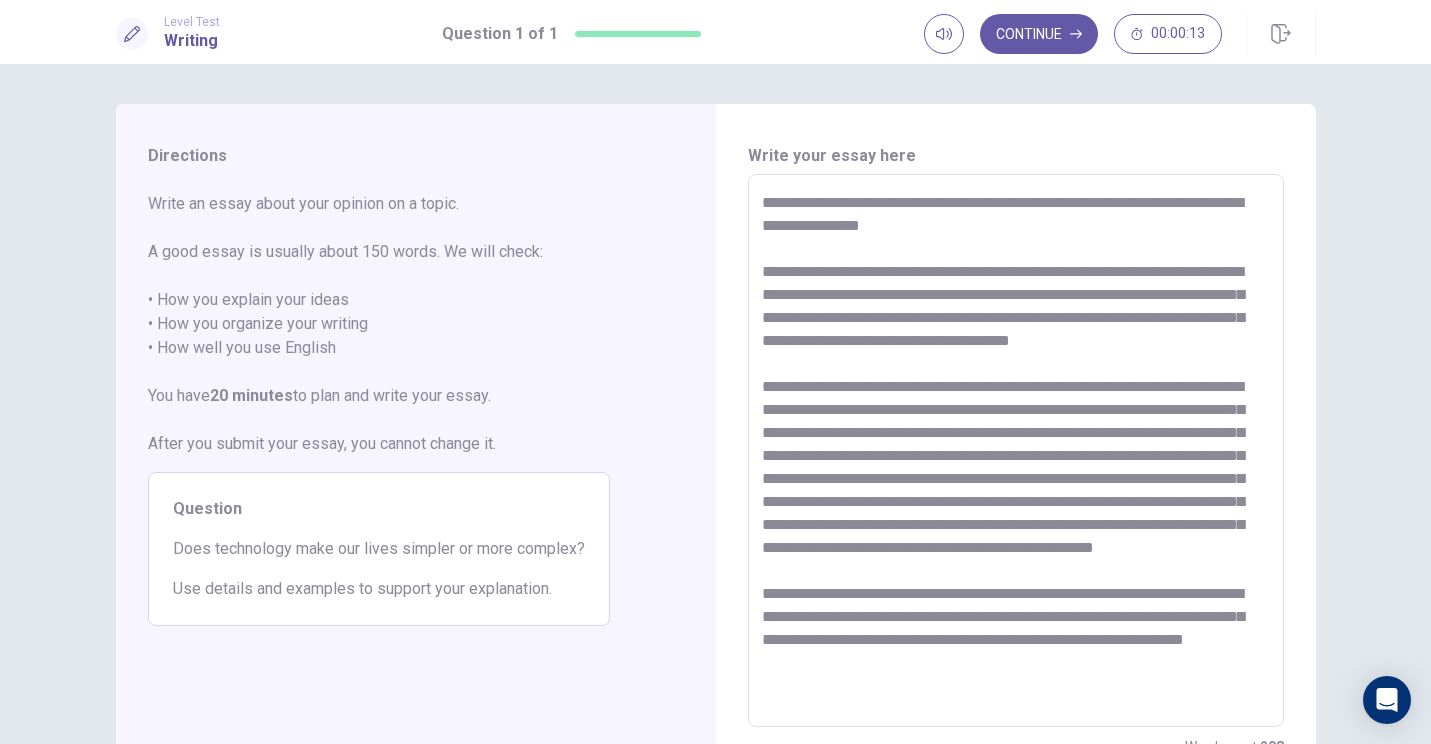 scroll, scrollTop: 9, scrollLeft: 0, axis: vertical 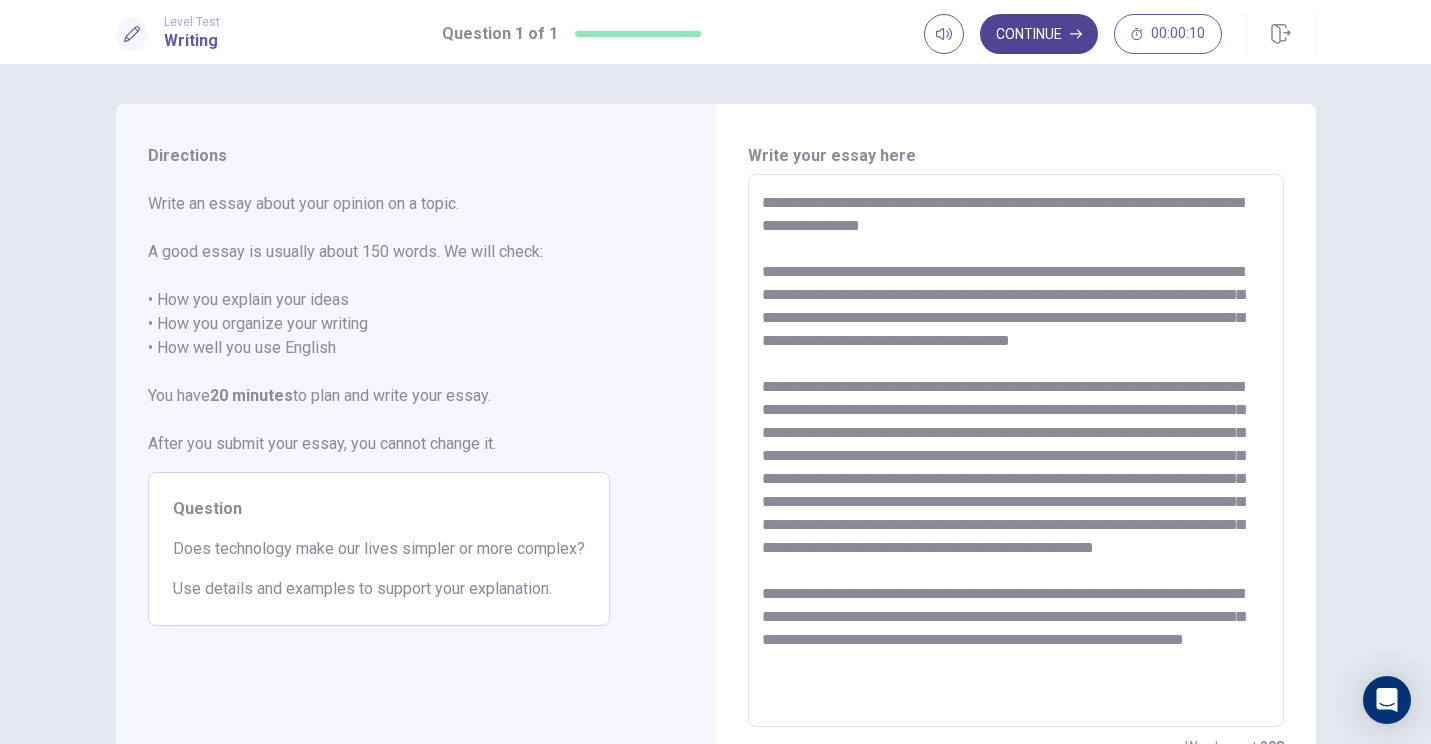 type on "**********" 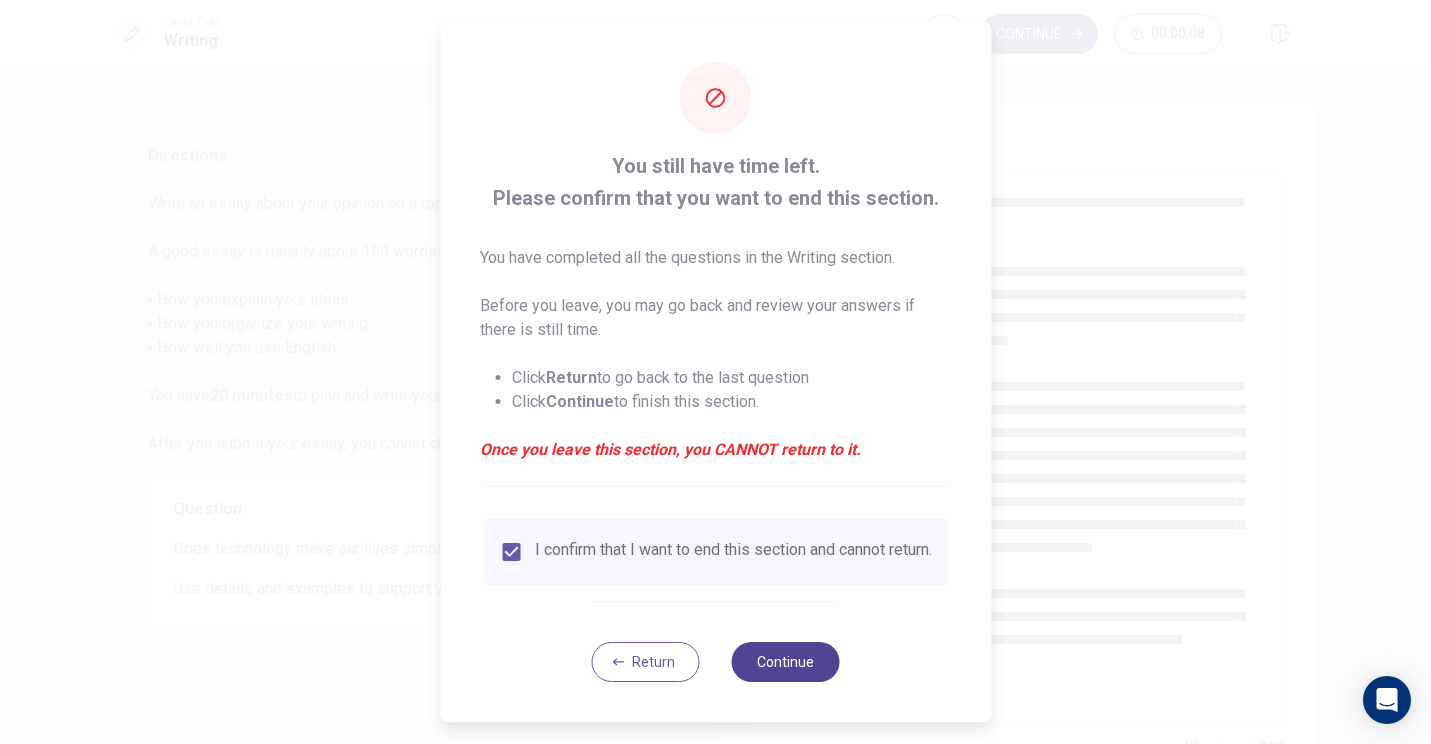 click on "Continue" at bounding box center (786, 662) 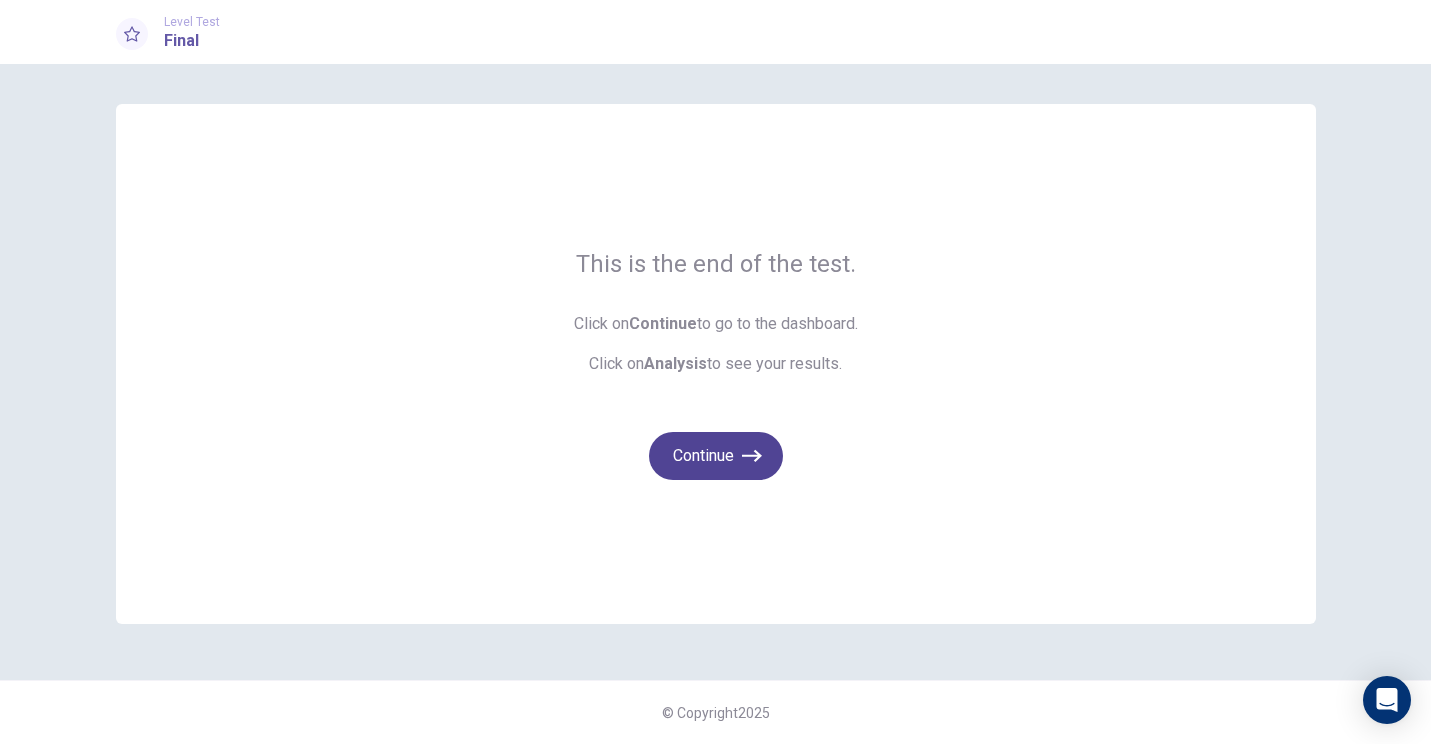 click on "Continue" at bounding box center [716, 456] 